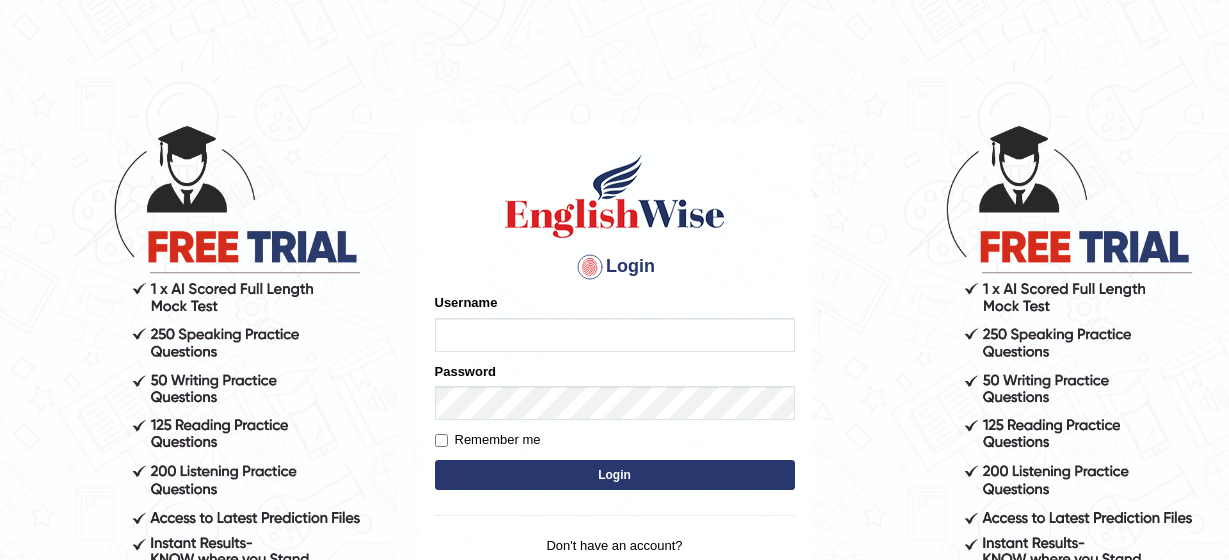scroll, scrollTop: 0, scrollLeft: 0, axis: both 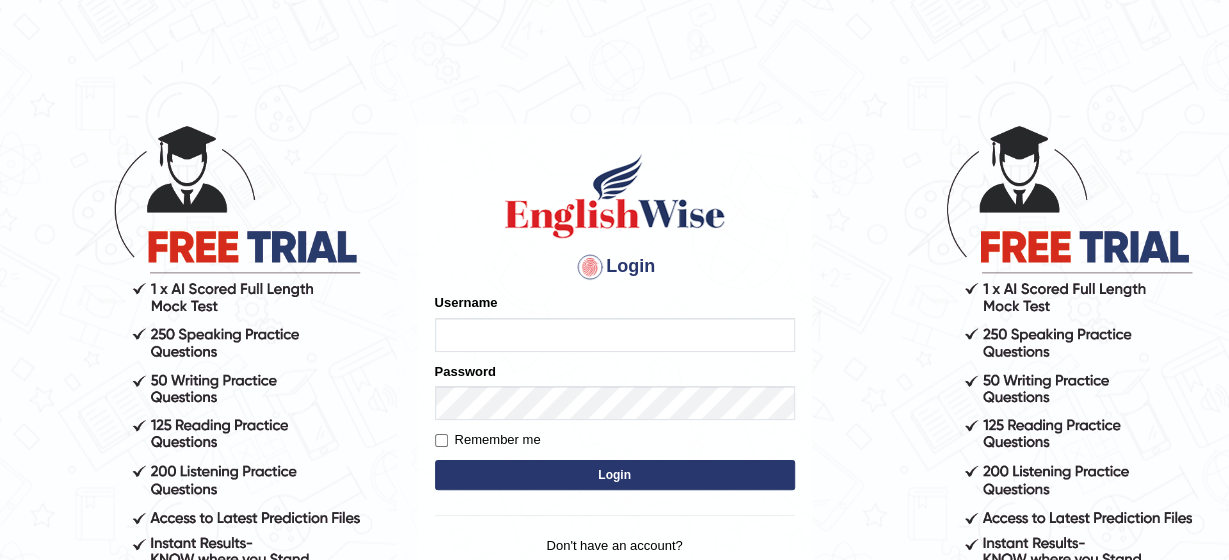 type on "[FIRST]" 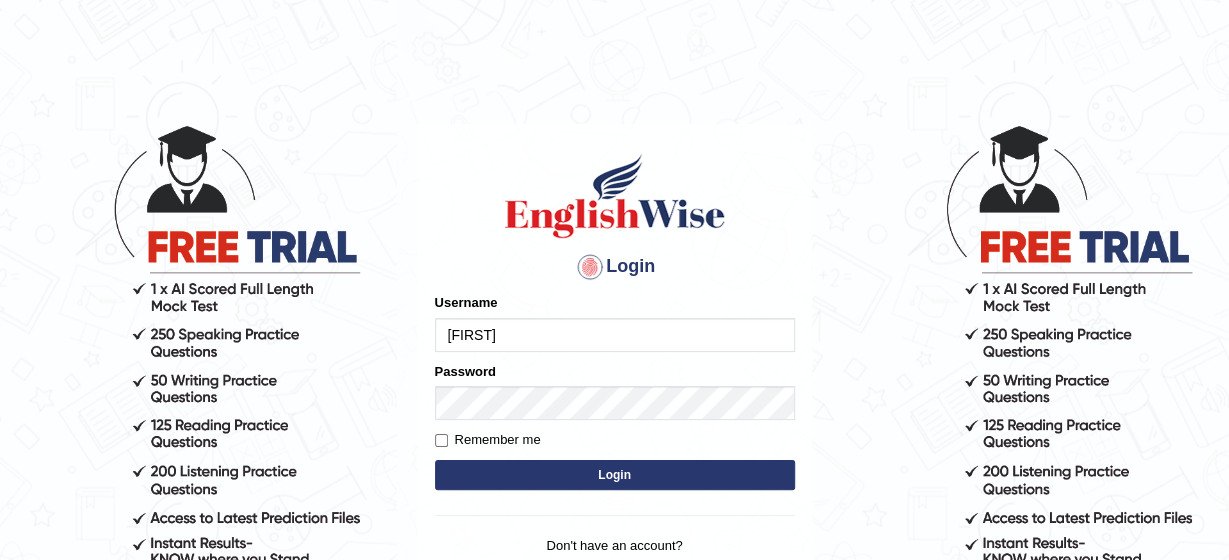 click on "Login" at bounding box center (615, 475) 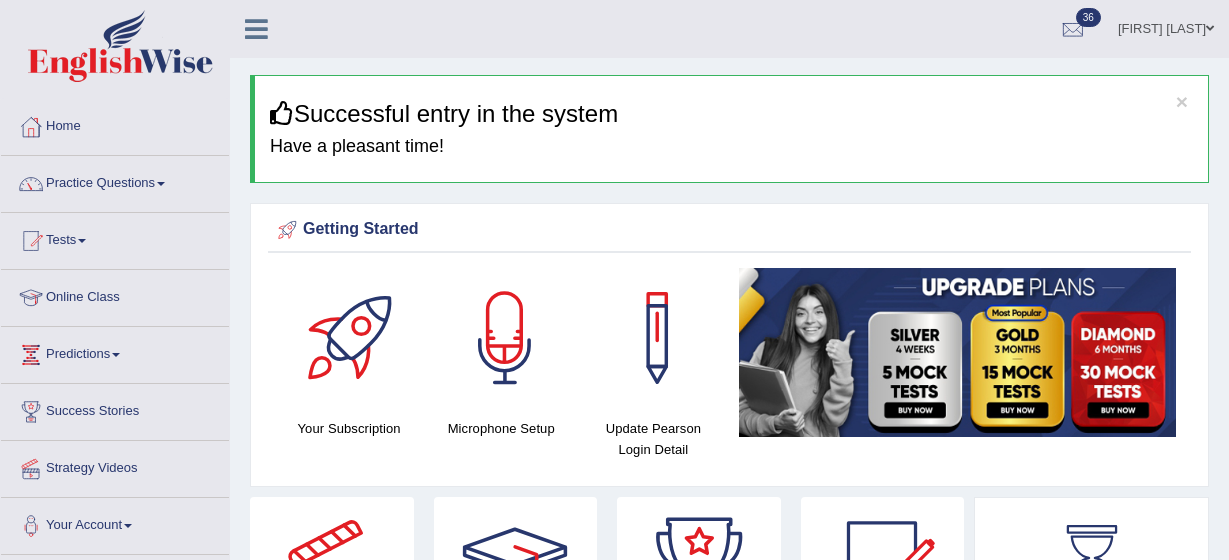 scroll, scrollTop: 0, scrollLeft: 0, axis: both 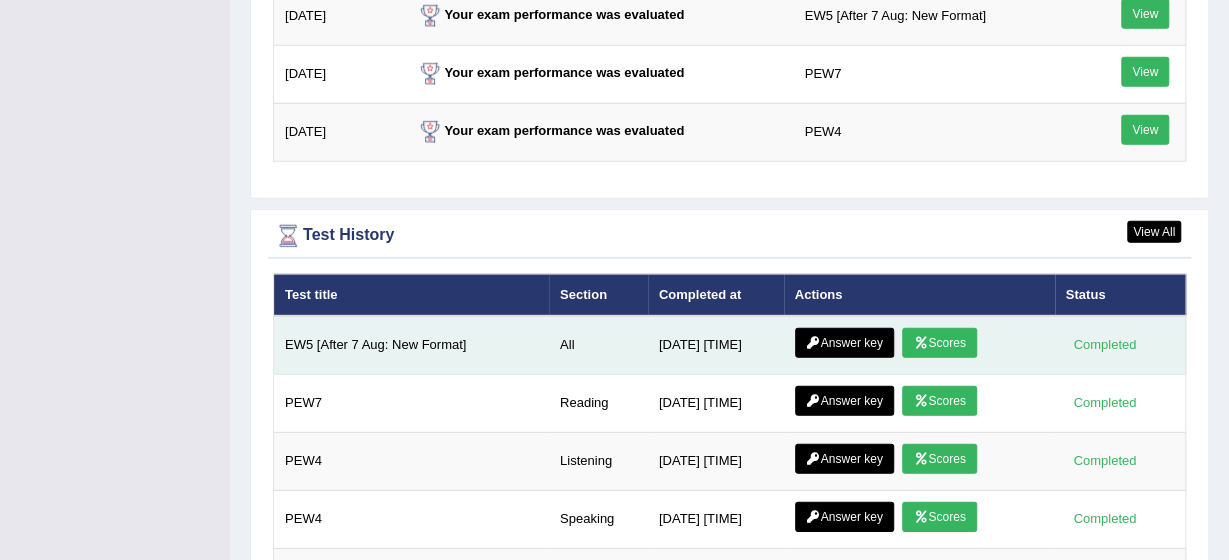 click on "Scores" at bounding box center [939, 343] 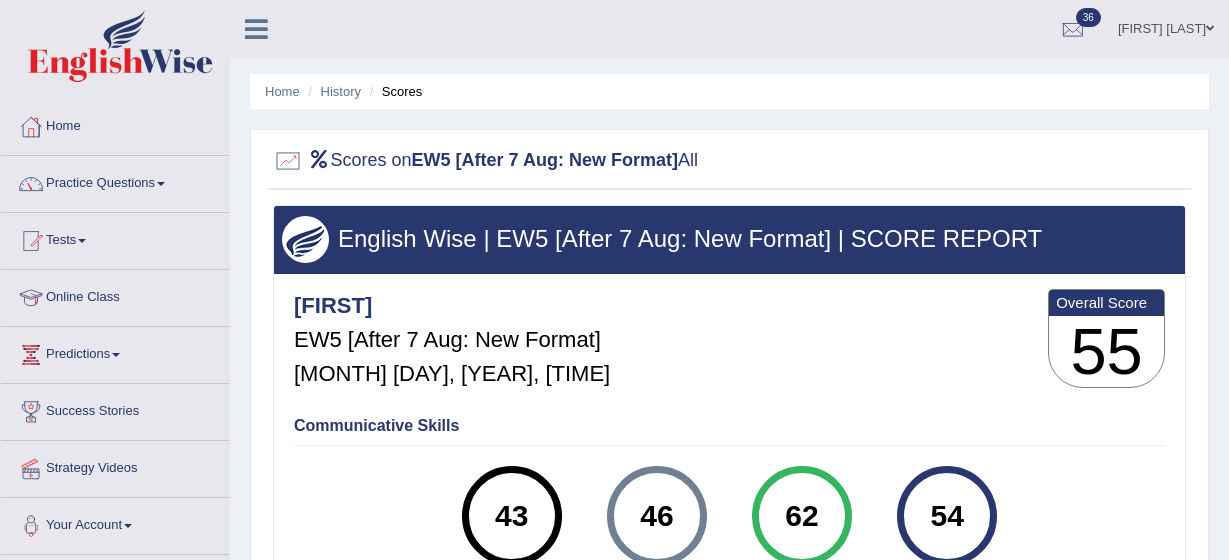 scroll, scrollTop: 0, scrollLeft: 0, axis: both 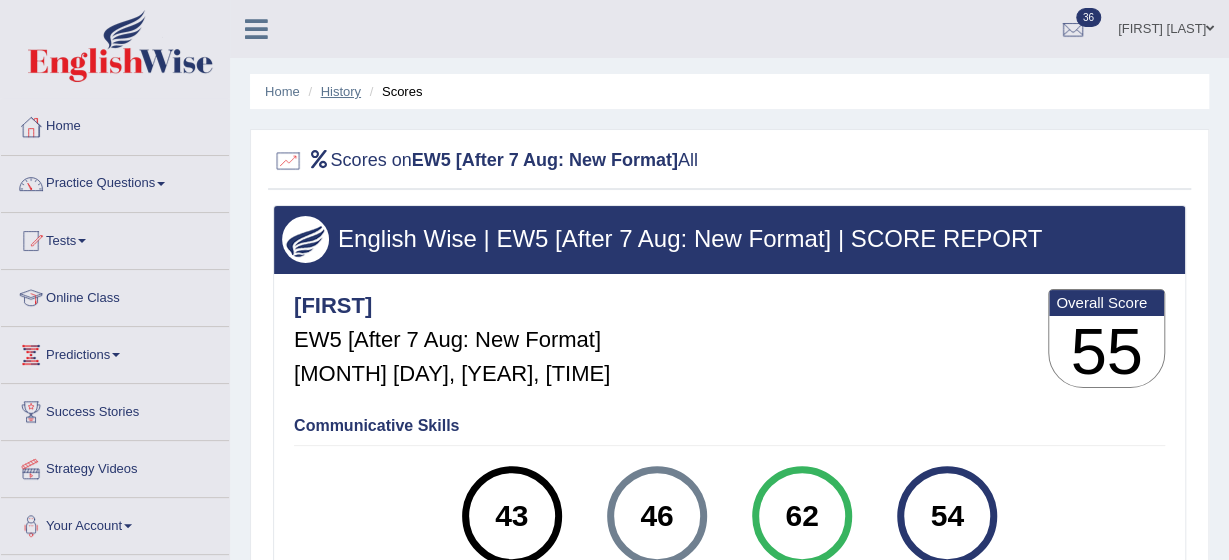 click on "History" at bounding box center (341, 91) 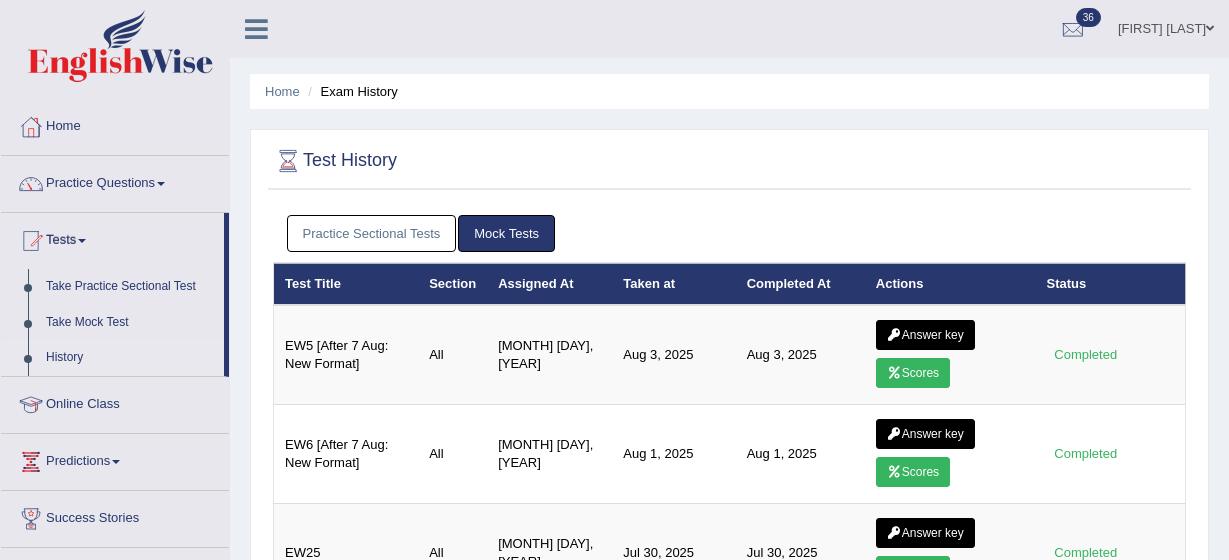 scroll, scrollTop: 0, scrollLeft: 0, axis: both 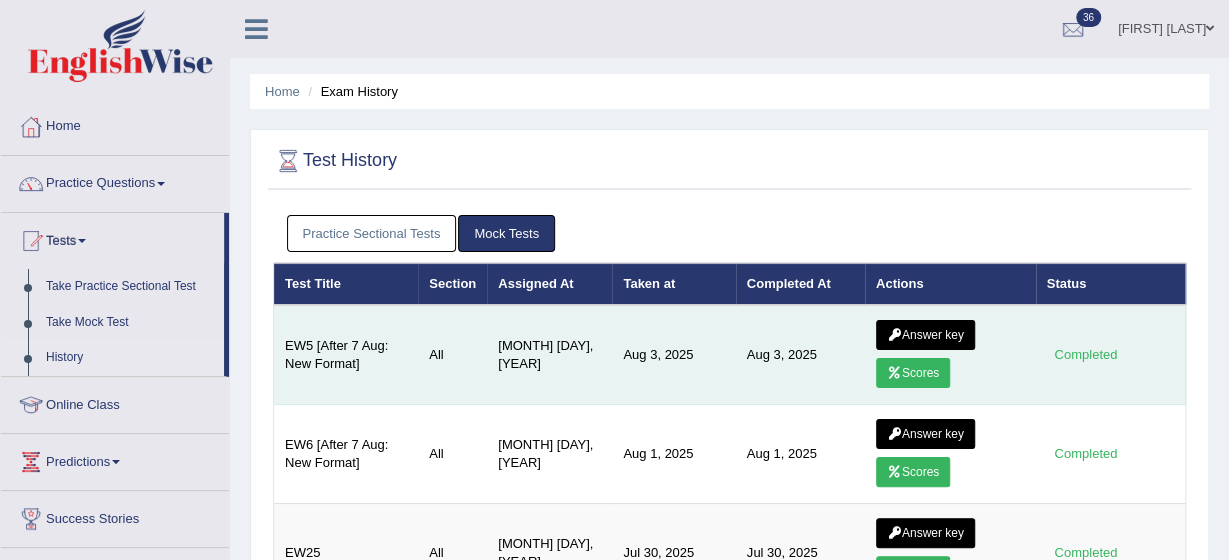 click on "Answer key" at bounding box center [925, 335] 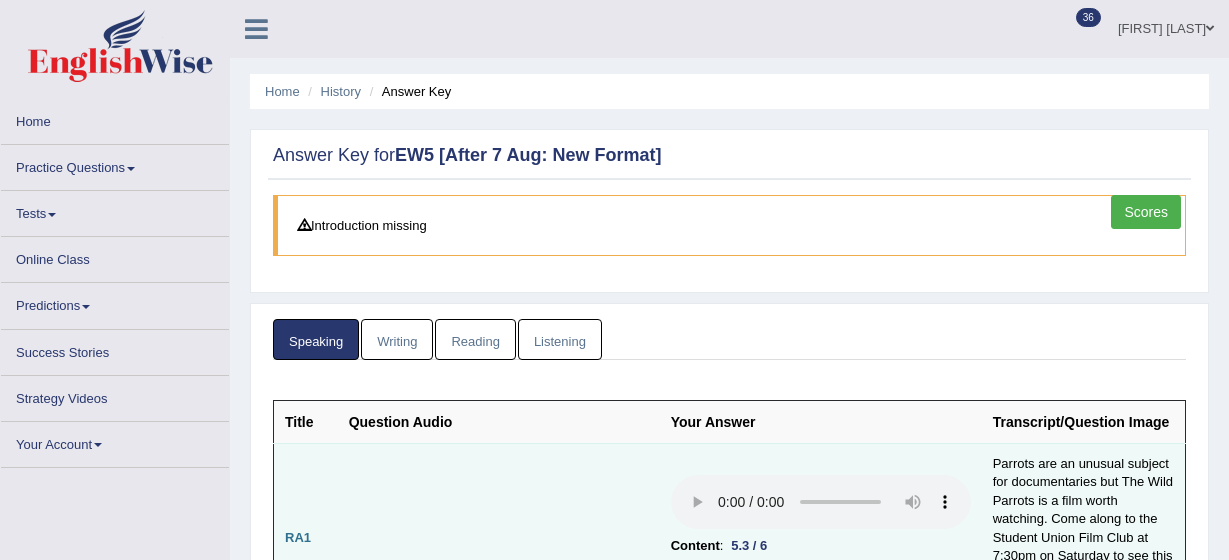 scroll, scrollTop: 0, scrollLeft: 0, axis: both 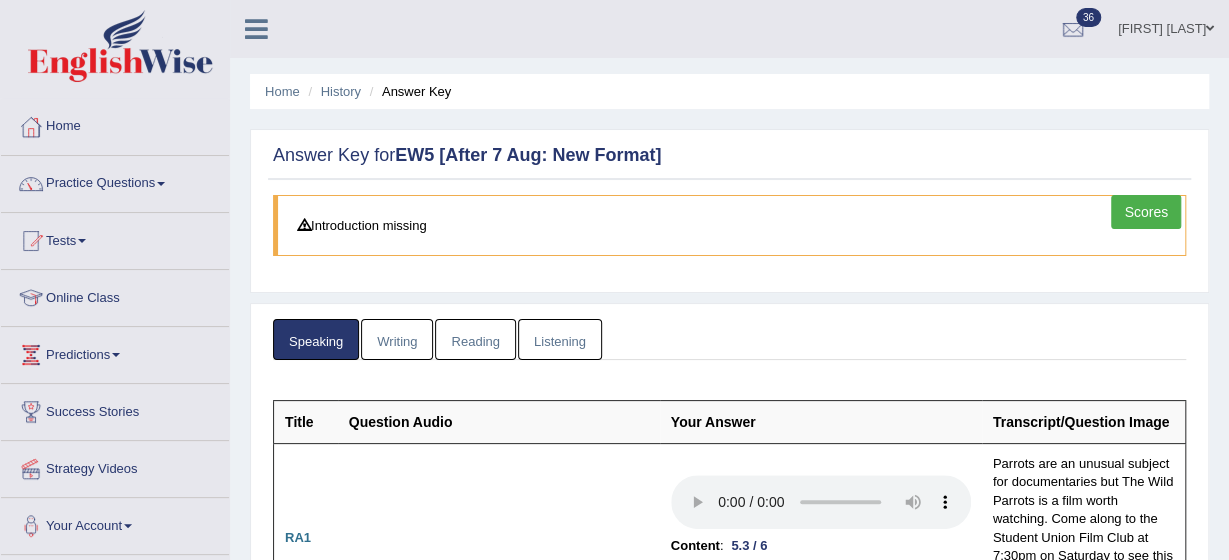 click on "Writing" at bounding box center (397, 339) 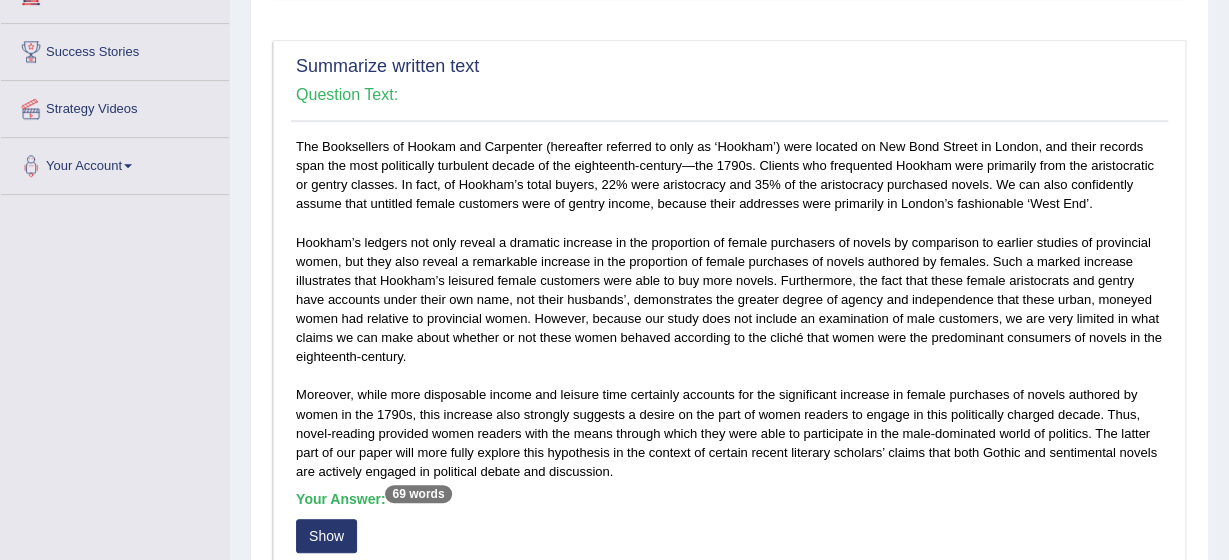 scroll, scrollTop: 400, scrollLeft: 0, axis: vertical 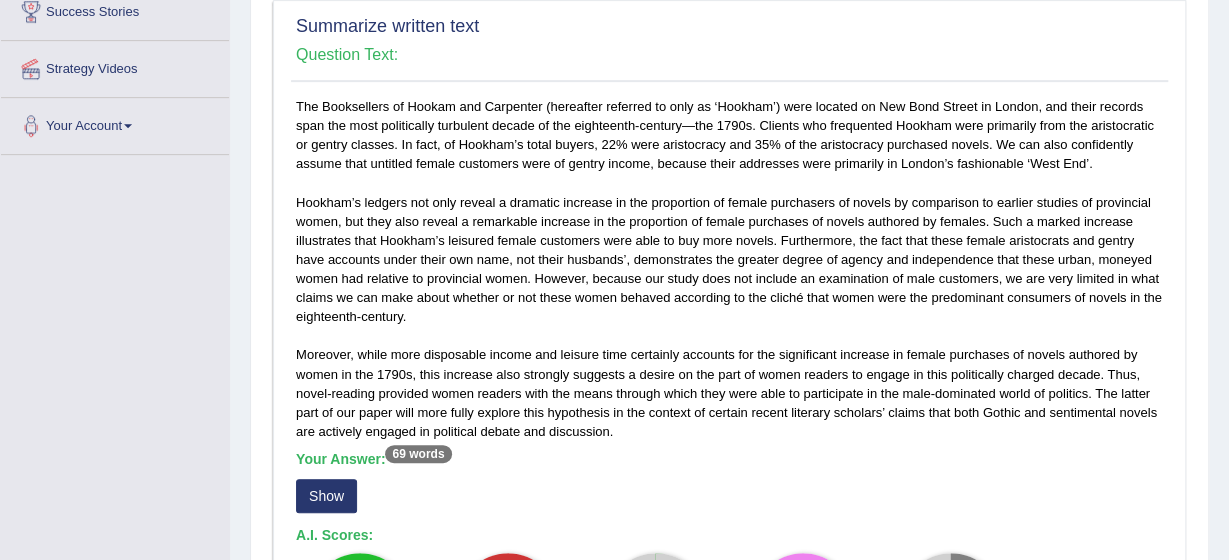 click on "Show" at bounding box center [326, 496] 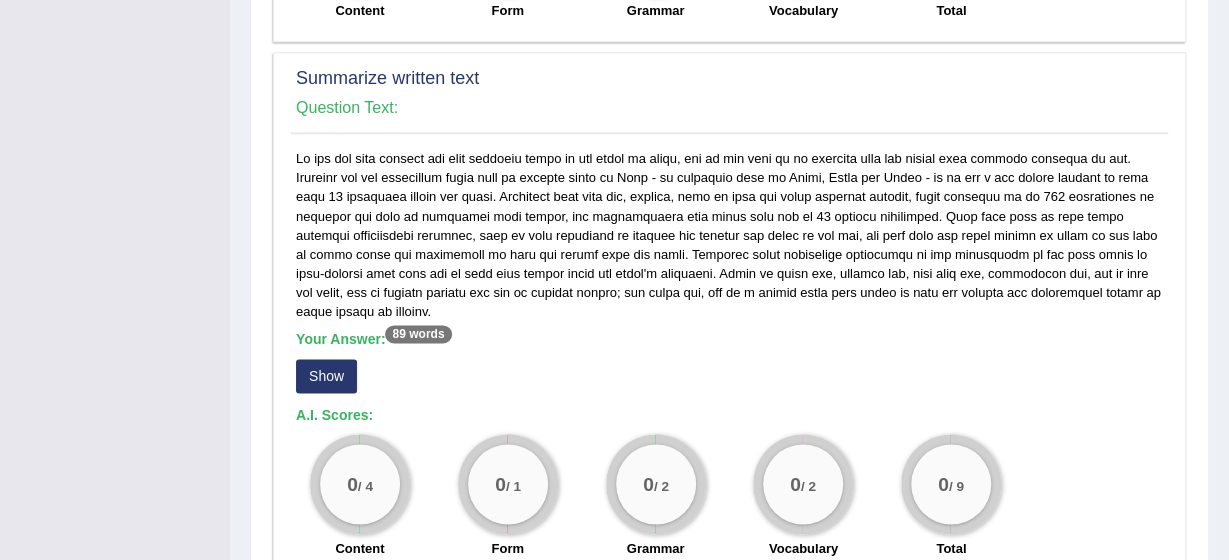 scroll, scrollTop: 1114, scrollLeft: 0, axis: vertical 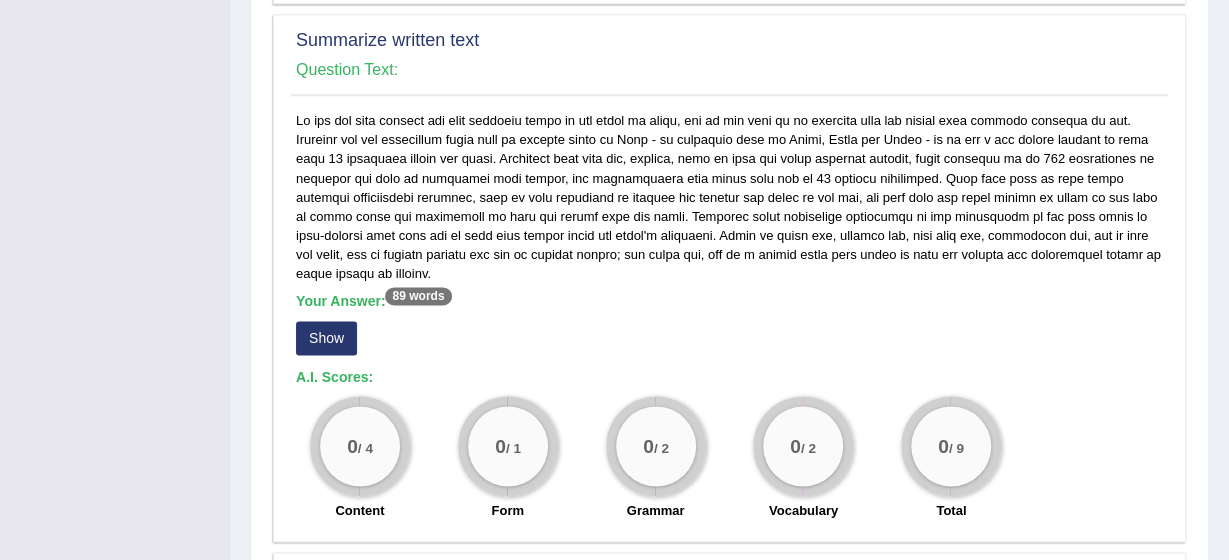 click on "Show" at bounding box center [326, 338] 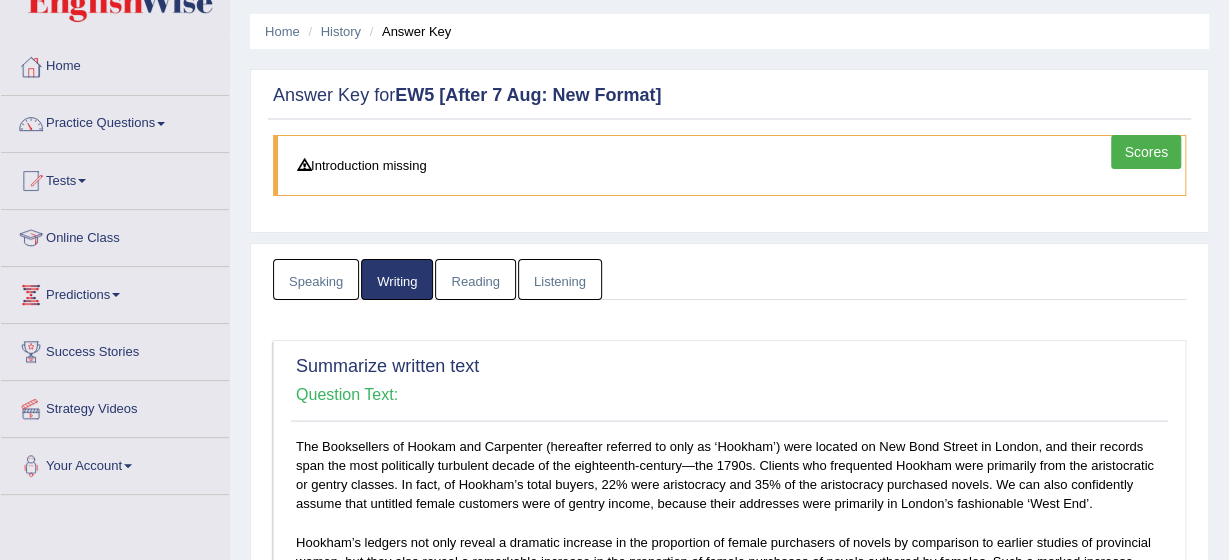 scroll, scrollTop: 0, scrollLeft: 0, axis: both 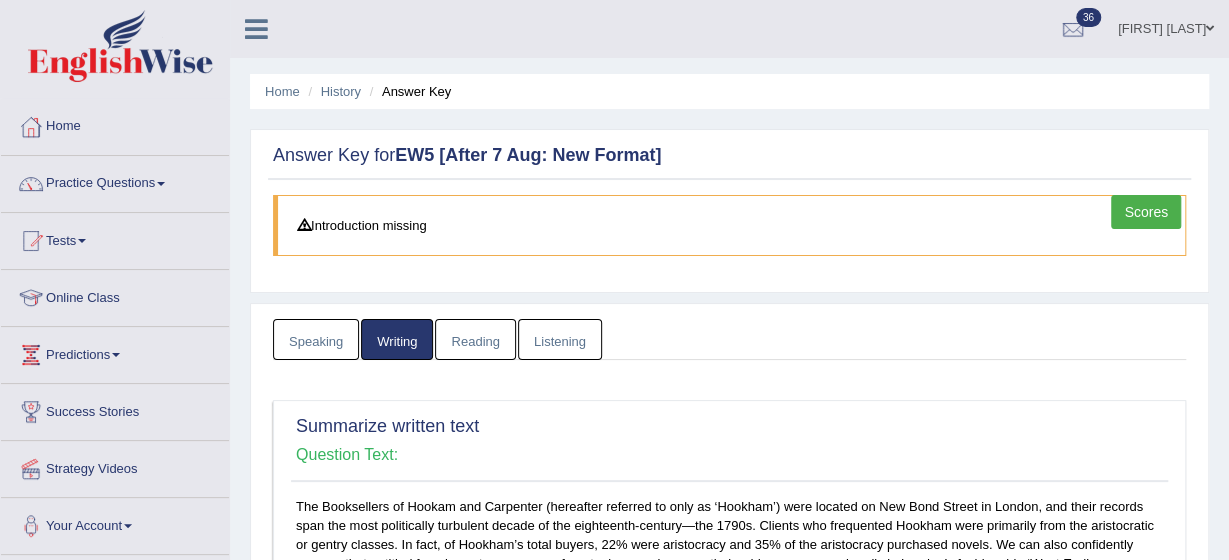 click on "Reading" at bounding box center (475, 339) 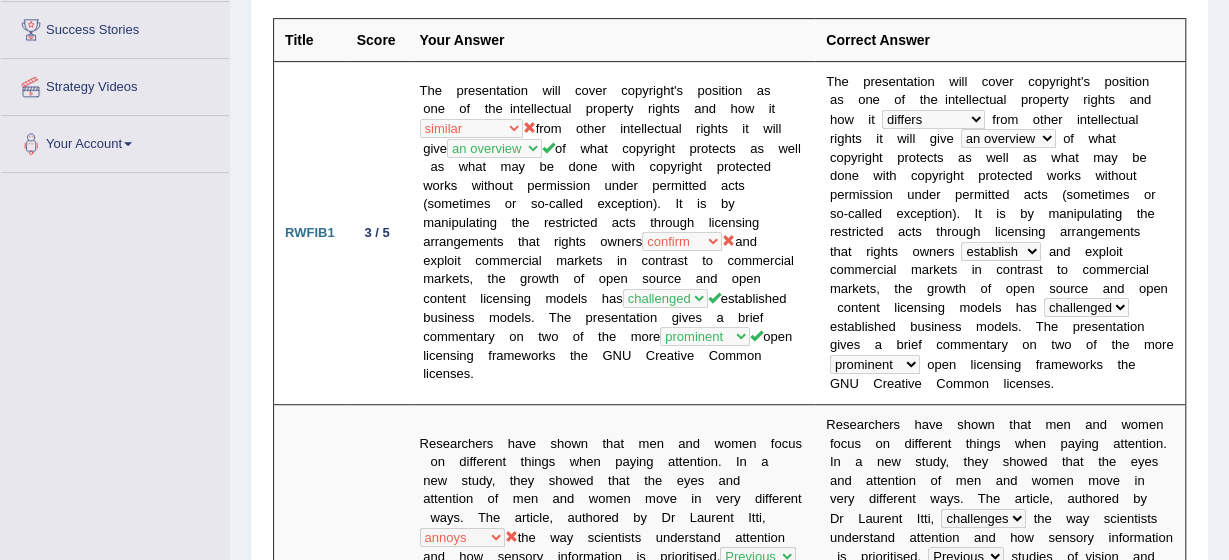 scroll, scrollTop: 399, scrollLeft: 0, axis: vertical 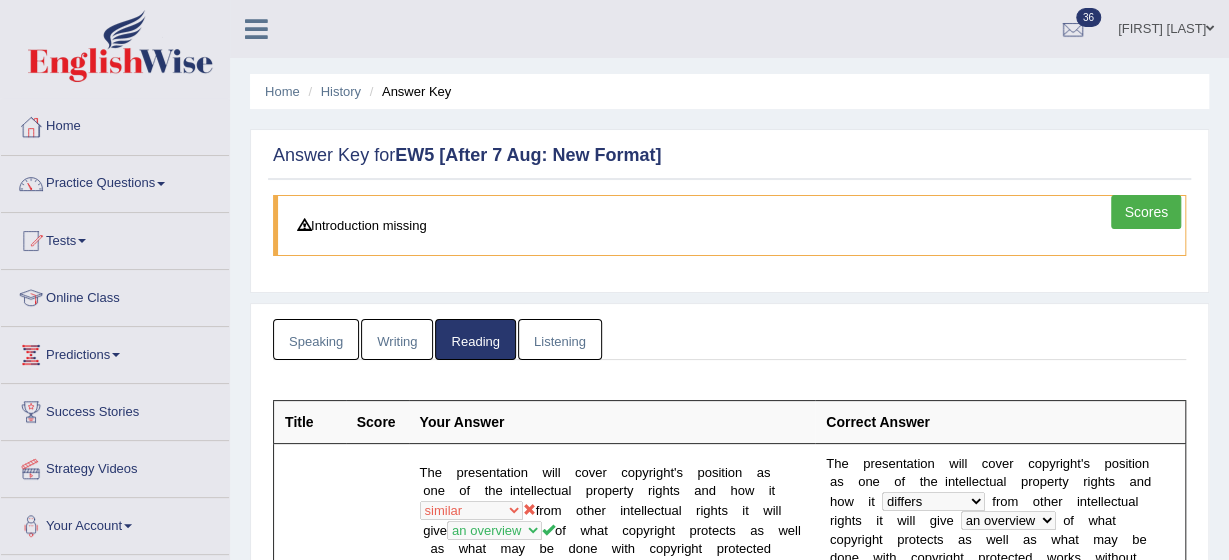 click on "Listening" at bounding box center [560, 339] 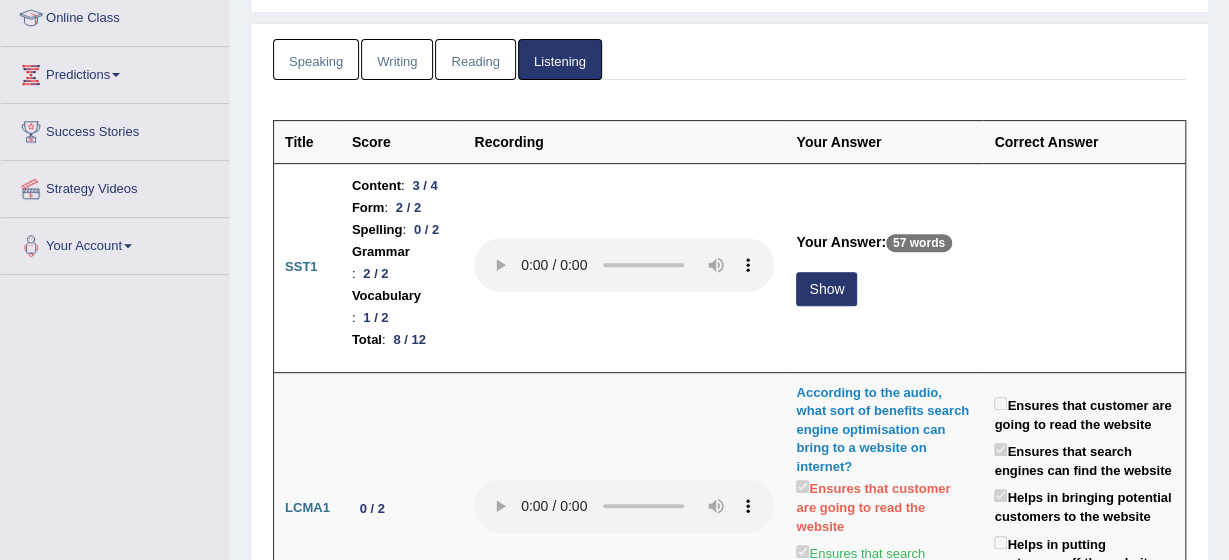 scroll, scrollTop: 320, scrollLeft: 0, axis: vertical 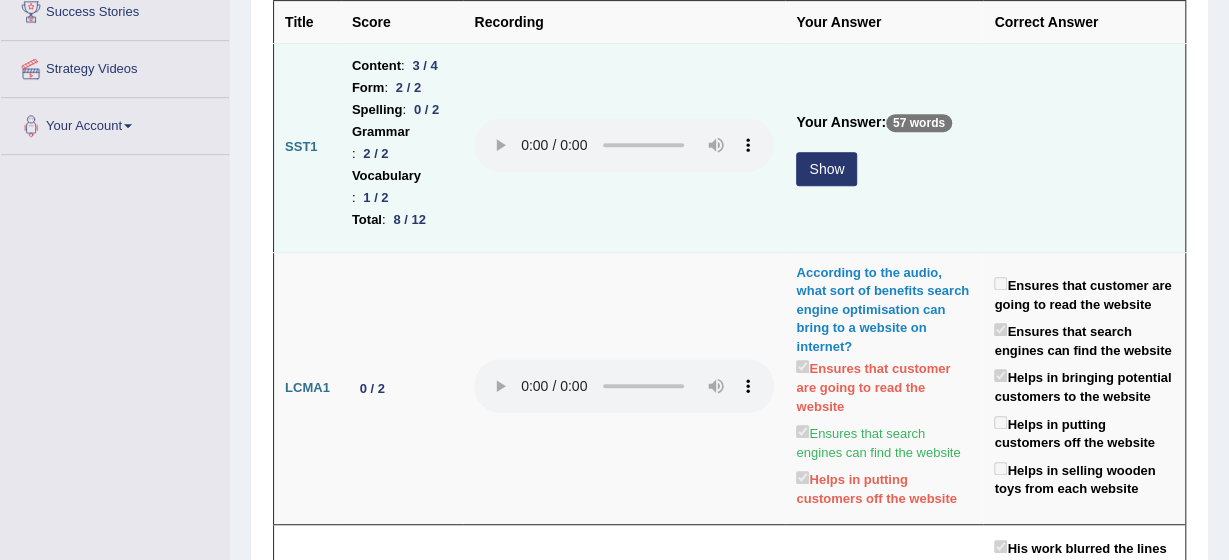 click on "Show" at bounding box center (826, 169) 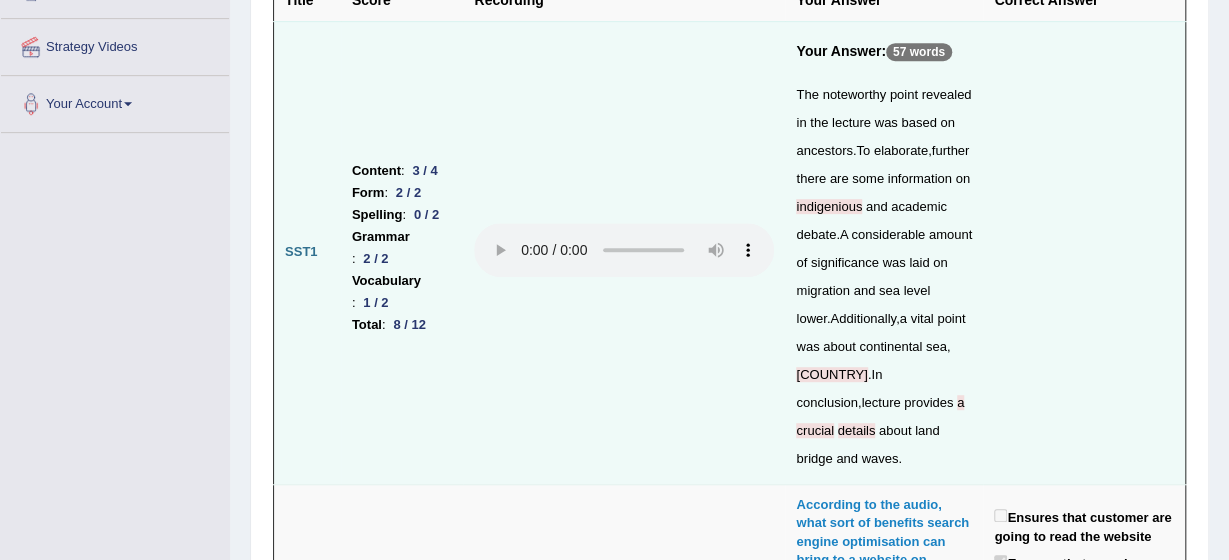 scroll, scrollTop: 440, scrollLeft: 0, axis: vertical 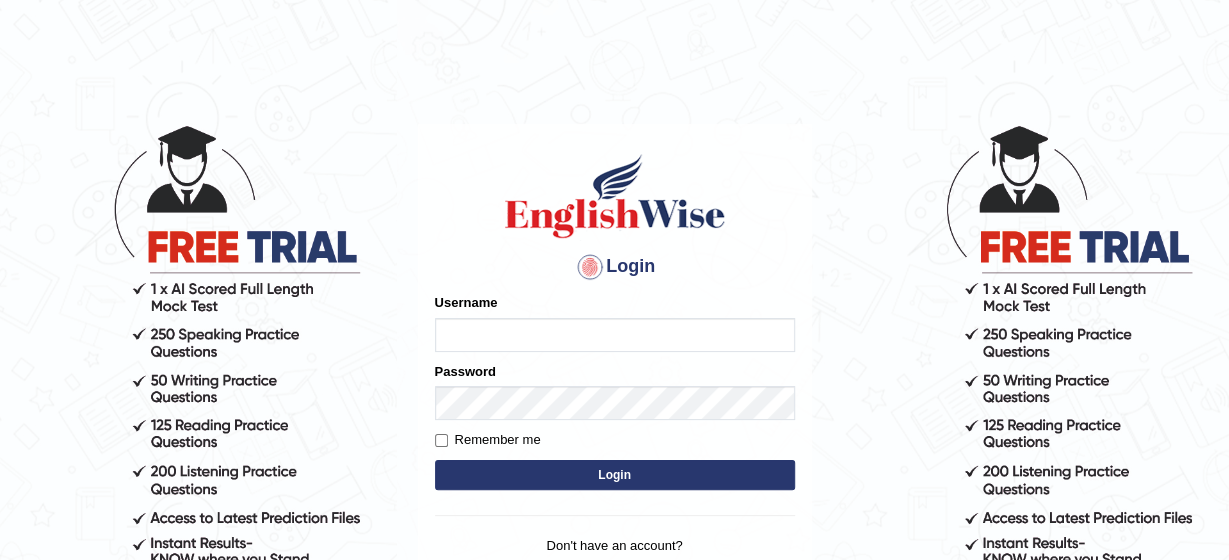 type on "kavya" 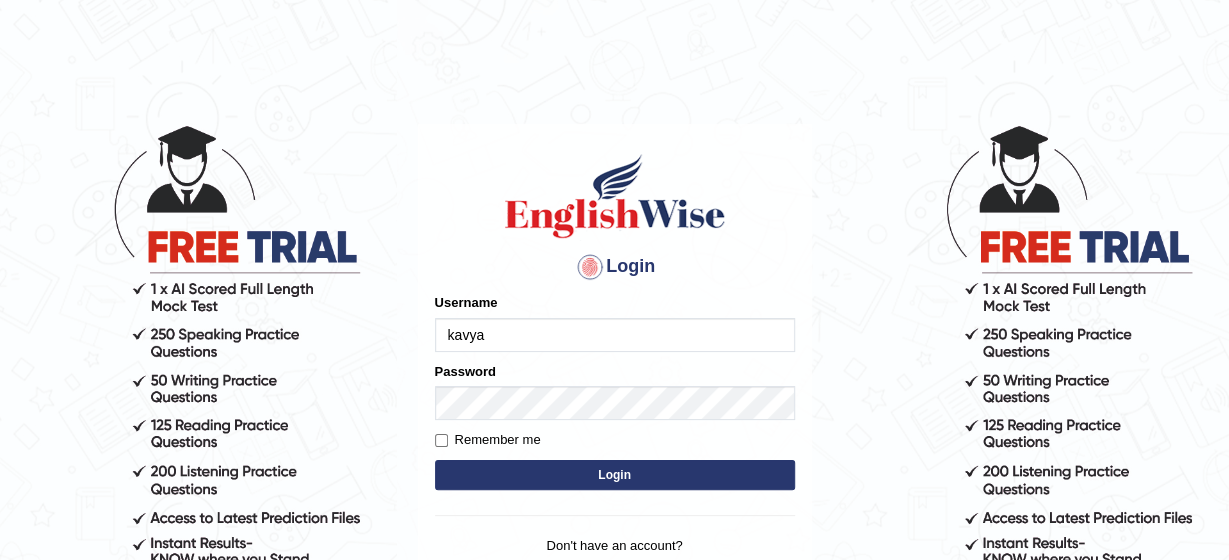 click on "Login" at bounding box center (615, 475) 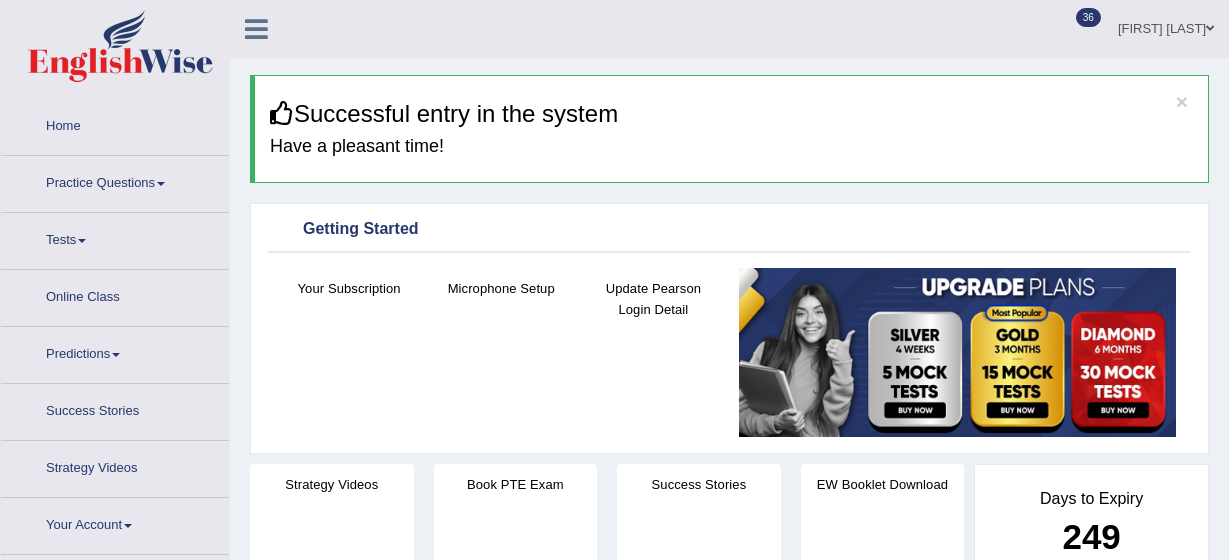 scroll, scrollTop: 0, scrollLeft: 0, axis: both 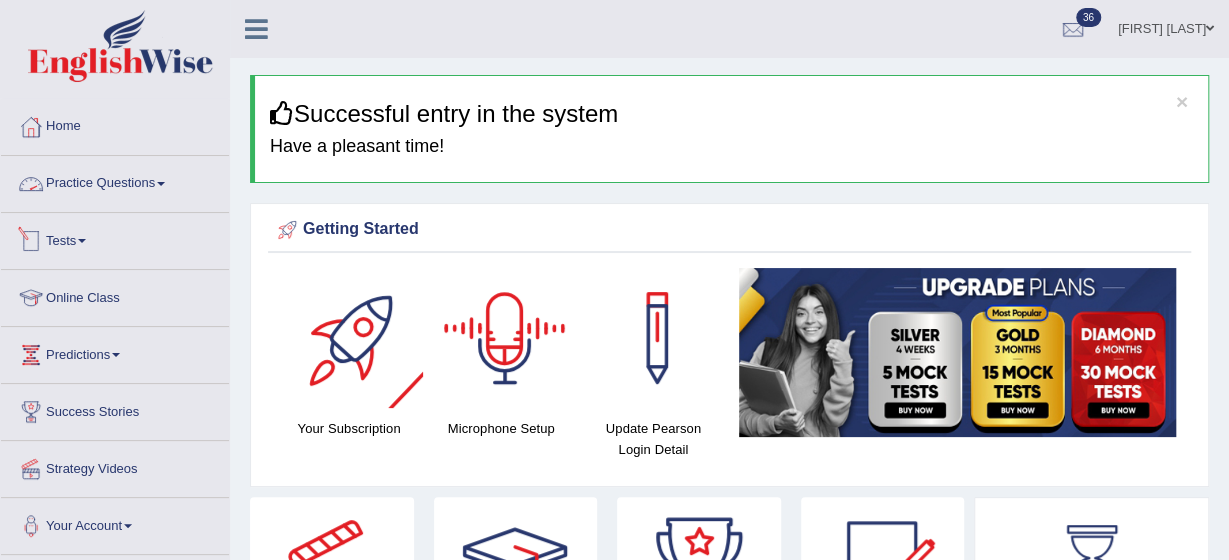 click on "Practice Questions" at bounding box center (115, 181) 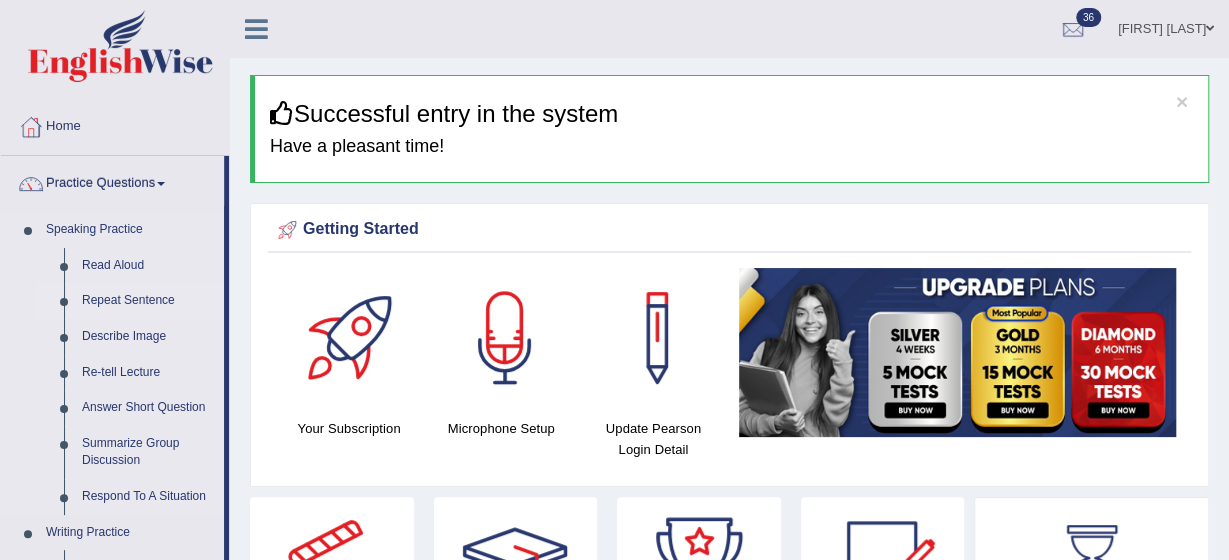click on "Repeat Sentence" at bounding box center [148, 301] 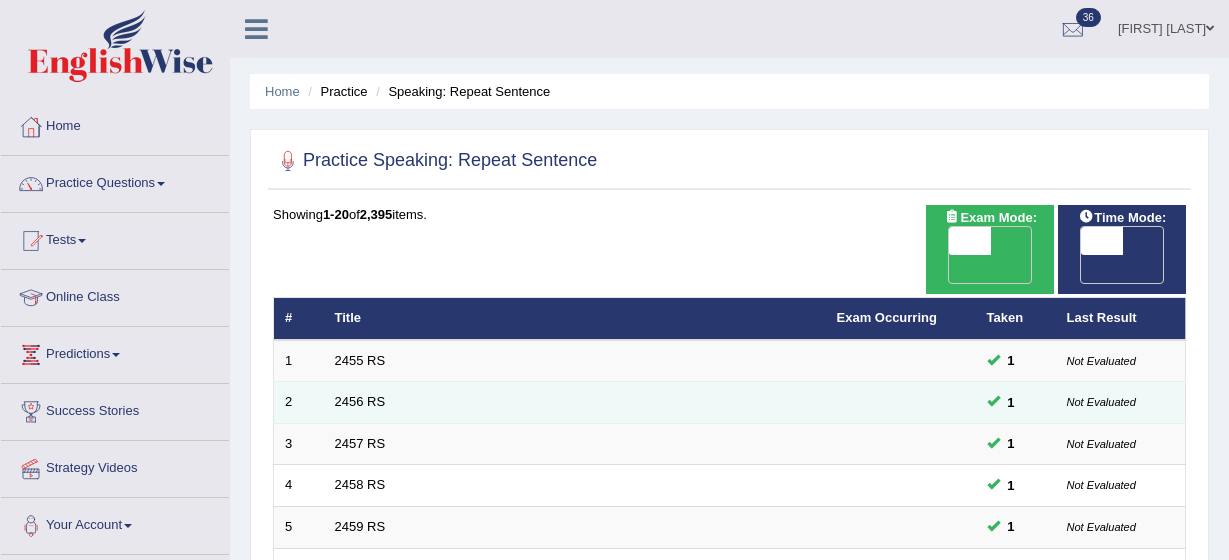 scroll, scrollTop: 0, scrollLeft: 0, axis: both 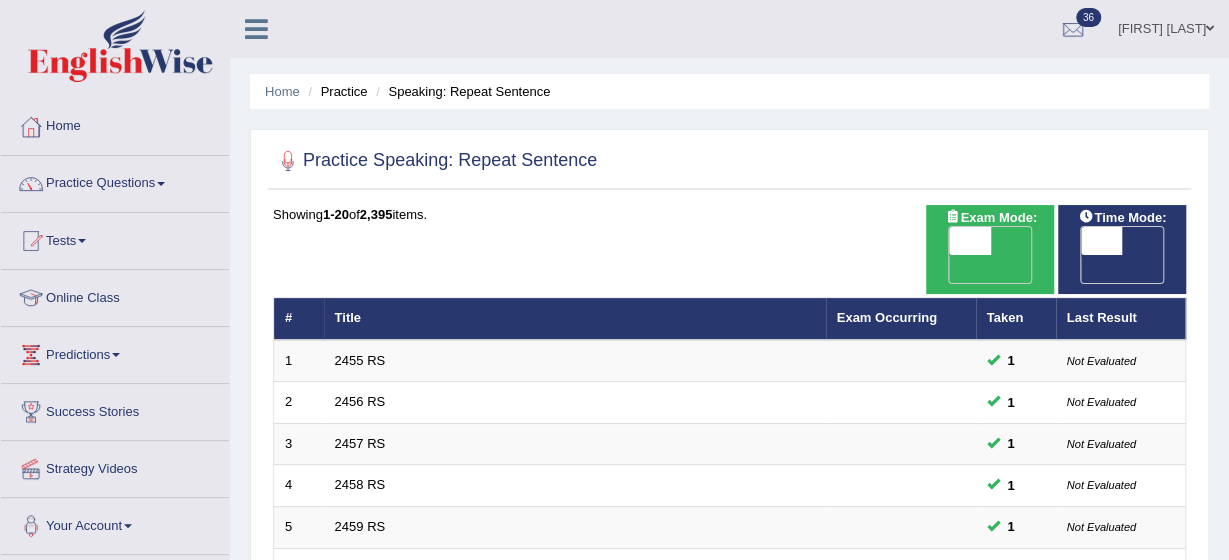 click on "OFF" at bounding box center [1060, 269] 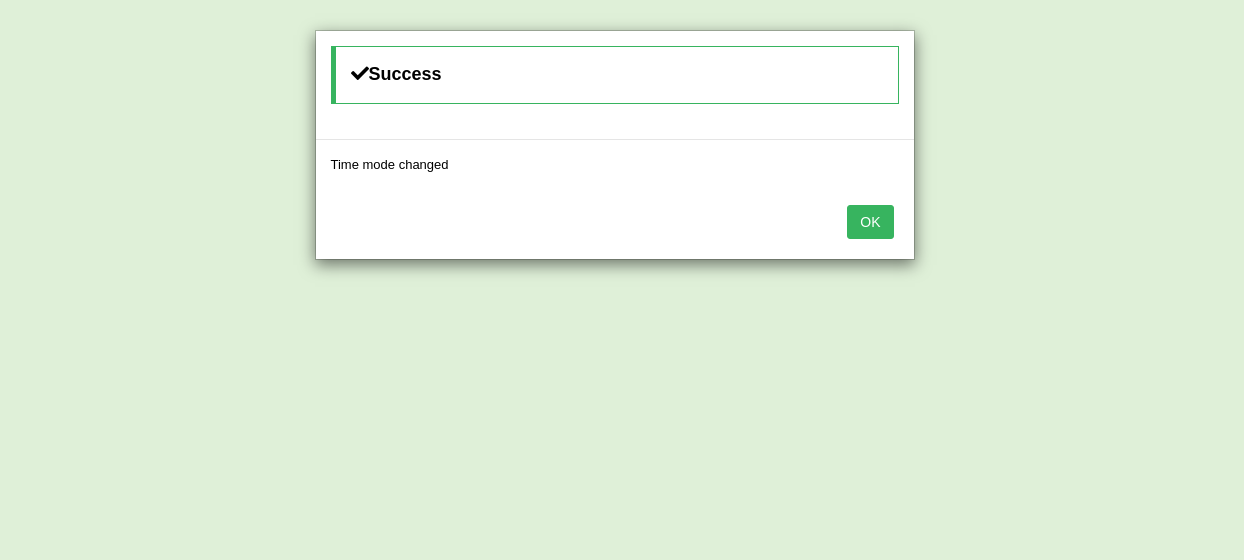 click on "OK" at bounding box center (870, 222) 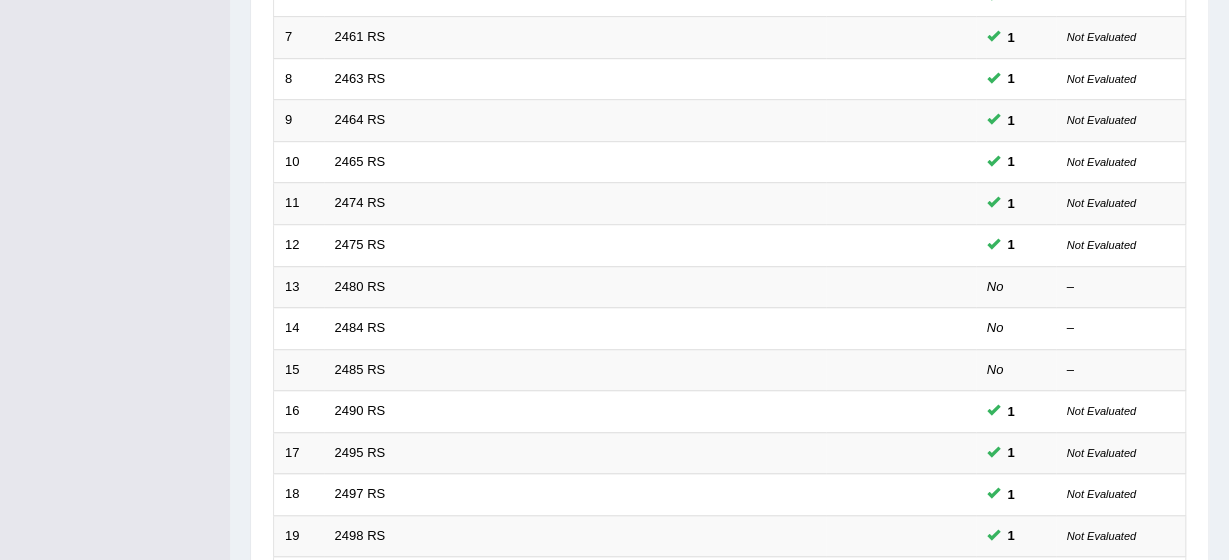 scroll, scrollTop: 613, scrollLeft: 0, axis: vertical 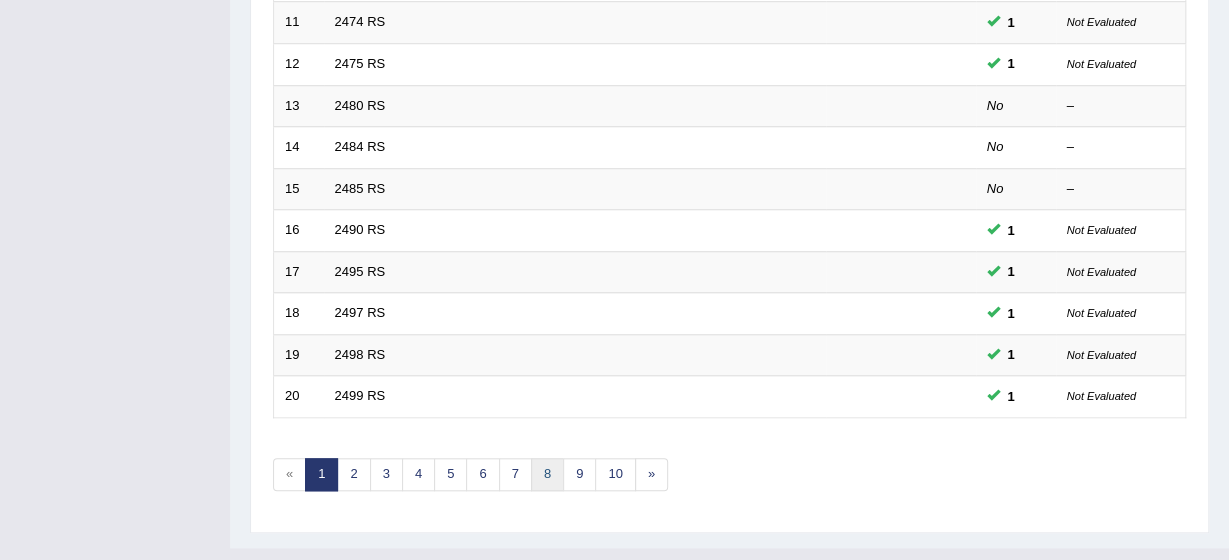 click on "8" at bounding box center (547, 474) 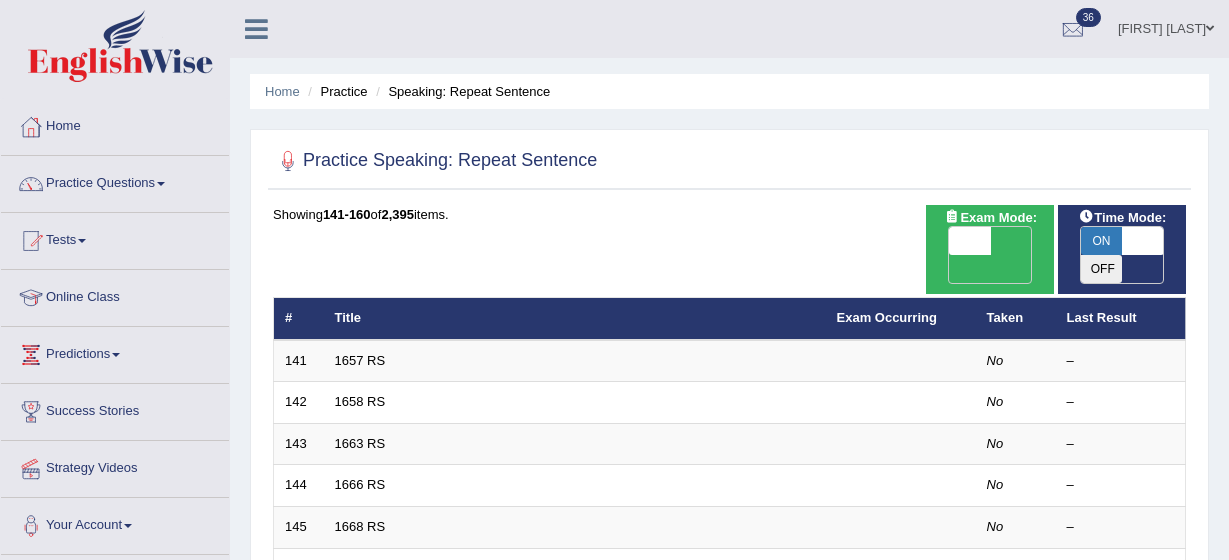 scroll, scrollTop: 0, scrollLeft: 0, axis: both 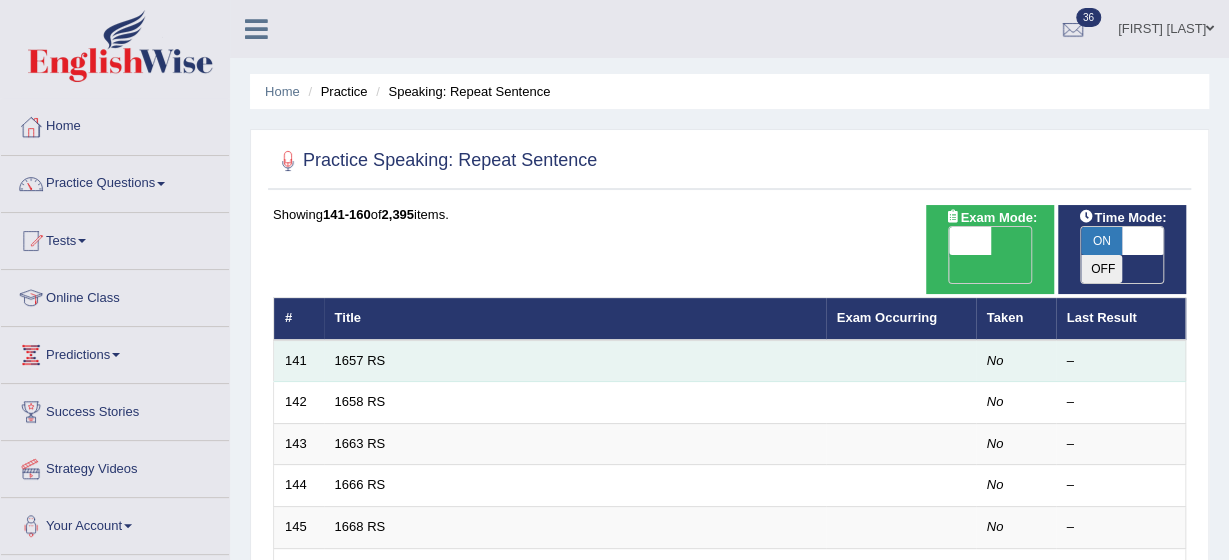 click on "141" at bounding box center (299, 361) 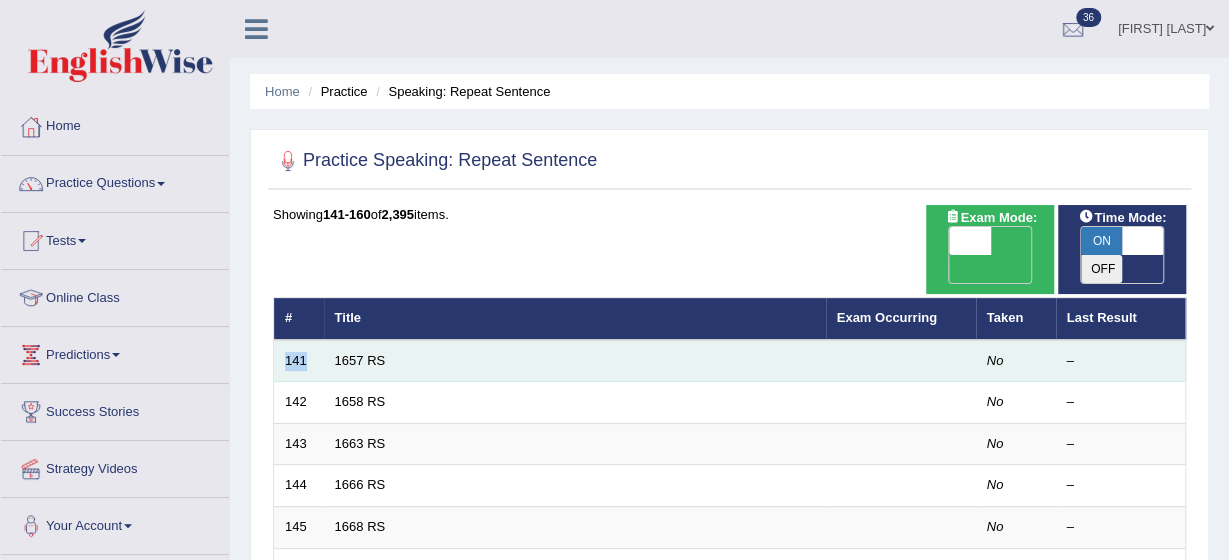 click on "141" at bounding box center [299, 361] 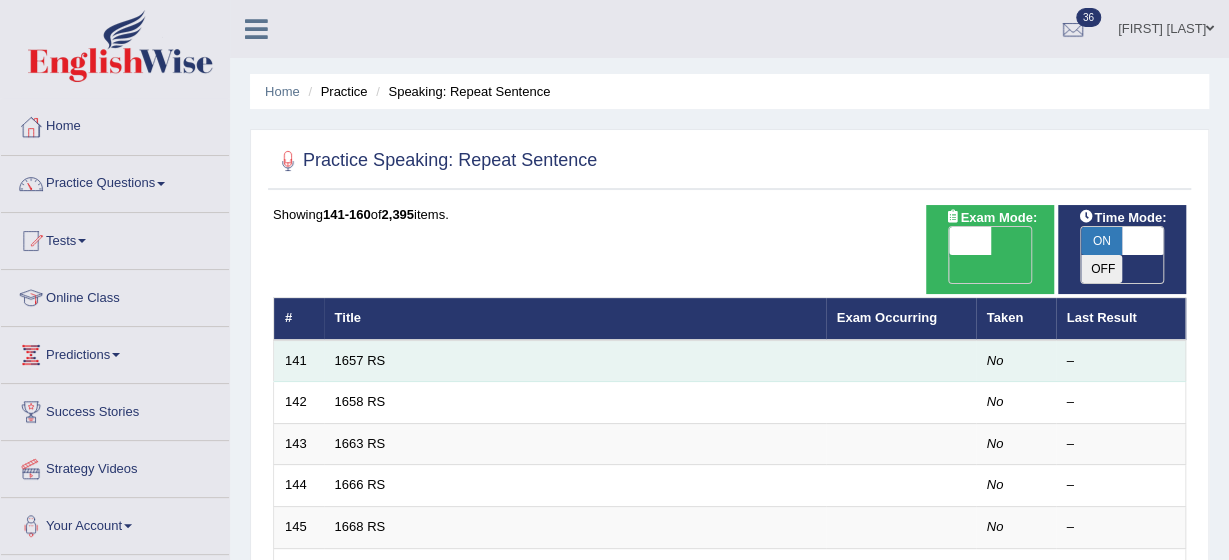 drag, startPoint x: 294, startPoint y: 331, endPoint x: 411, endPoint y: 333, distance: 117.01709 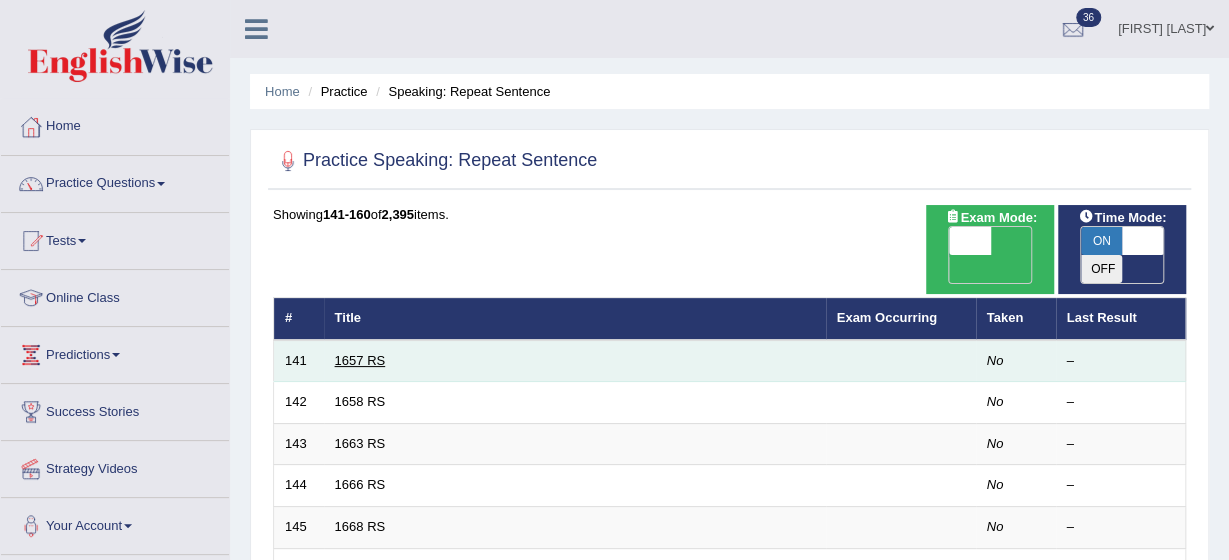 click on "1657 RS" at bounding box center (360, 360) 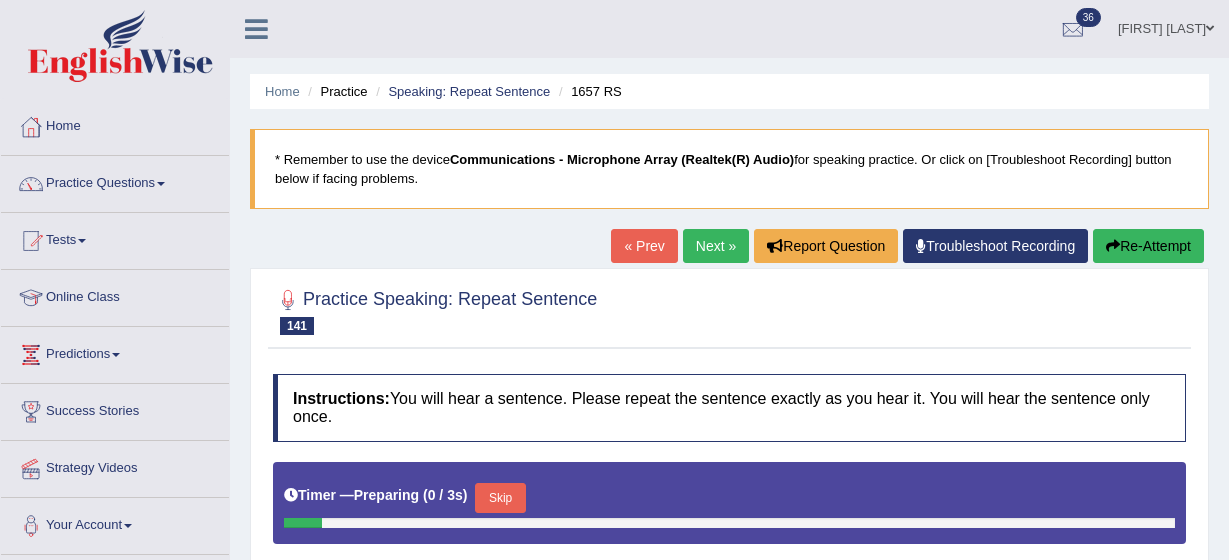 scroll, scrollTop: 0, scrollLeft: 0, axis: both 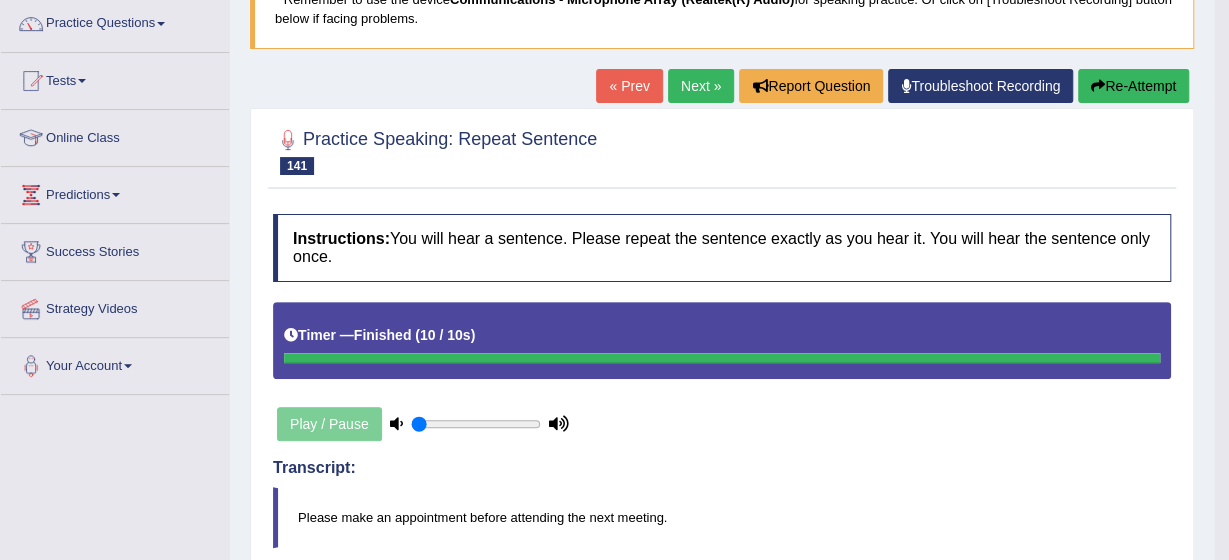 click on "Re-Attempt" at bounding box center (1133, 86) 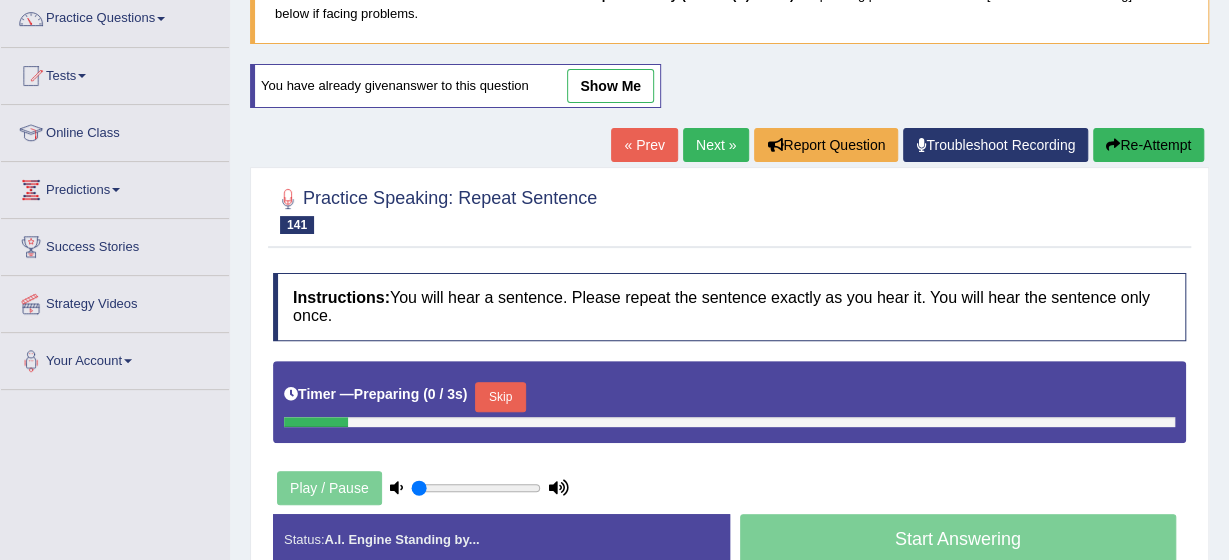 scroll, scrollTop: 165, scrollLeft: 0, axis: vertical 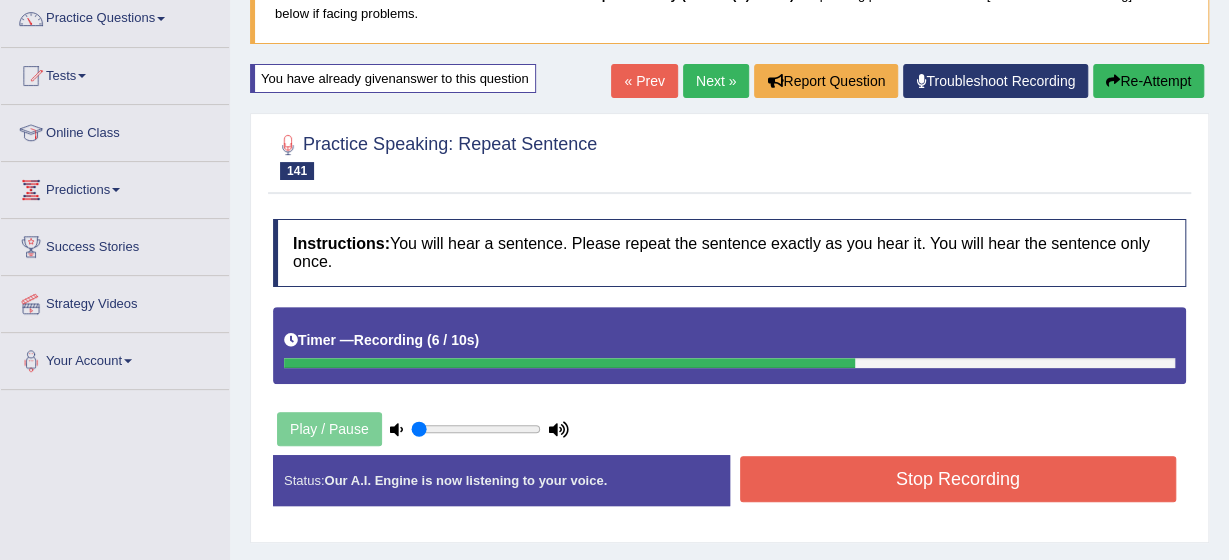 click on "Stop Recording" at bounding box center (958, 479) 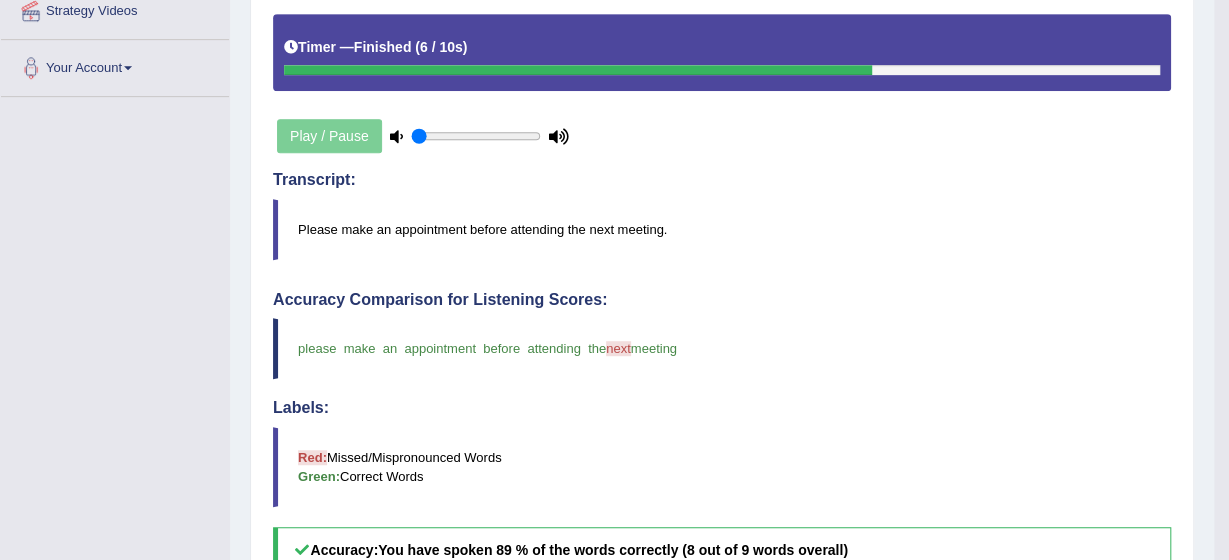 scroll, scrollTop: 498, scrollLeft: 0, axis: vertical 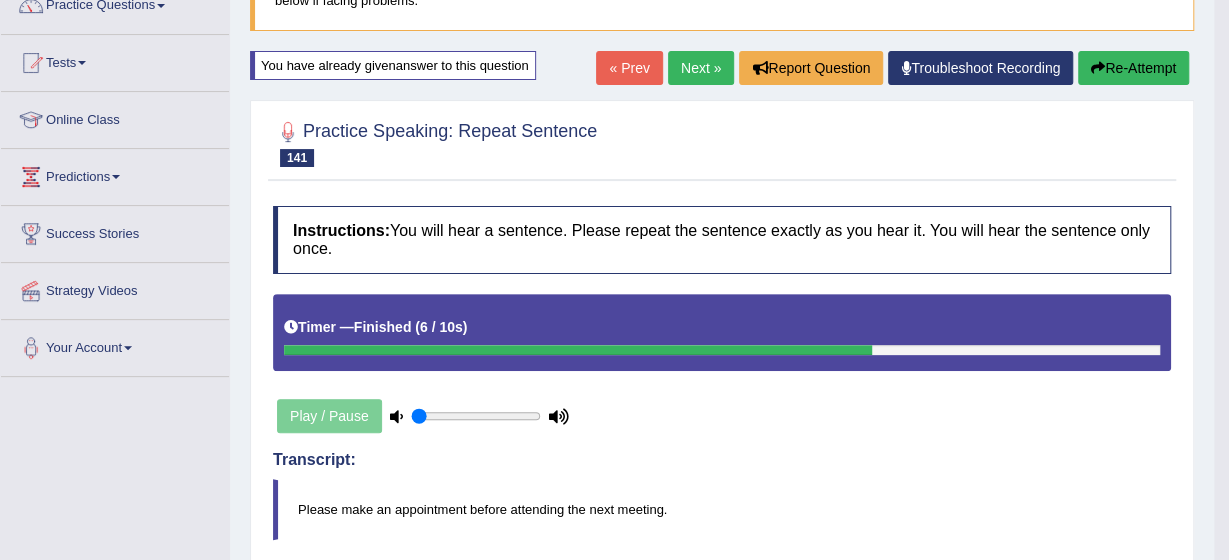 click on "Next »" at bounding box center [701, 68] 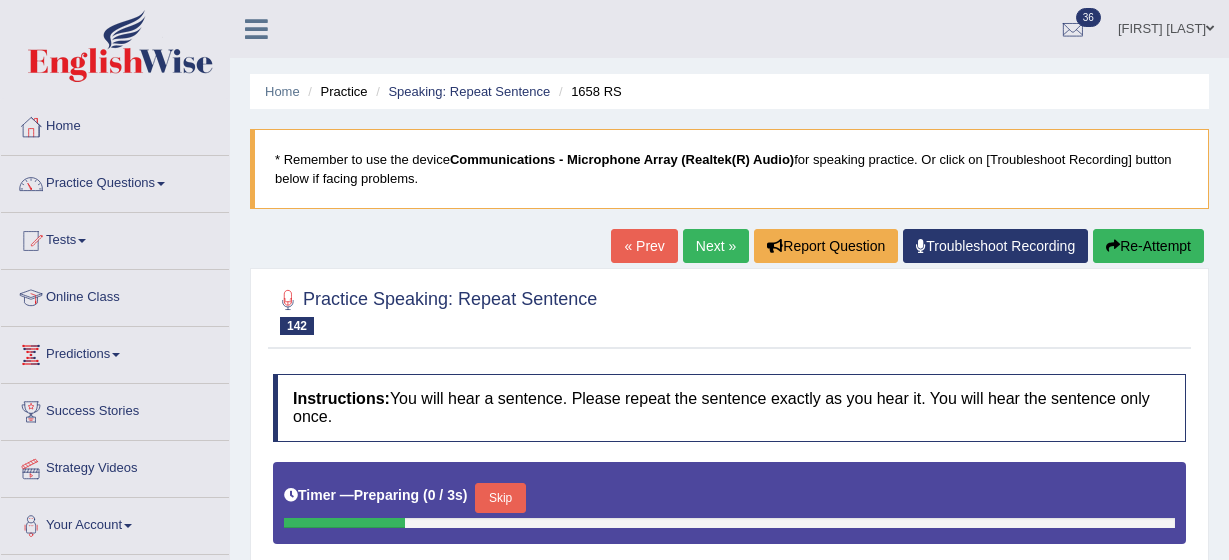 scroll, scrollTop: 0, scrollLeft: 0, axis: both 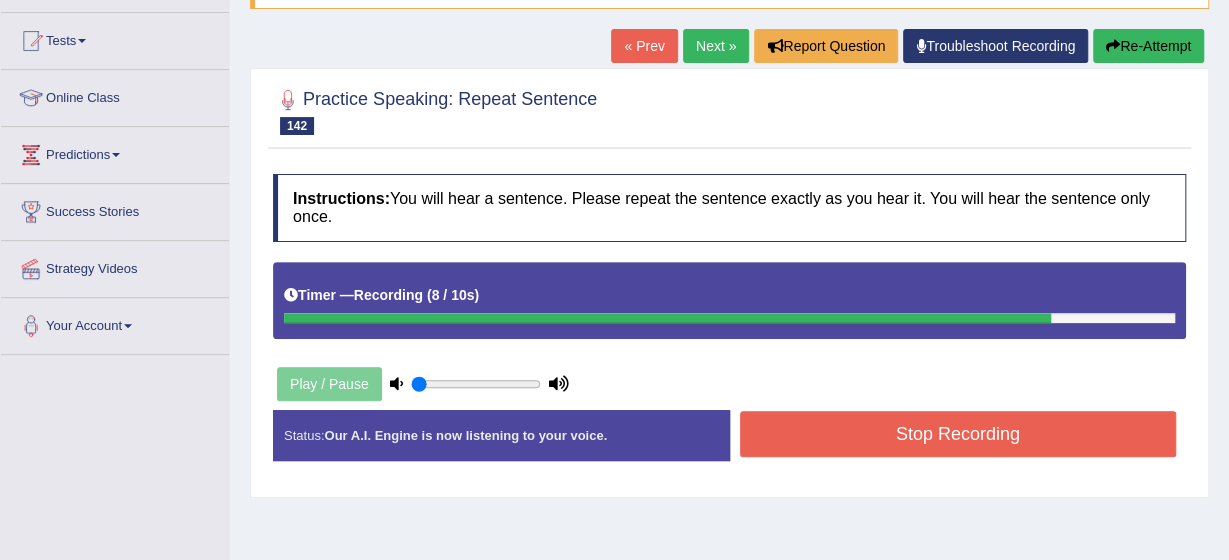 click on "Stop Recording" at bounding box center [958, 434] 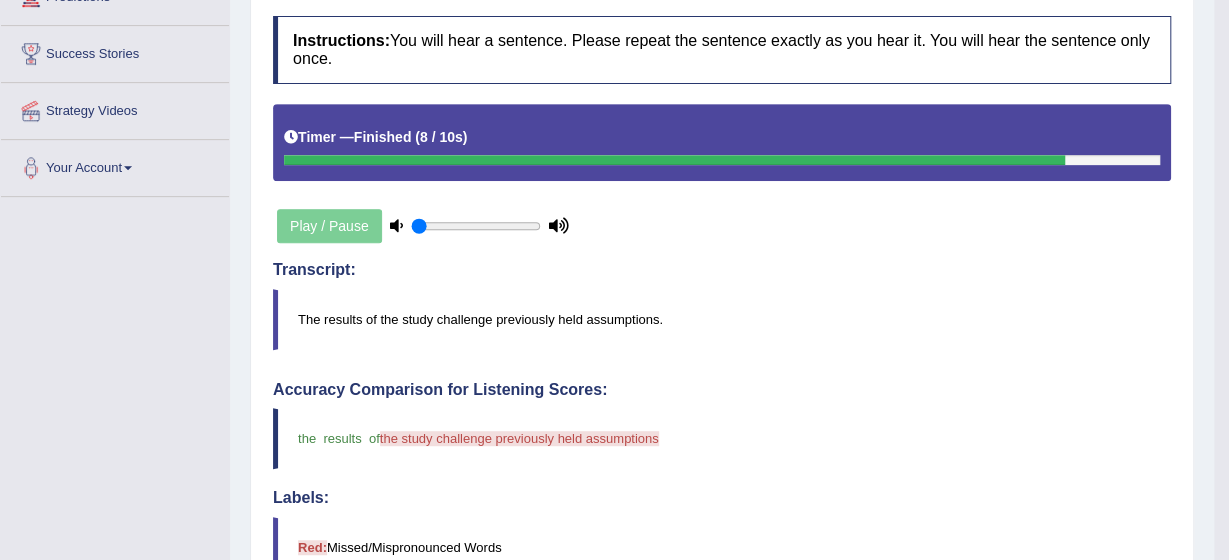 scroll, scrollTop: 360, scrollLeft: 0, axis: vertical 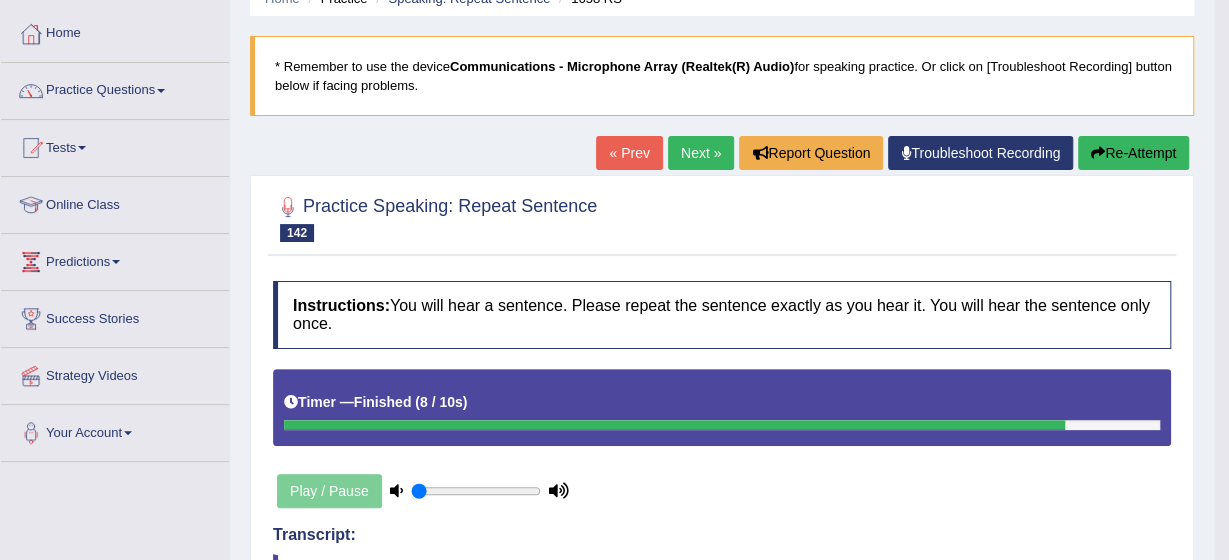 click on "Next »" at bounding box center [701, 153] 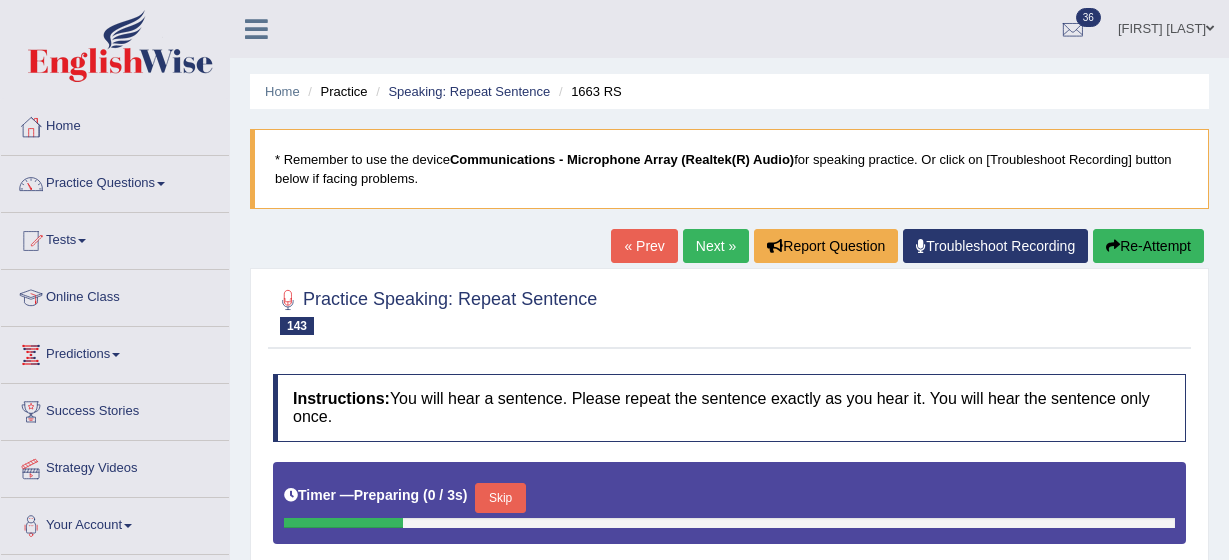 scroll, scrollTop: 0, scrollLeft: 0, axis: both 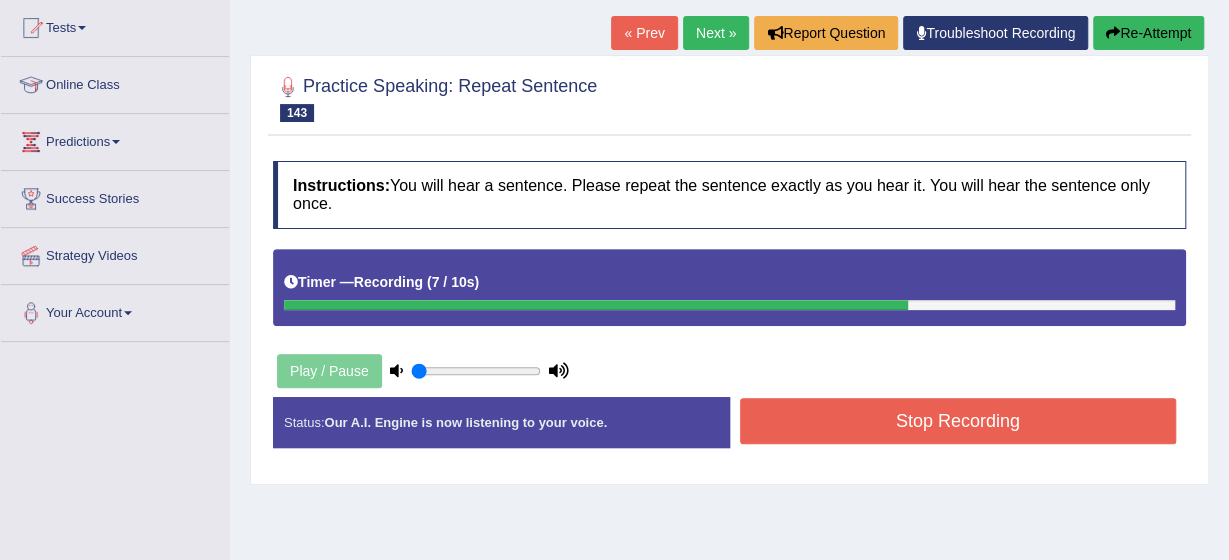 click on "Stop Recording" at bounding box center (958, 421) 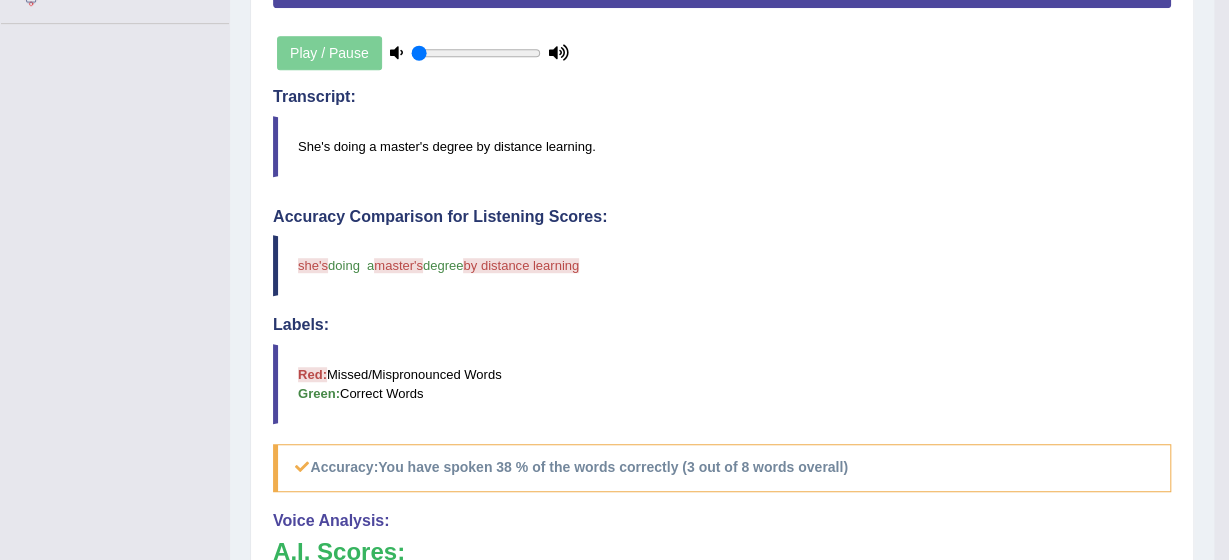 scroll, scrollTop: 533, scrollLeft: 0, axis: vertical 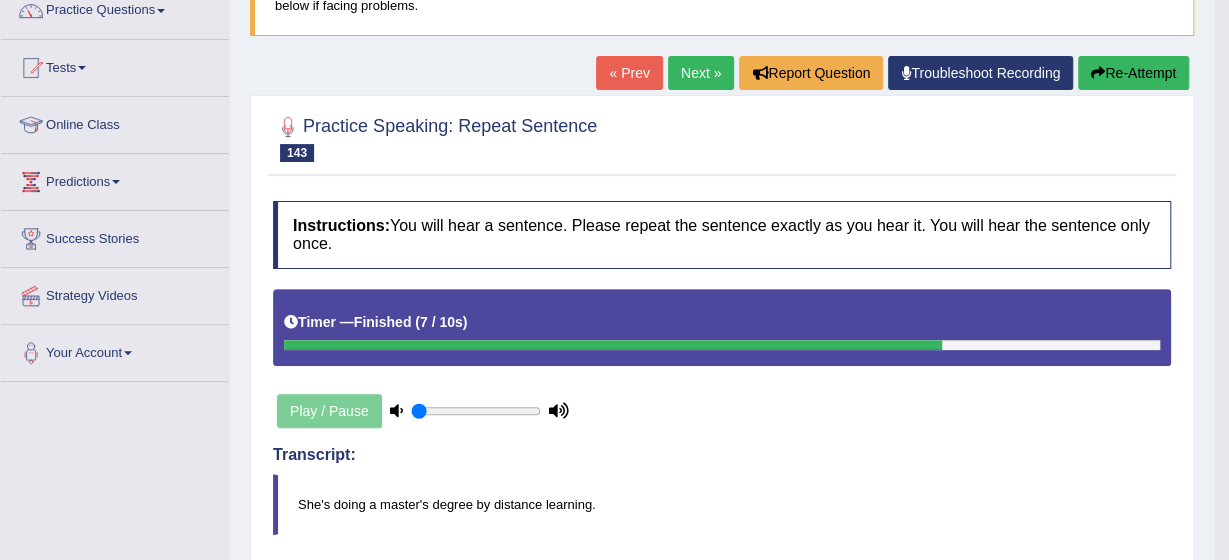 click on "Next »" at bounding box center (701, 73) 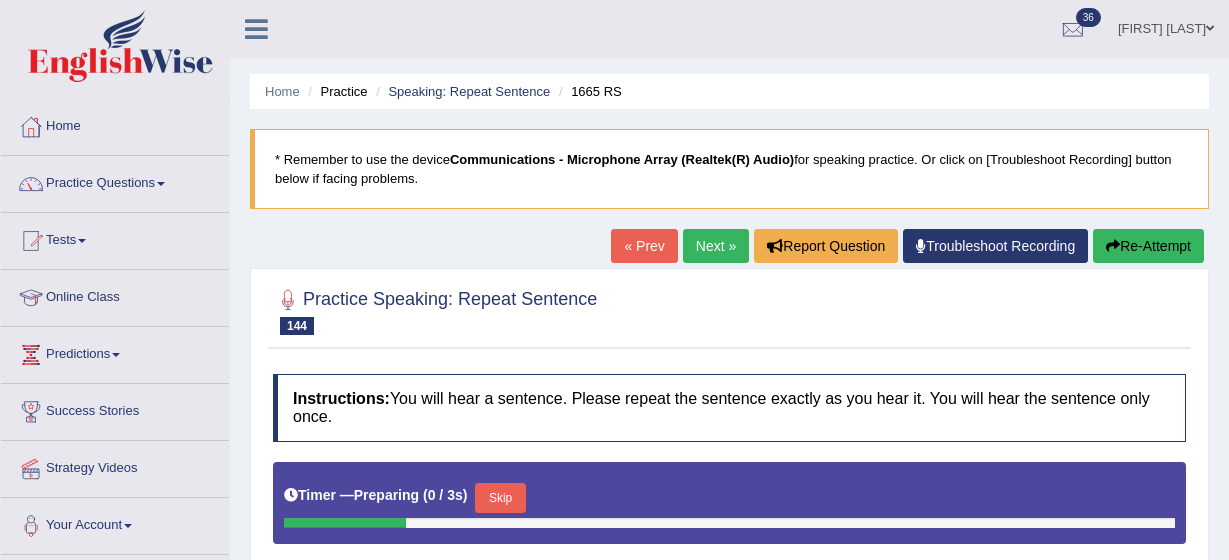 scroll, scrollTop: 0, scrollLeft: 0, axis: both 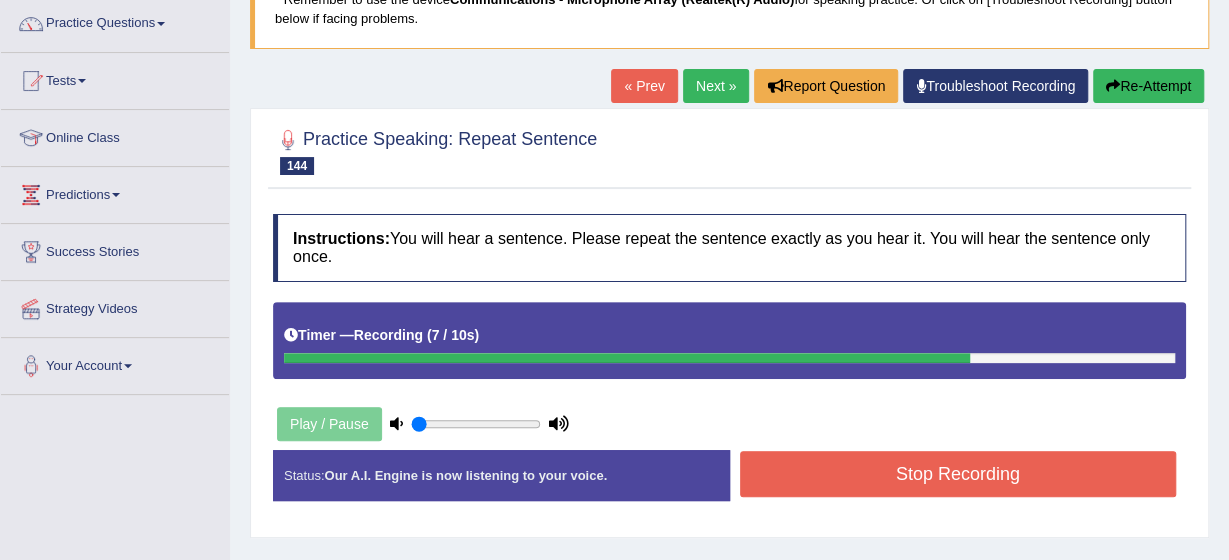 click on "Stop Recording" at bounding box center (958, 474) 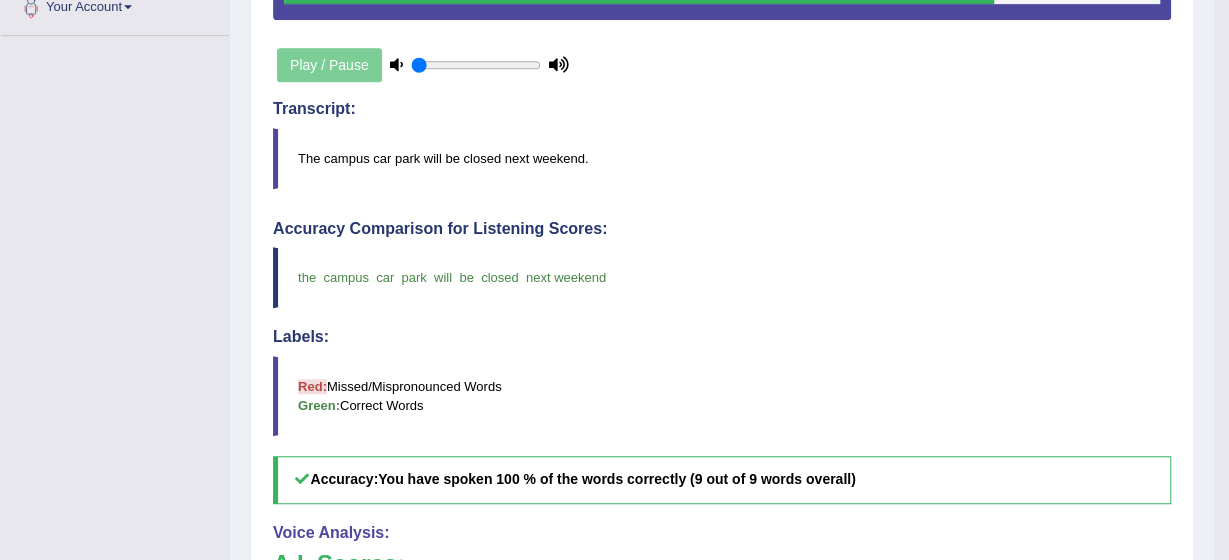 scroll, scrollTop: 520, scrollLeft: 0, axis: vertical 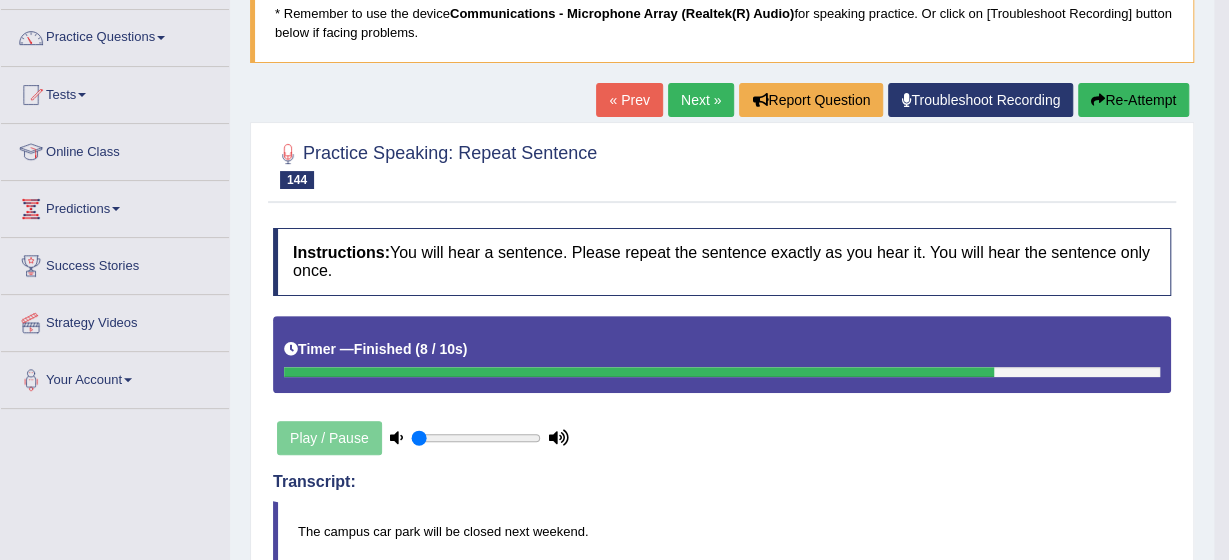 click on "Next »" at bounding box center (701, 100) 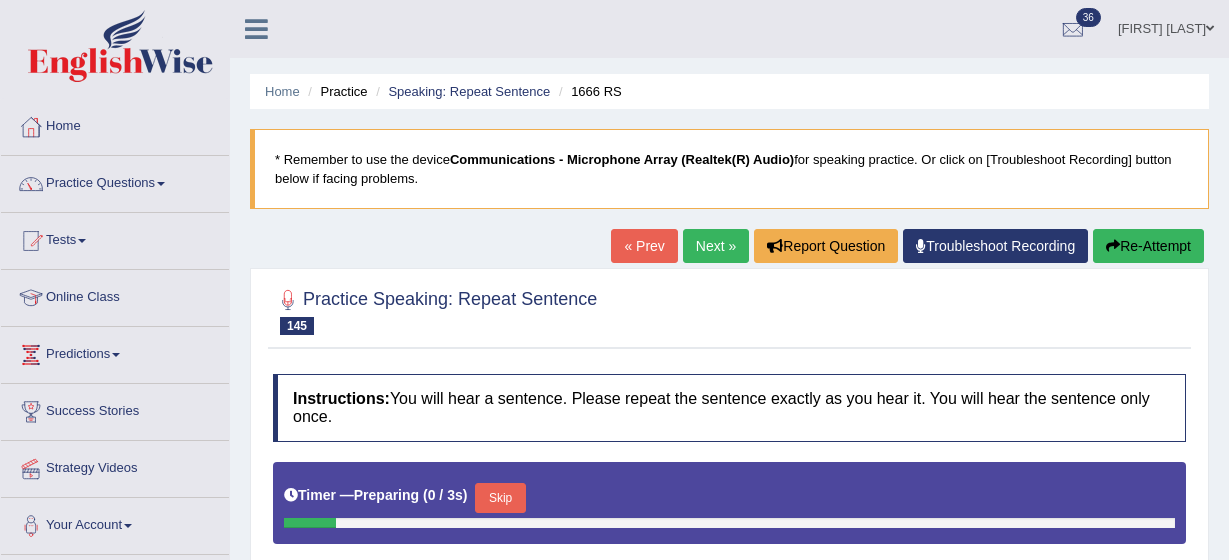 scroll, scrollTop: 0, scrollLeft: 0, axis: both 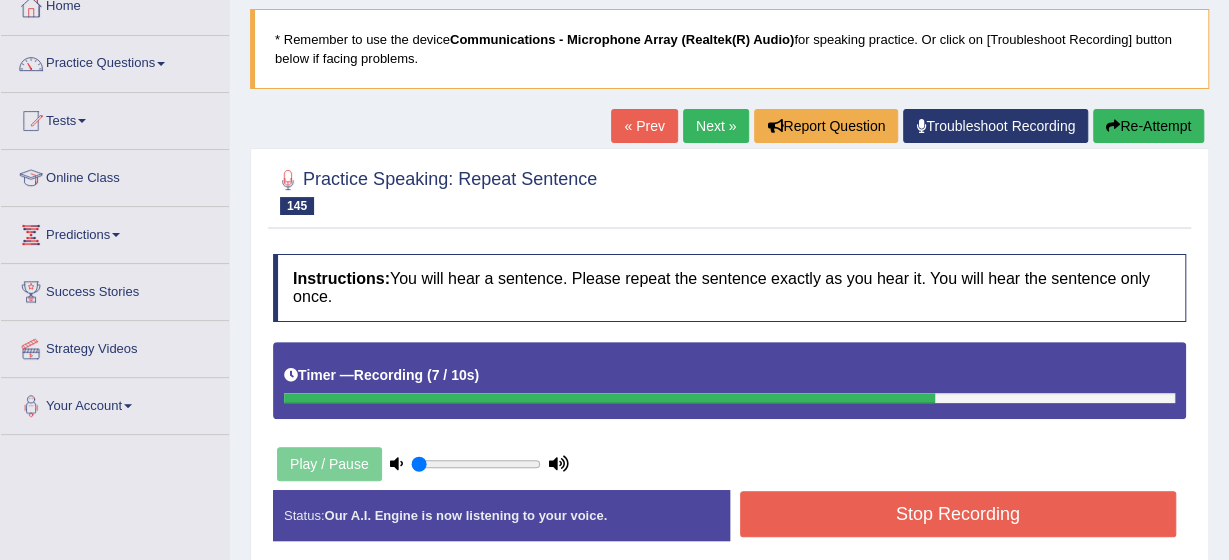 click on "Stop Recording" at bounding box center [958, 514] 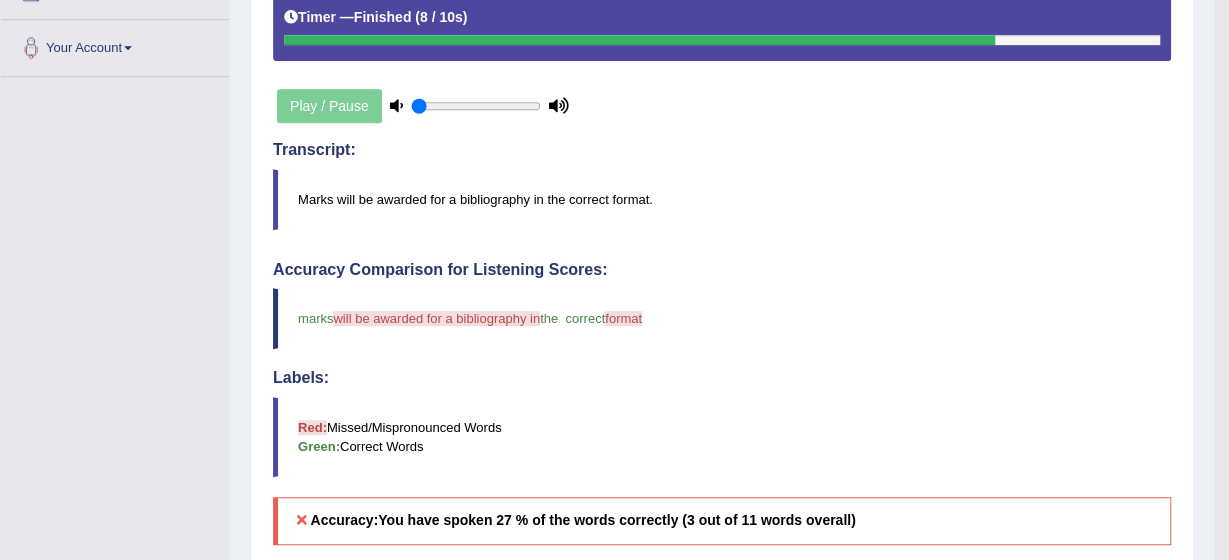 scroll, scrollTop: 480, scrollLeft: 0, axis: vertical 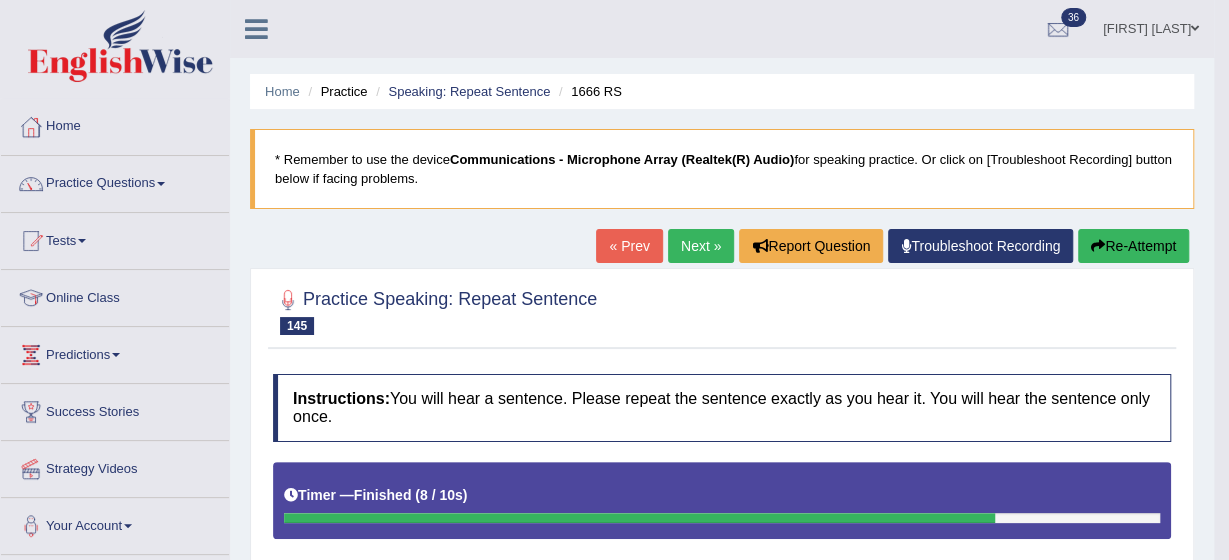 click on "Next »" at bounding box center [701, 246] 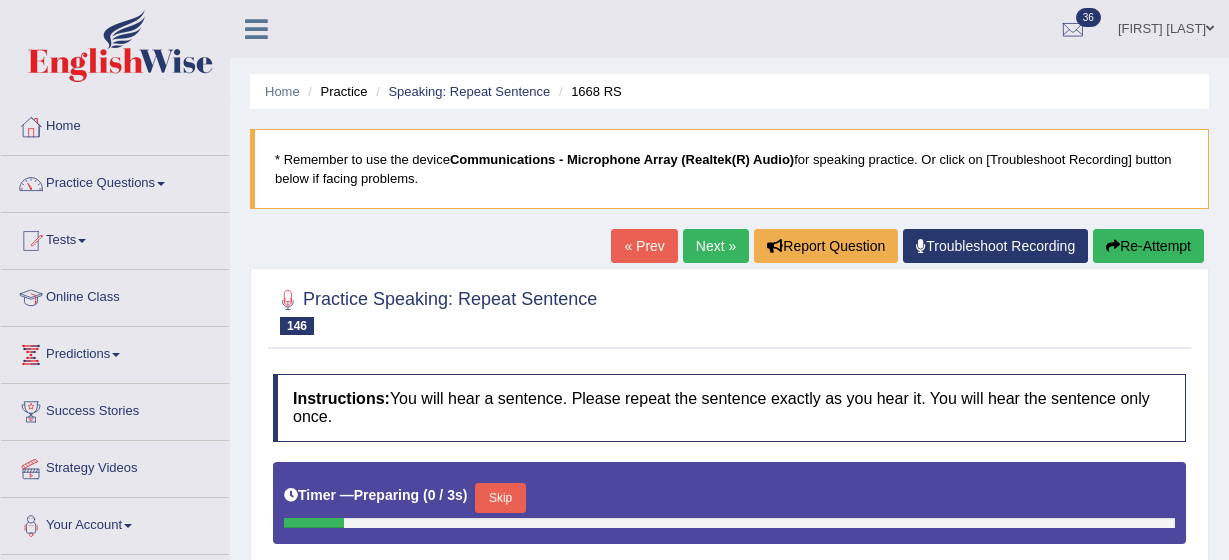 scroll, scrollTop: 0, scrollLeft: 0, axis: both 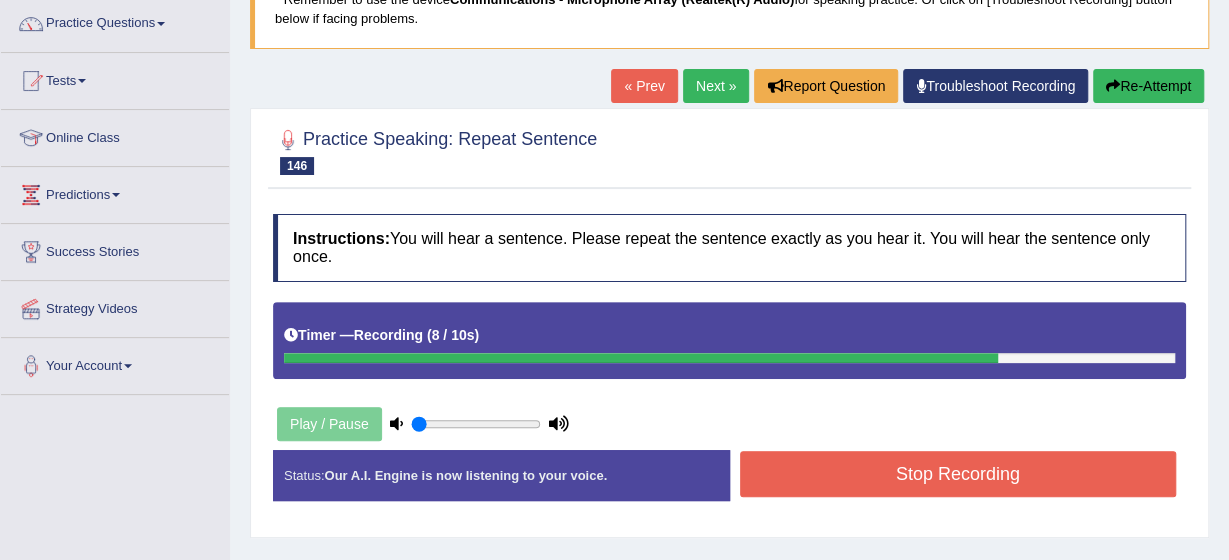 click on "Stop Recording" at bounding box center [958, 474] 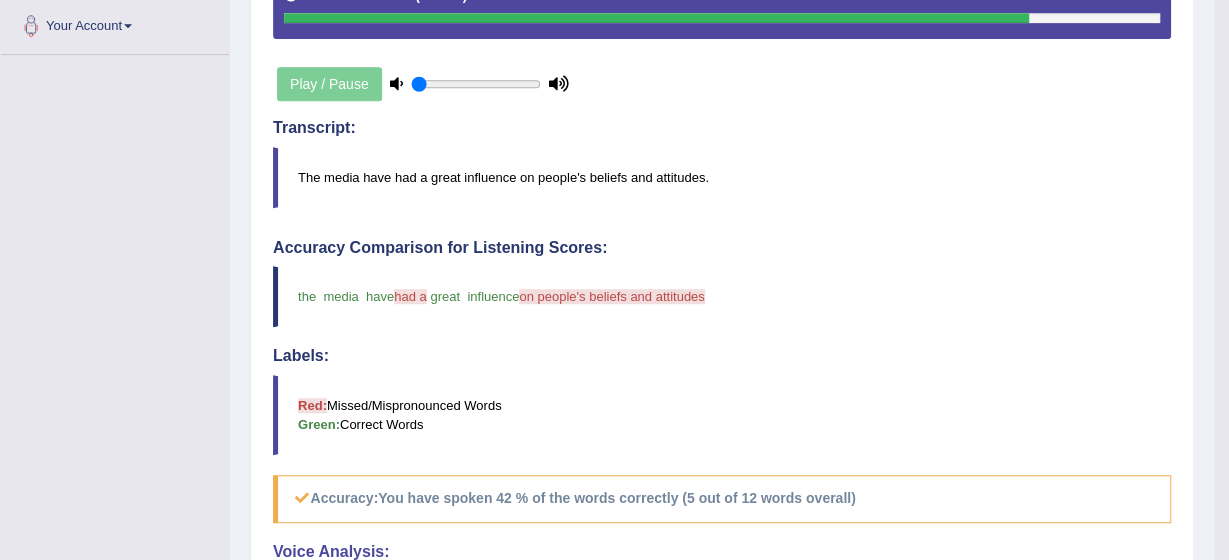 scroll, scrollTop: 520, scrollLeft: 0, axis: vertical 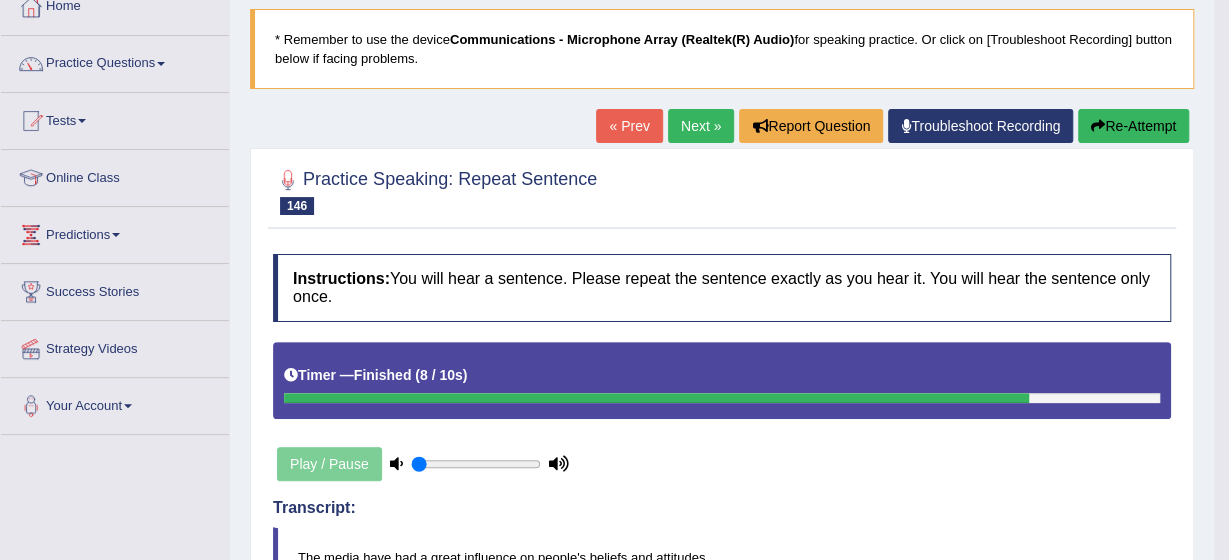 click on "Next »" at bounding box center [701, 126] 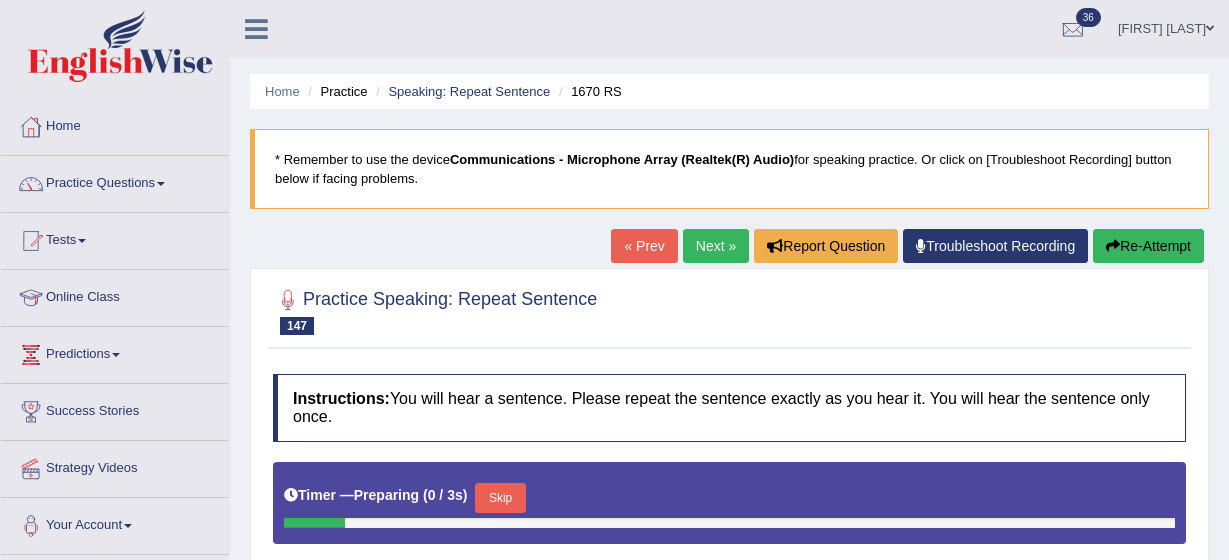 scroll, scrollTop: 0, scrollLeft: 0, axis: both 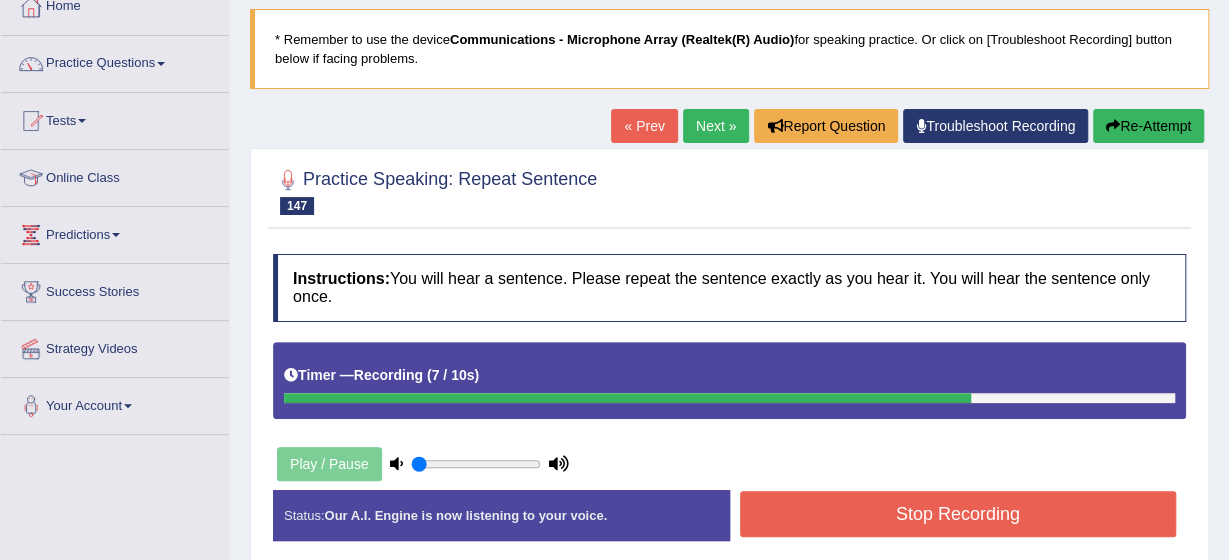 click on "Stop Recording" at bounding box center [958, 514] 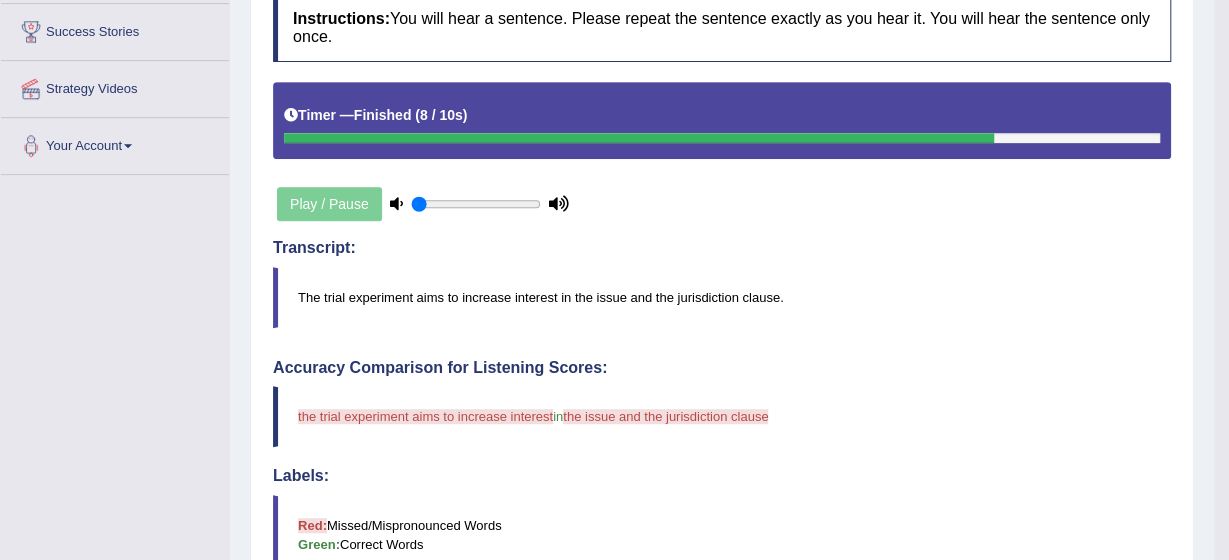 scroll, scrollTop: 400, scrollLeft: 0, axis: vertical 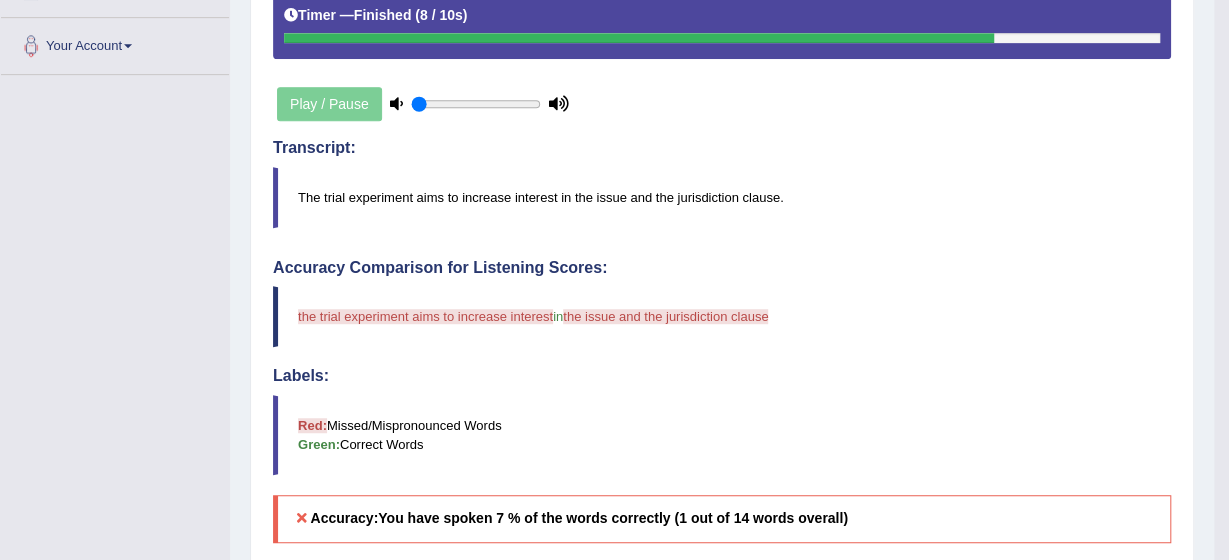 click on "Toggle navigation
Home
Practice Questions   Speaking Practice Read Aloud
Repeat Sentence
Describe Image
Re-tell Lecture
Answer Short Question
Summarize Group Discussion
Respond To A Situation
Writing Practice  Summarize Written Text
Write Essay
Reading Practice  Reading & Writing: Fill In The Blanks
Choose Multiple Answers
Re-order Paragraphs
Fill In The Blanks
Choose Single Answer
Listening Practice  Summarize Spoken Text
Highlight Incorrect Words
Highlight Correct Summary
Select Missing Word
Choose Single Answer
Choose Multiple Answers
Fill In The Blanks
Write From Dictation
Pronunciation
Tests
Take Mock Test" at bounding box center [614, -200] 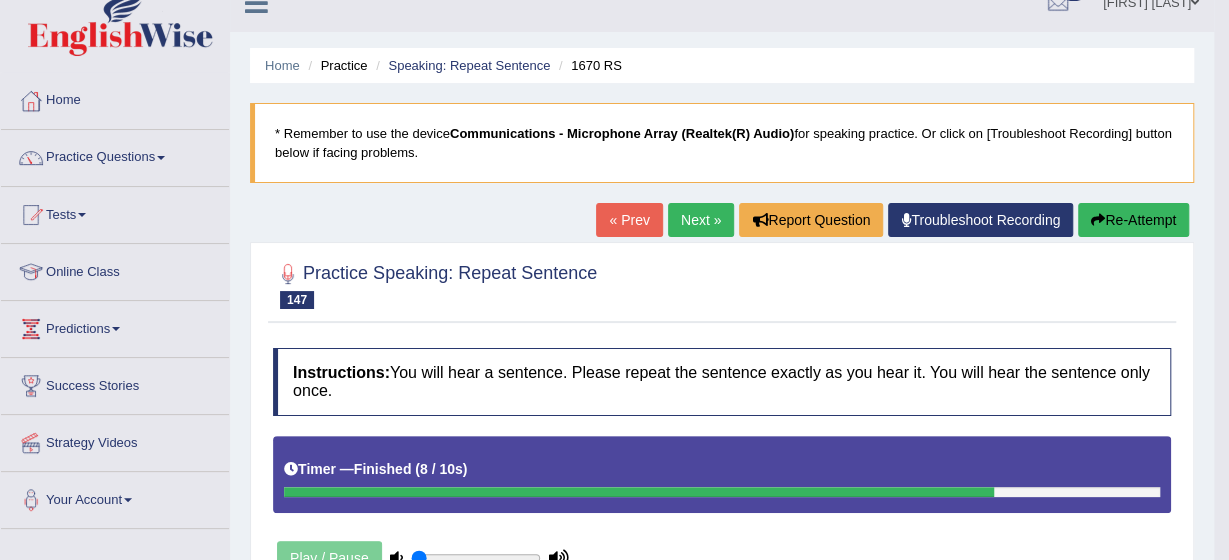 scroll, scrollTop: 0, scrollLeft: 0, axis: both 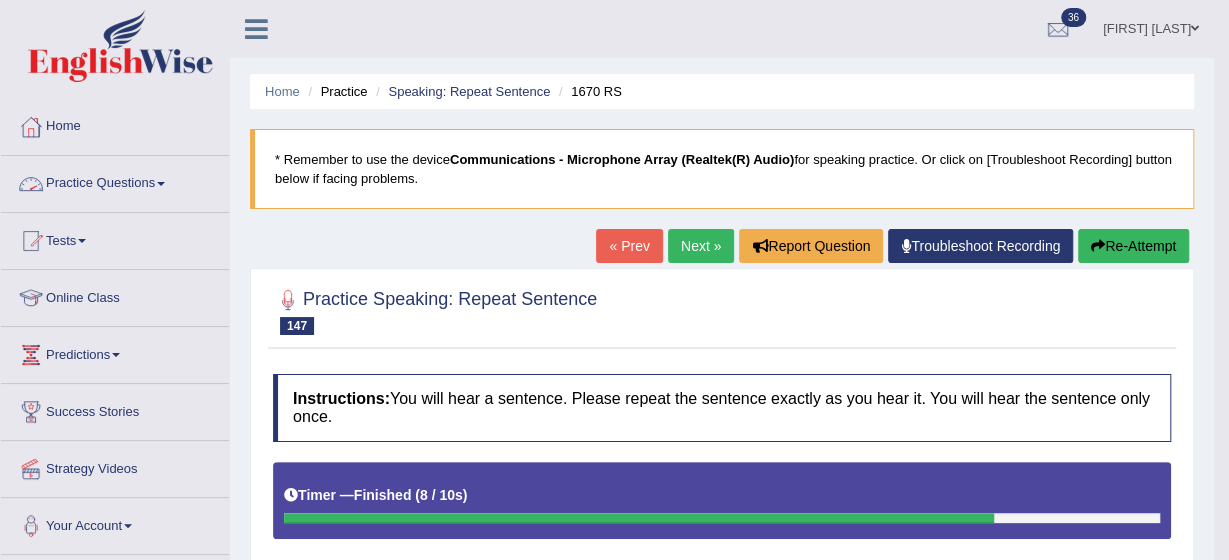 click on "Practice Questions" at bounding box center [115, 181] 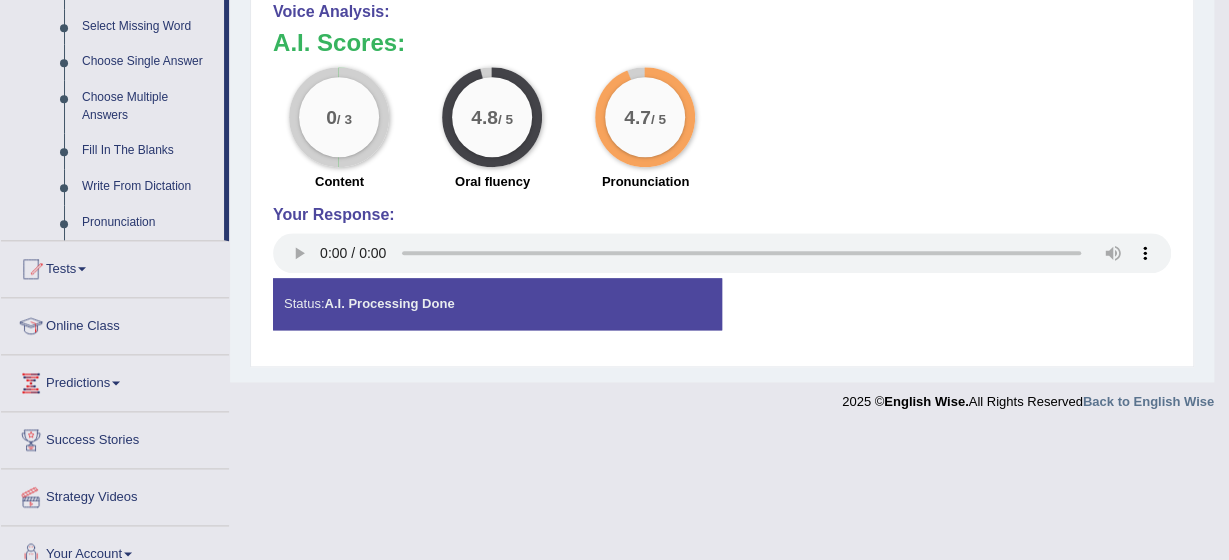 scroll, scrollTop: 1060, scrollLeft: 0, axis: vertical 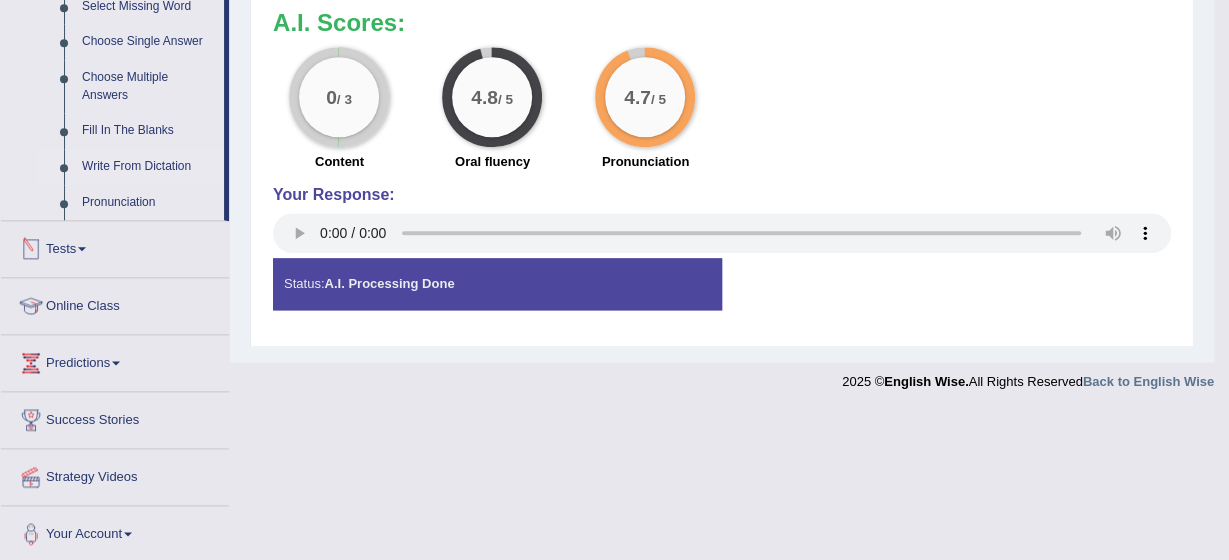 click on "Write From Dictation" at bounding box center [148, 167] 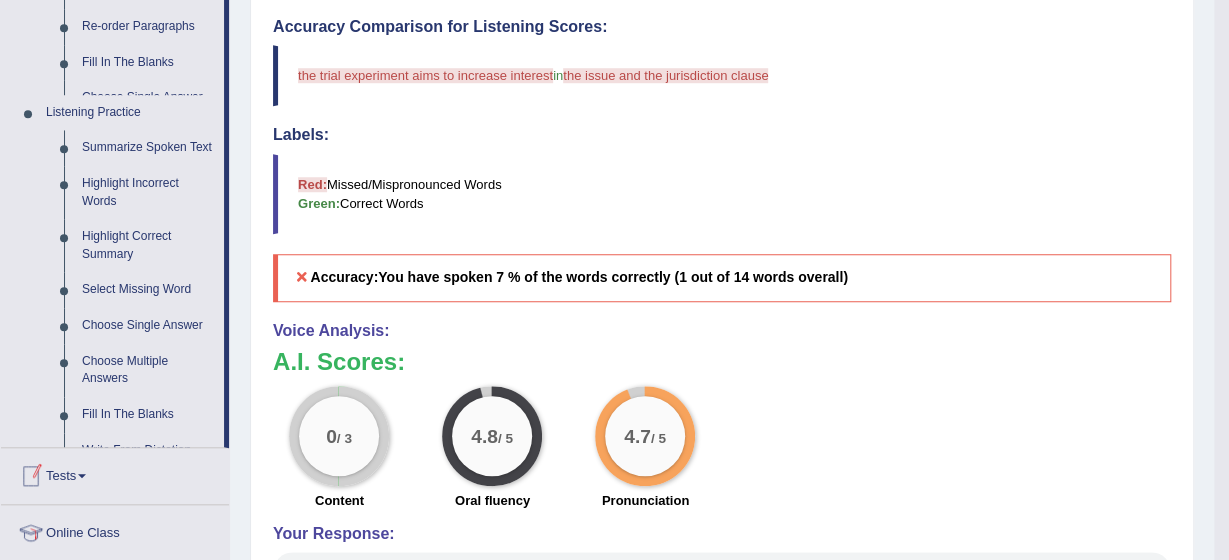 click on "Home
Practice Questions   Speaking Practice Read Aloud
Repeat Sentence
Describe Image
Re-tell Lecture
Answer Short Question
Summarize Group Discussion
Respond To A Situation
Writing Practice  Summarize Written Text
Write Essay
Reading Practice  Reading & Writing: Fill In The Blanks
Choose Multiple Answers
Re-order Paragraphs
Fill In The Blanks
Choose Single Answer
Listening Practice  Summarize Spoken Text
Highlight Incorrect Words
Highlight Correct Summary
Select Missing Word
Choose Single Answer
Choose Multiple Answers
Fill In The Blanks
Write From Dictation
Pronunciation
Tests  Take Practice Sectional Test
Take Mock Test
History
Online Class
Predictions  Latest Predictions
Success Stories
Strategy Videos
Your Account  Notifications
Microphone Setup
Change Password
Manage Subscription
Pearson Login Details
Update Profile" at bounding box center [115, 84] 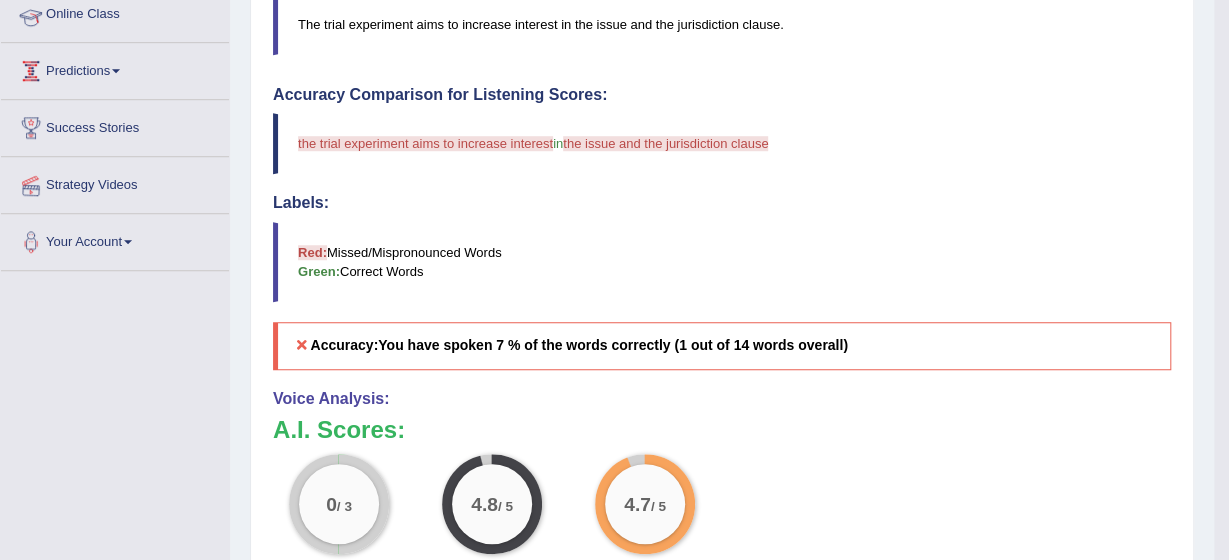 scroll, scrollTop: 374, scrollLeft: 0, axis: vertical 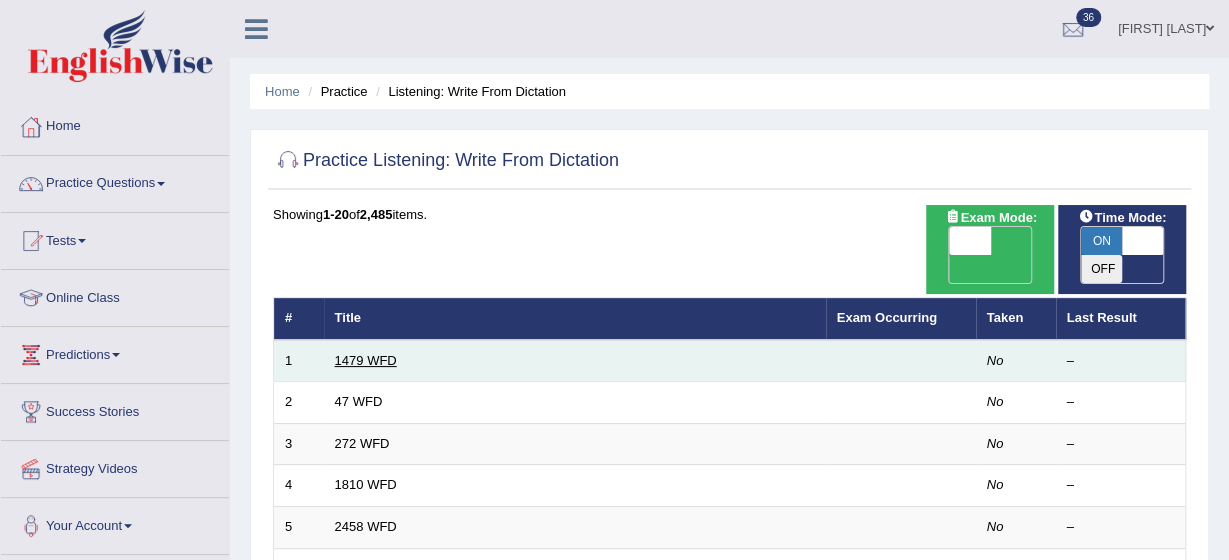 click on "1479 WFD" at bounding box center [366, 360] 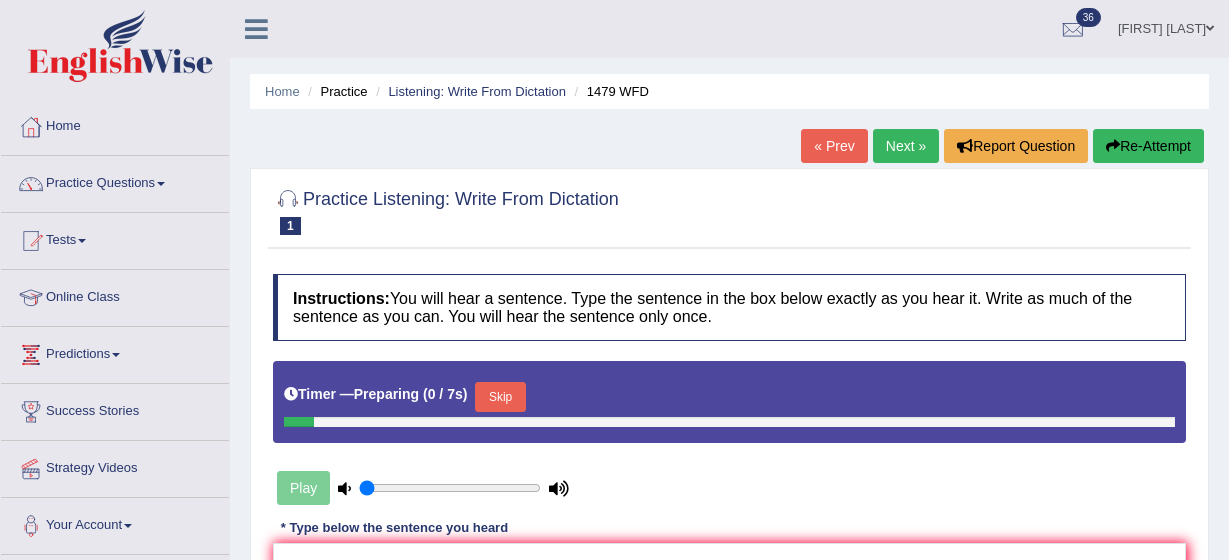 scroll, scrollTop: 0, scrollLeft: 0, axis: both 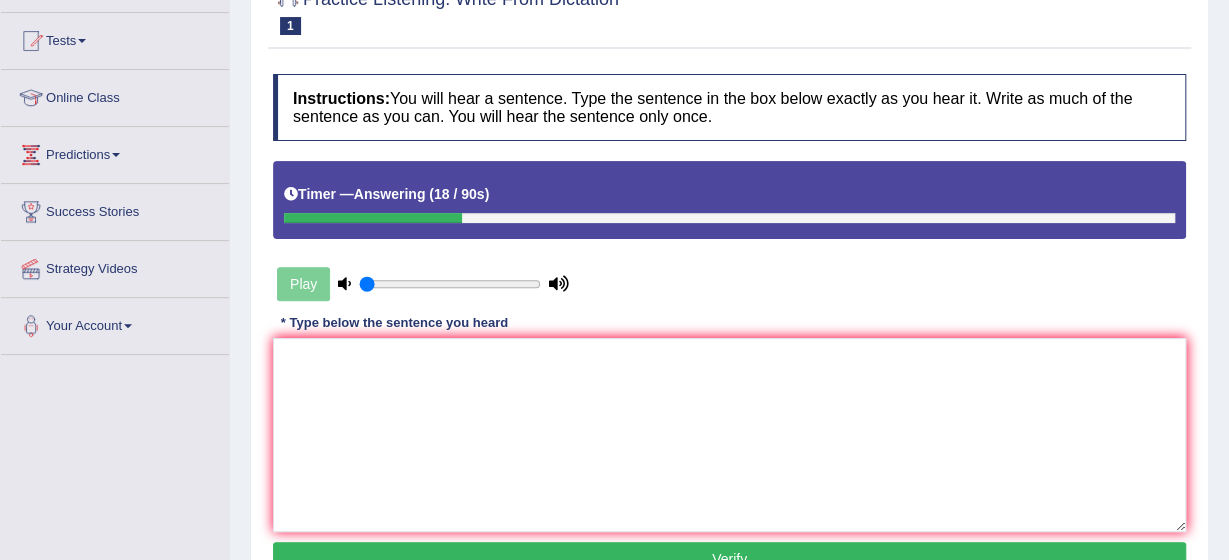 click on "Play" at bounding box center (423, 284) 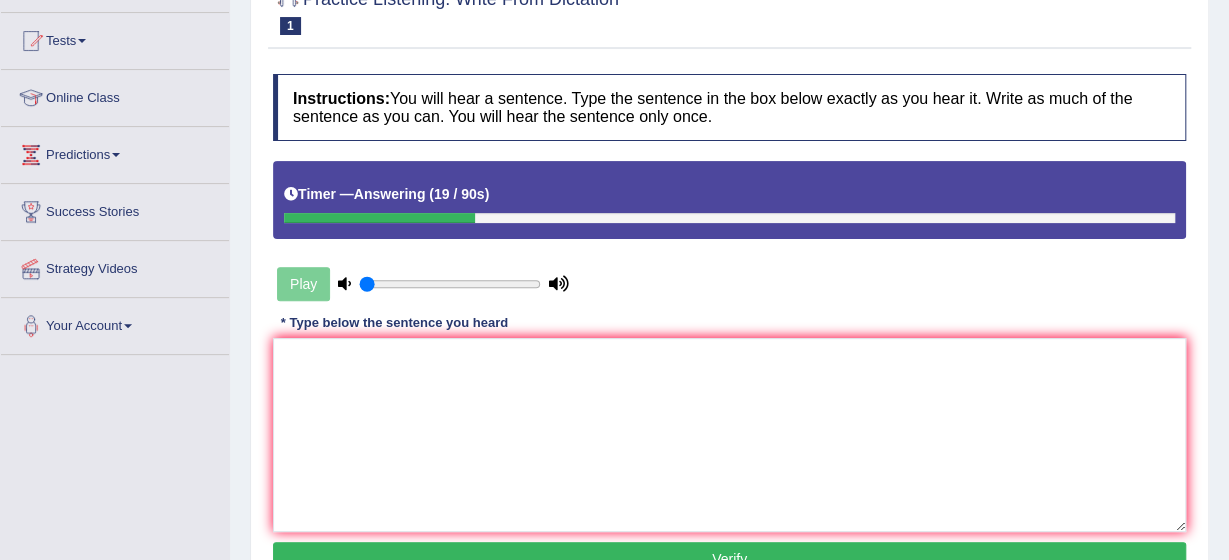 click on "Play" at bounding box center [423, 284] 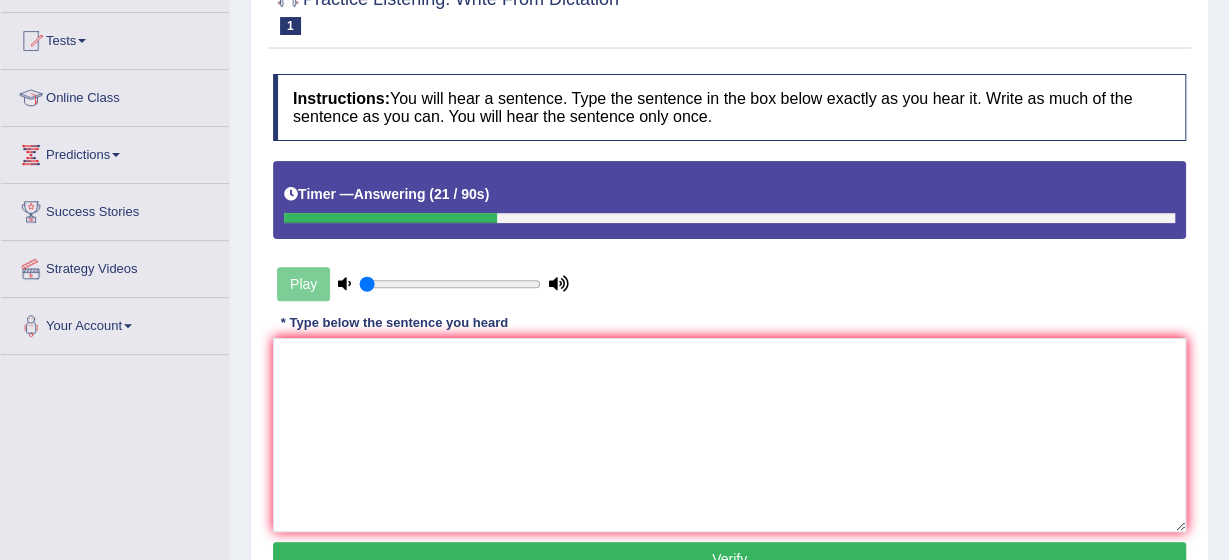 drag, startPoint x: 378, startPoint y: 280, endPoint x: 352, endPoint y: 277, distance: 26.172504 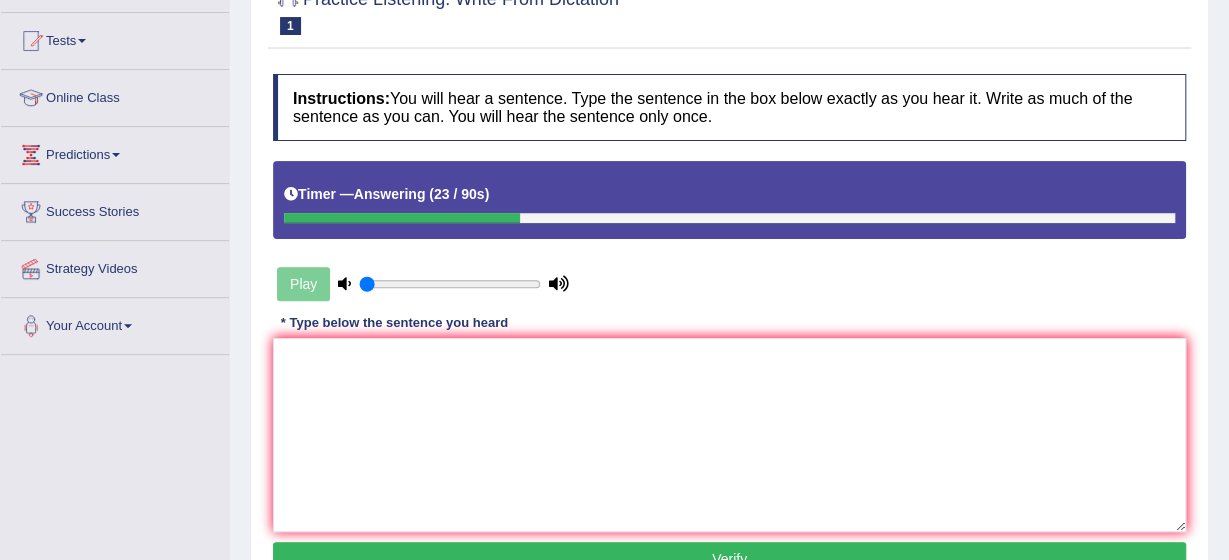 drag, startPoint x: 314, startPoint y: 271, endPoint x: 440, endPoint y: 280, distance: 126.32102 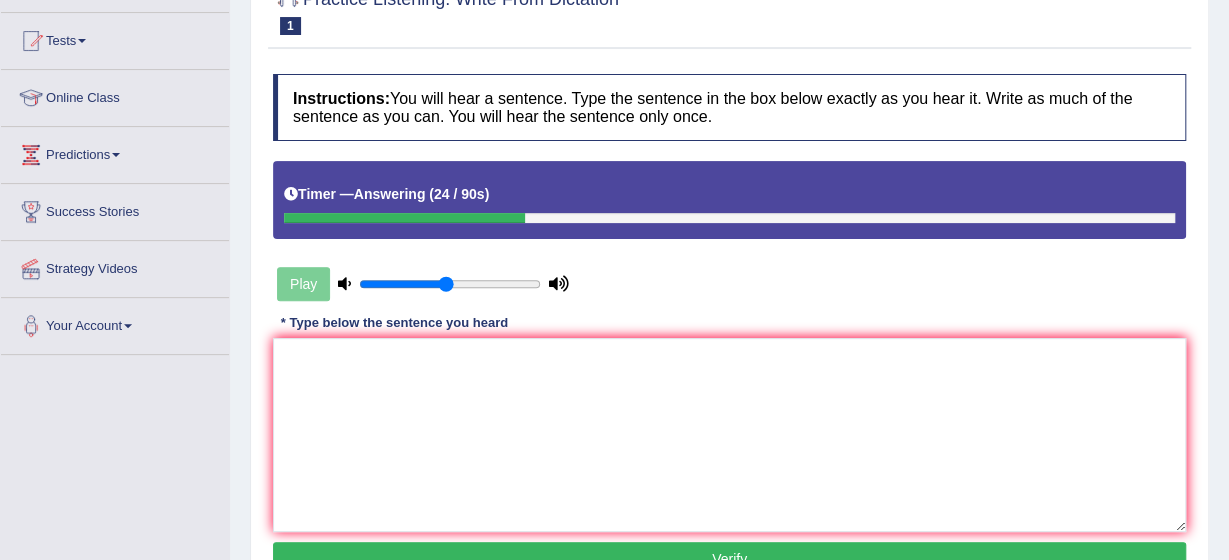type on "0.5" 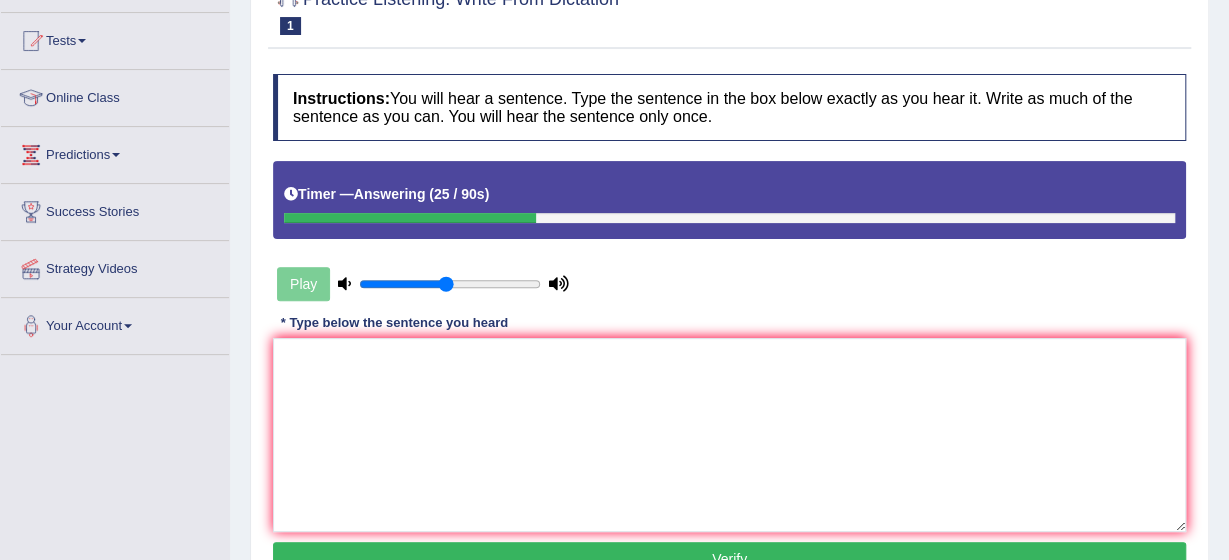 click on "Play" at bounding box center (423, 284) 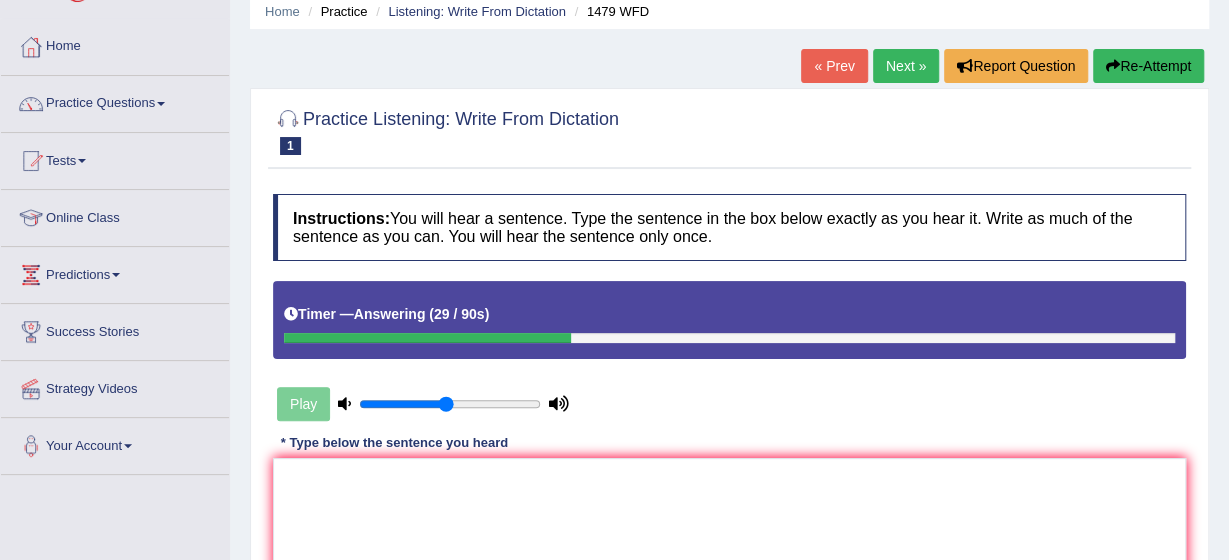 scroll, scrollTop: 80, scrollLeft: 0, axis: vertical 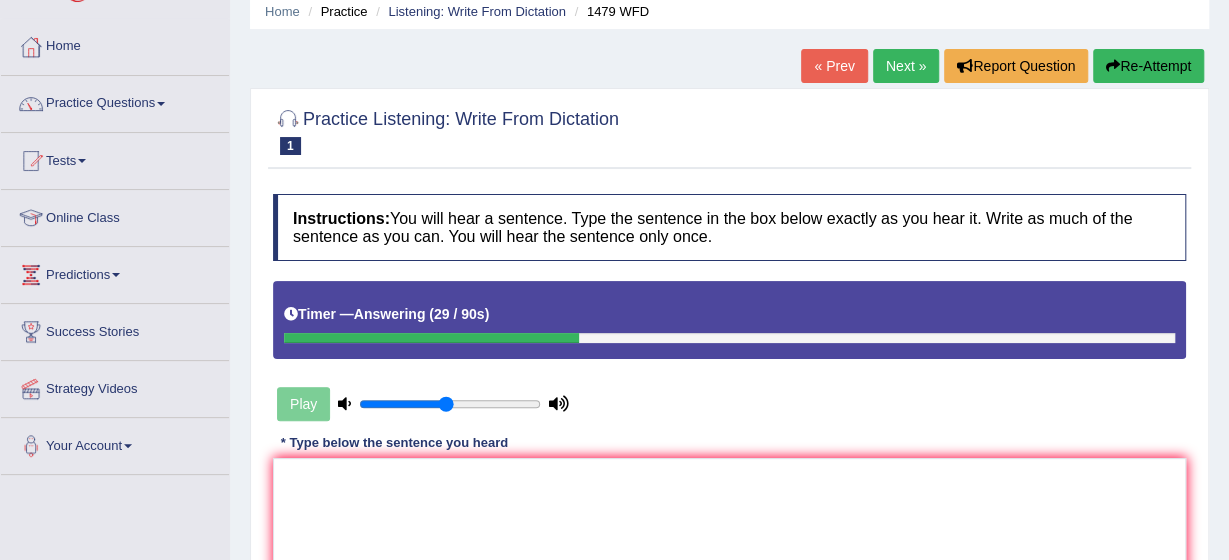 click on "Re-Attempt" at bounding box center [1148, 66] 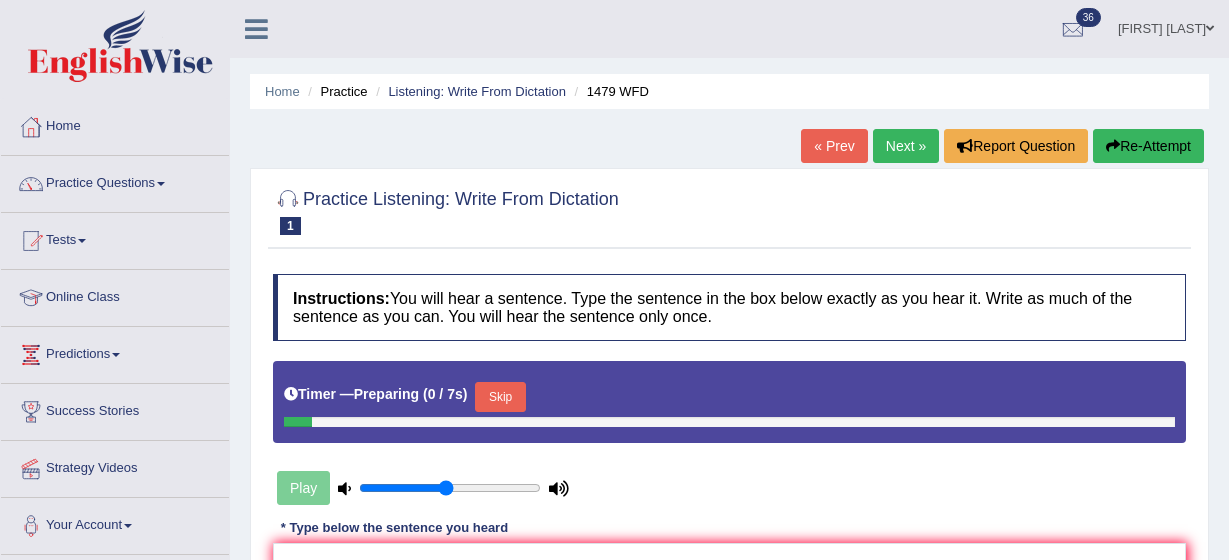 scroll, scrollTop: 80, scrollLeft: 0, axis: vertical 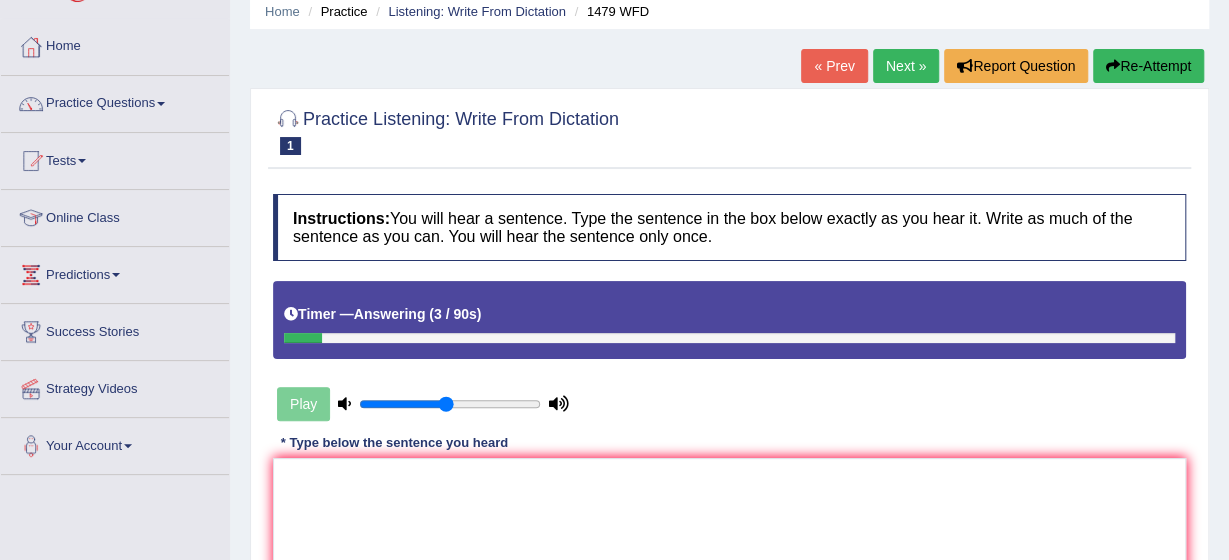 click on "Next »" at bounding box center (906, 66) 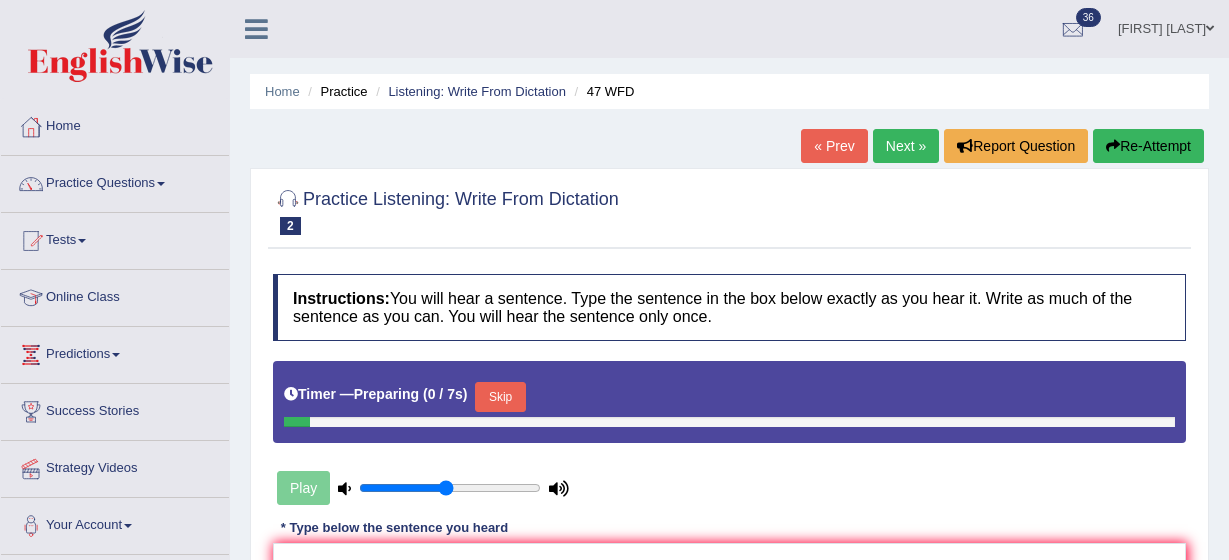 scroll, scrollTop: 0, scrollLeft: 0, axis: both 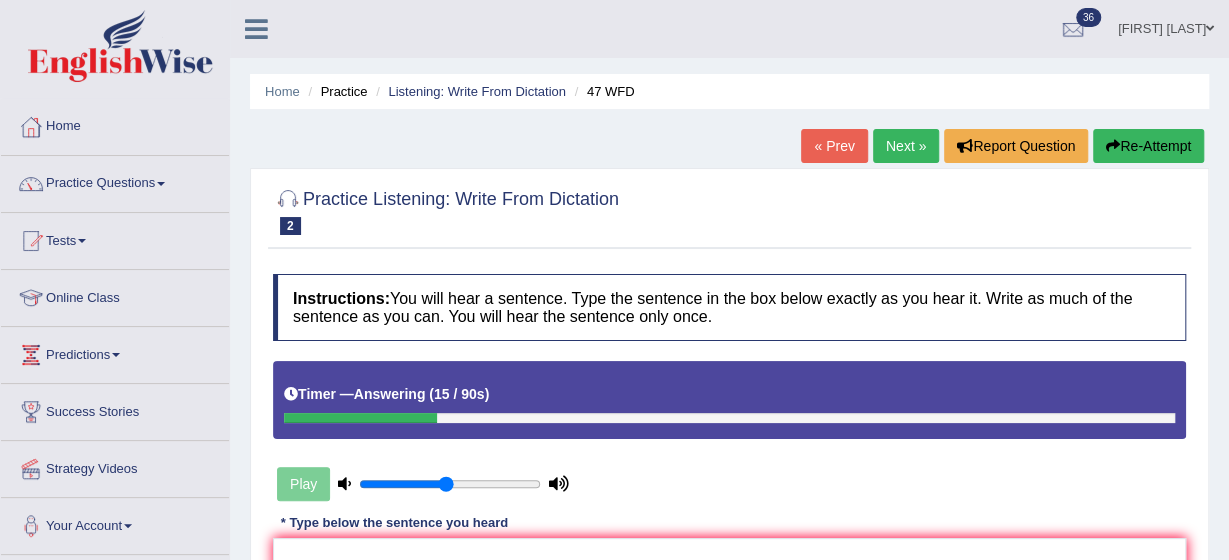 click on "Next »" at bounding box center (906, 146) 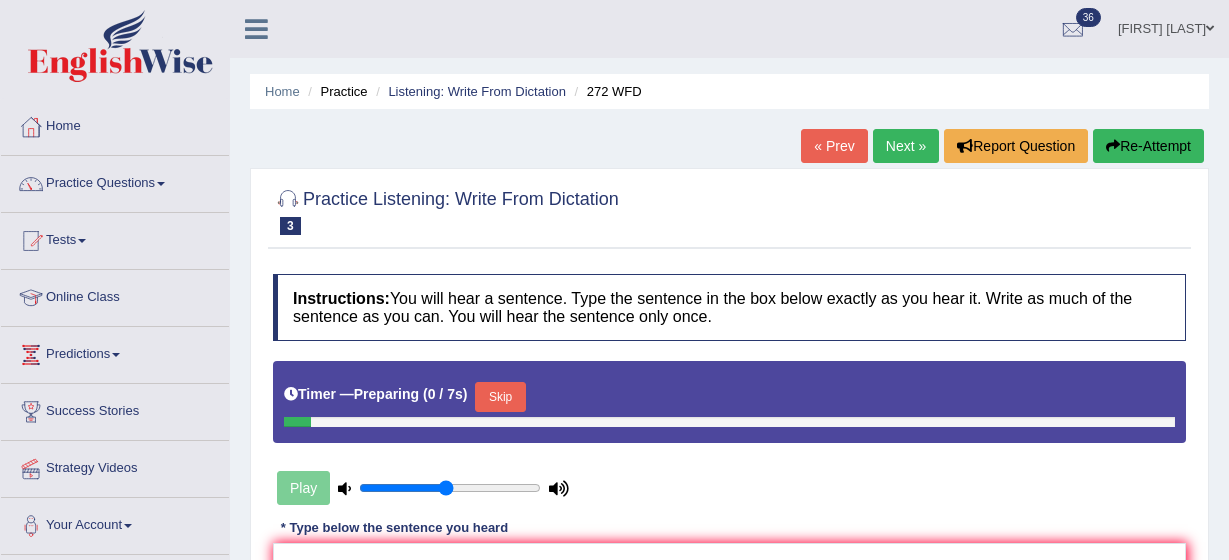 scroll, scrollTop: 0, scrollLeft: 0, axis: both 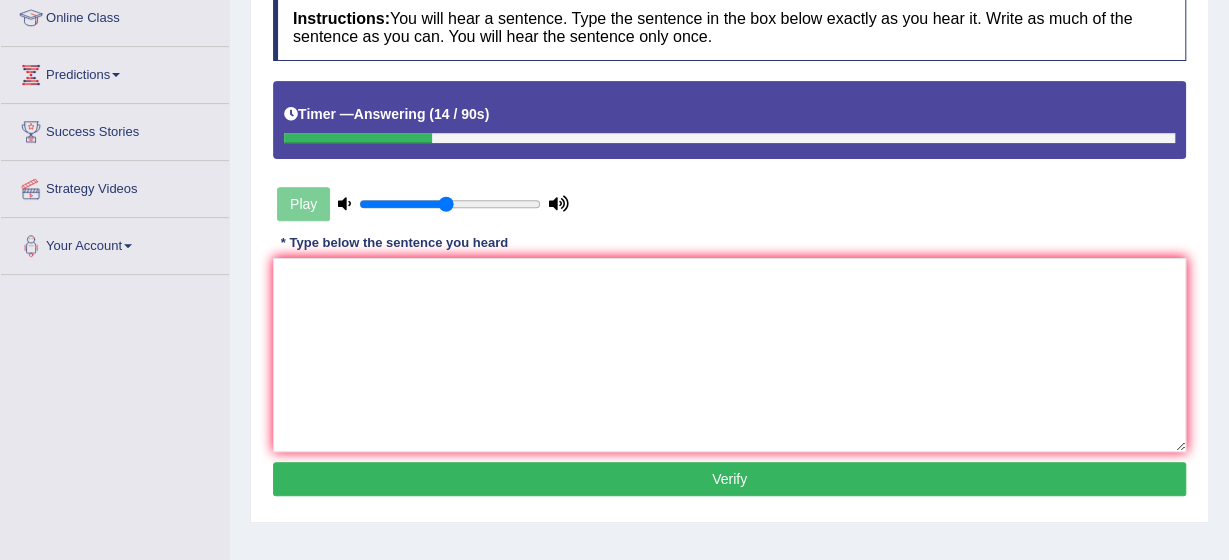 click on "Verify" at bounding box center (729, 479) 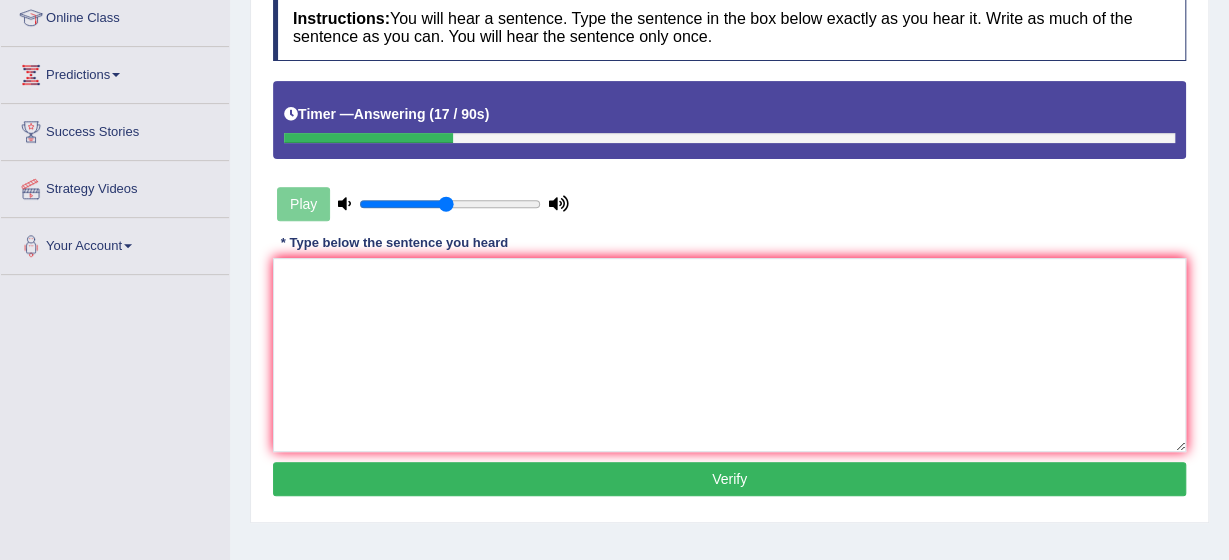 click on "Verify" at bounding box center (729, 479) 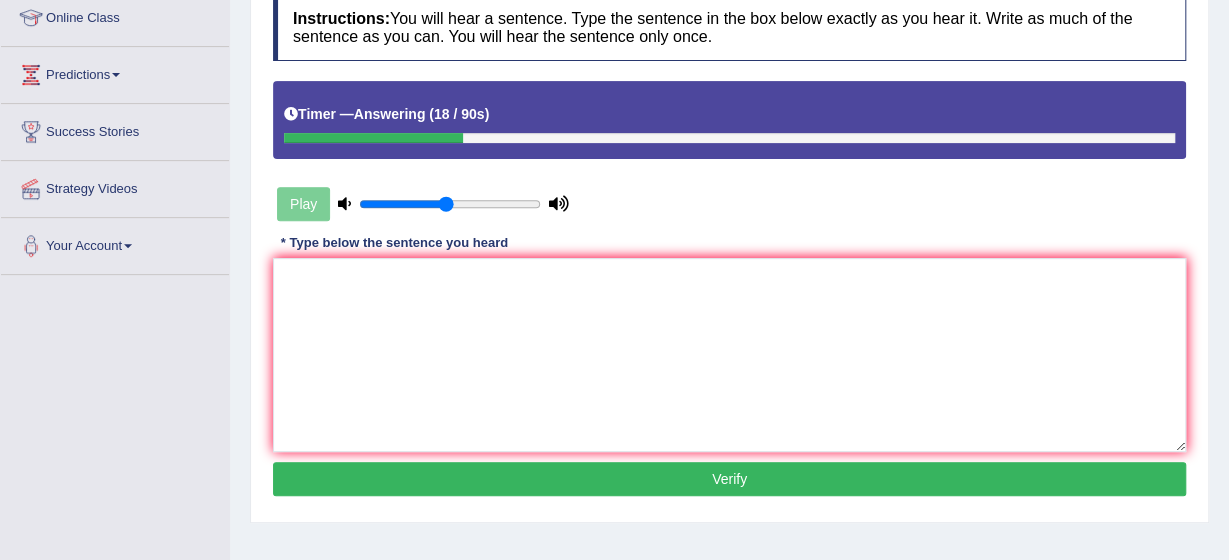 click on "Verify" at bounding box center [729, 479] 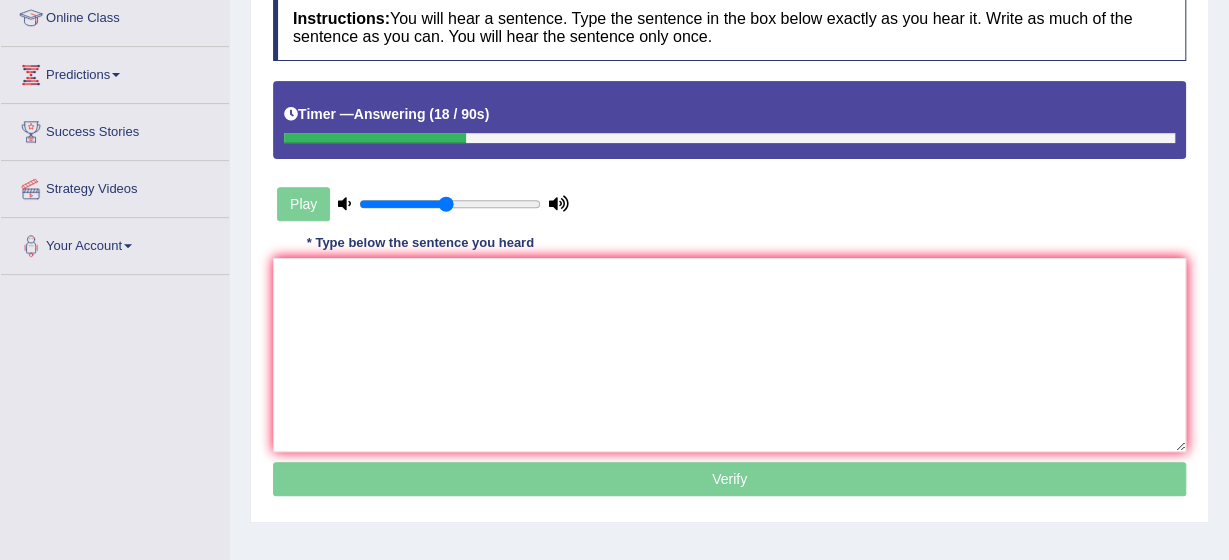 click on "Verify" at bounding box center [729, 479] 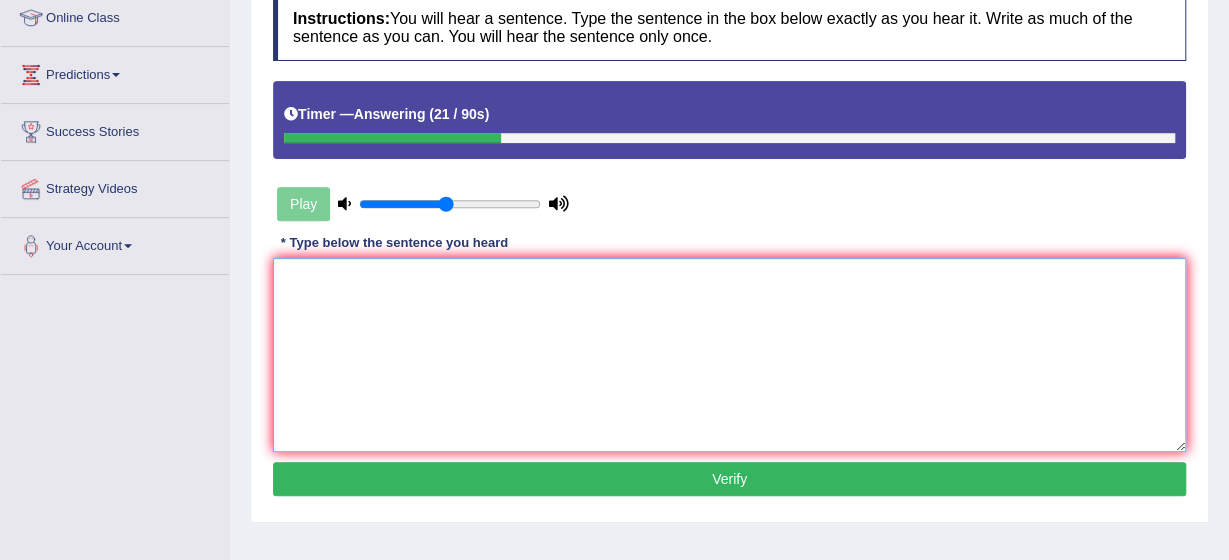 click at bounding box center (729, 355) 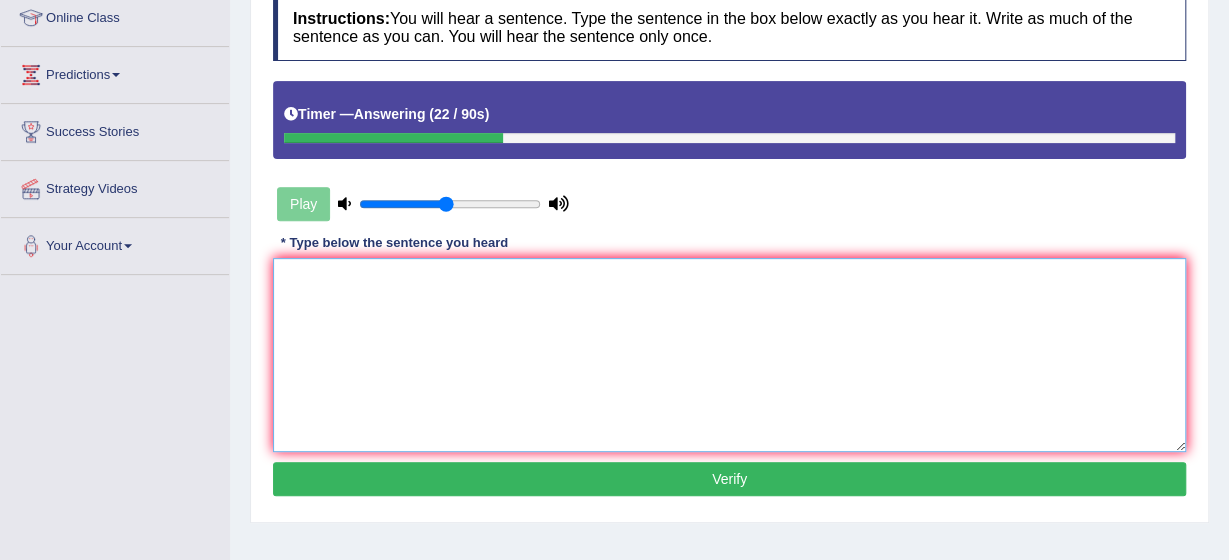 click at bounding box center [729, 355] 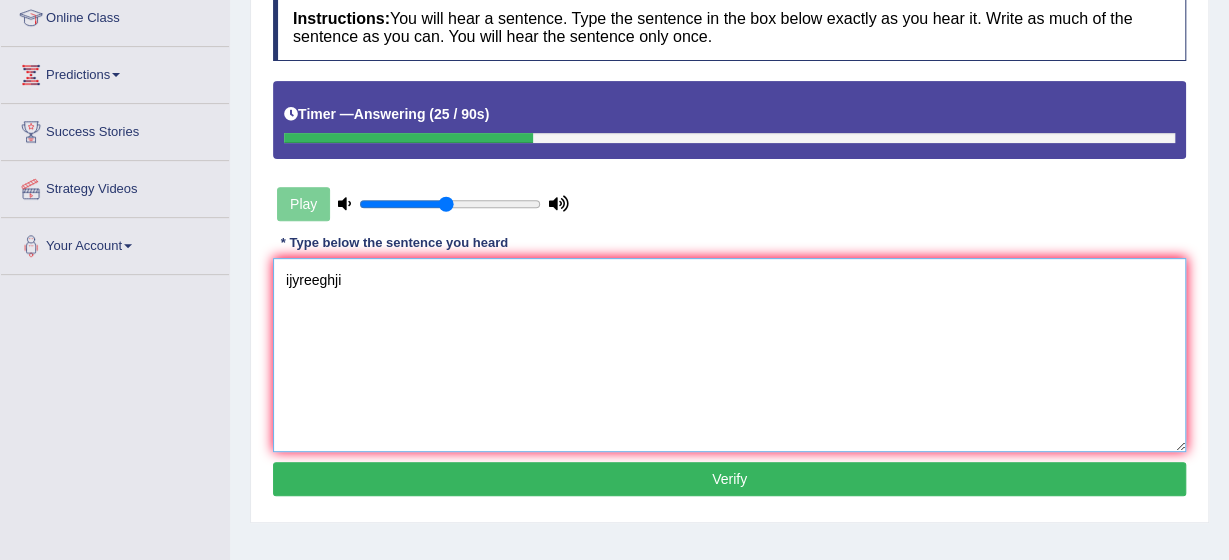 type on "ijyreeghji" 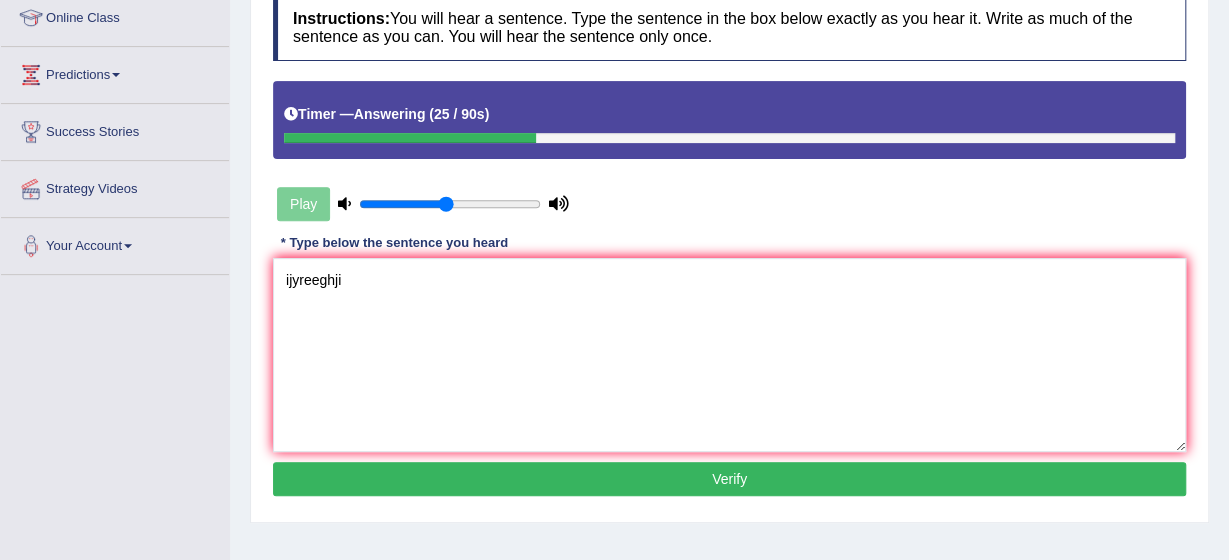click on "Verify" at bounding box center [729, 479] 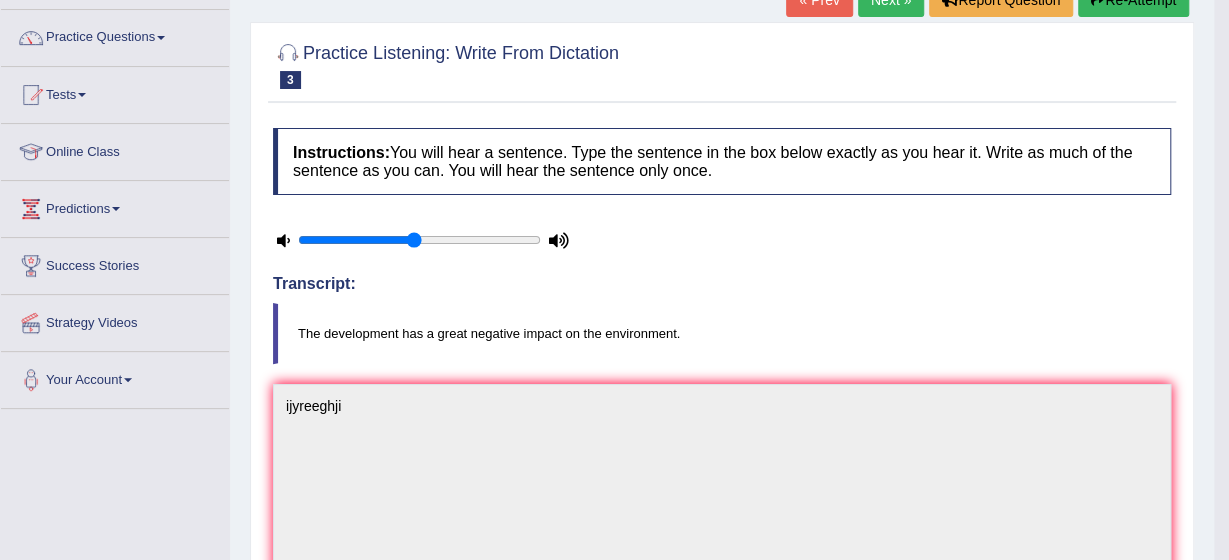 scroll, scrollTop: 66, scrollLeft: 0, axis: vertical 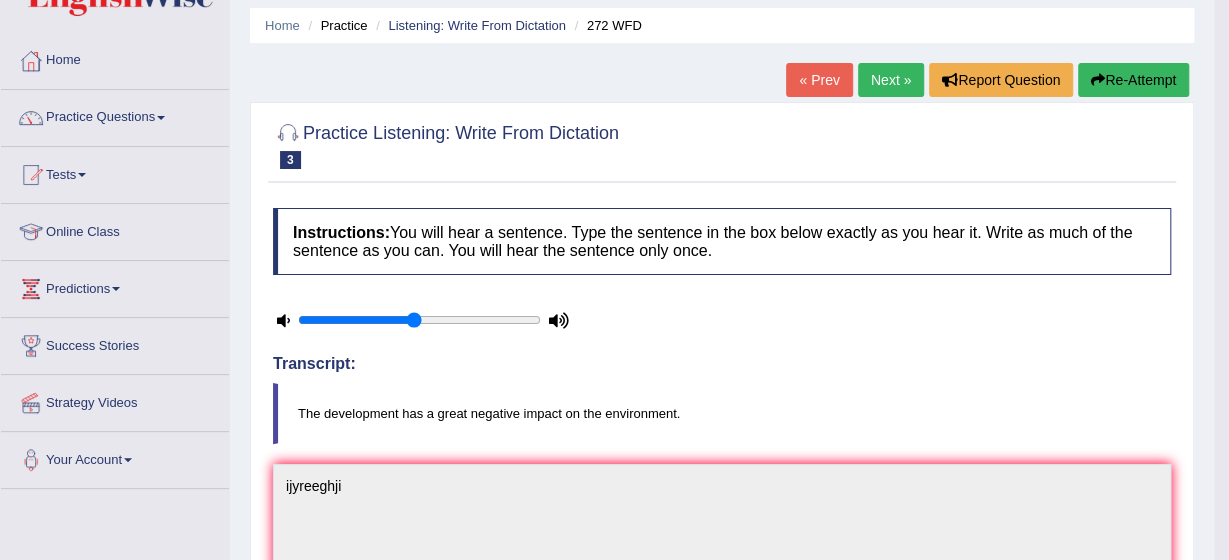click on "Next »" at bounding box center [891, 80] 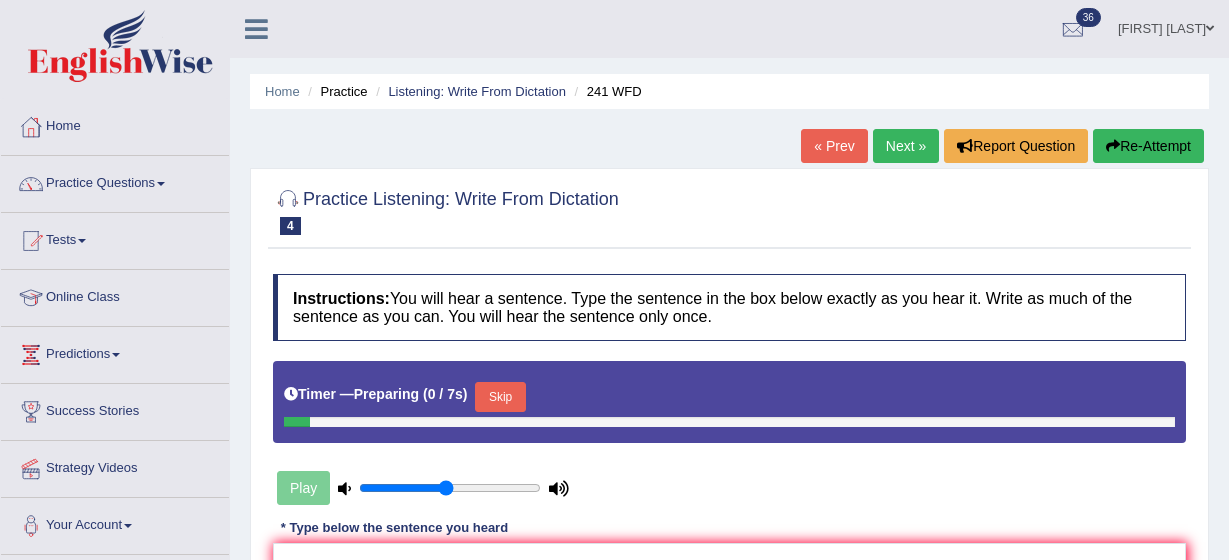 scroll, scrollTop: 0, scrollLeft: 0, axis: both 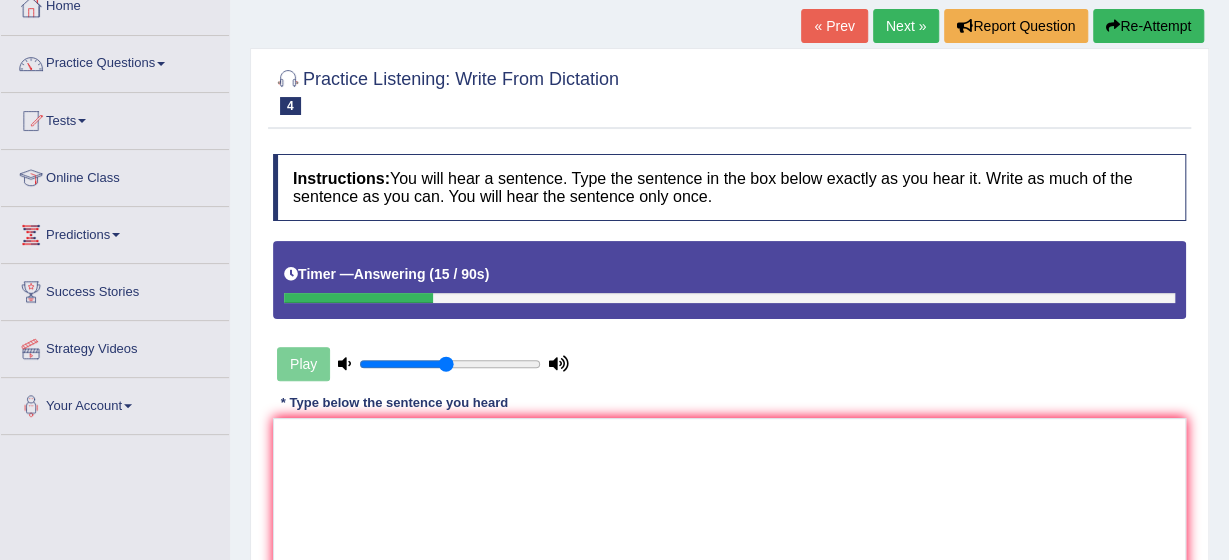 click on "Re-Attempt" at bounding box center [1148, 26] 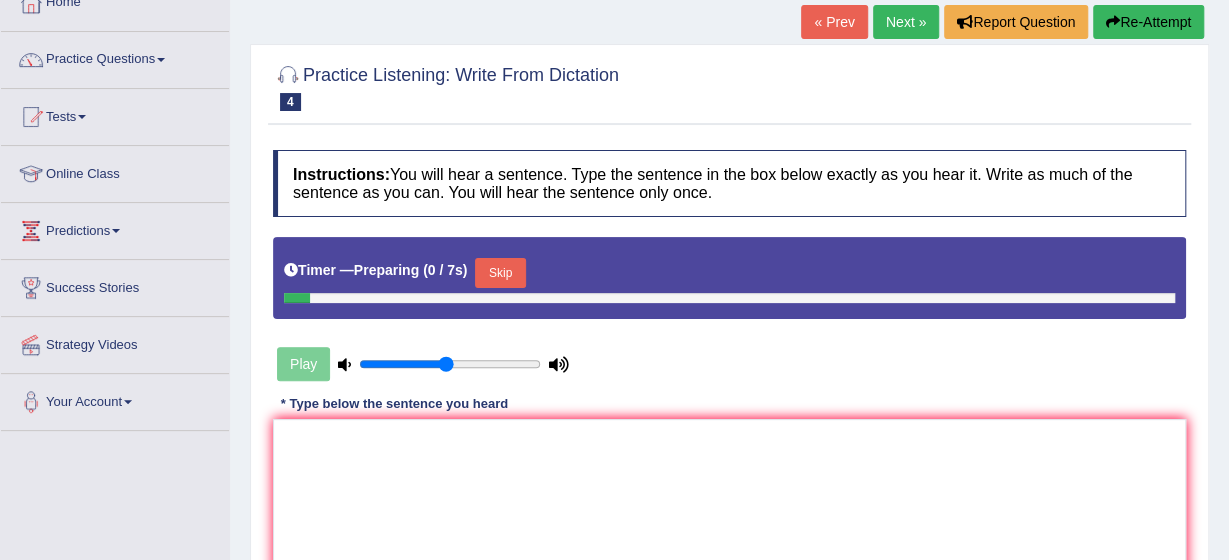 scroll, scrollTop: 120, scrollLeft: 0, axis: vertical 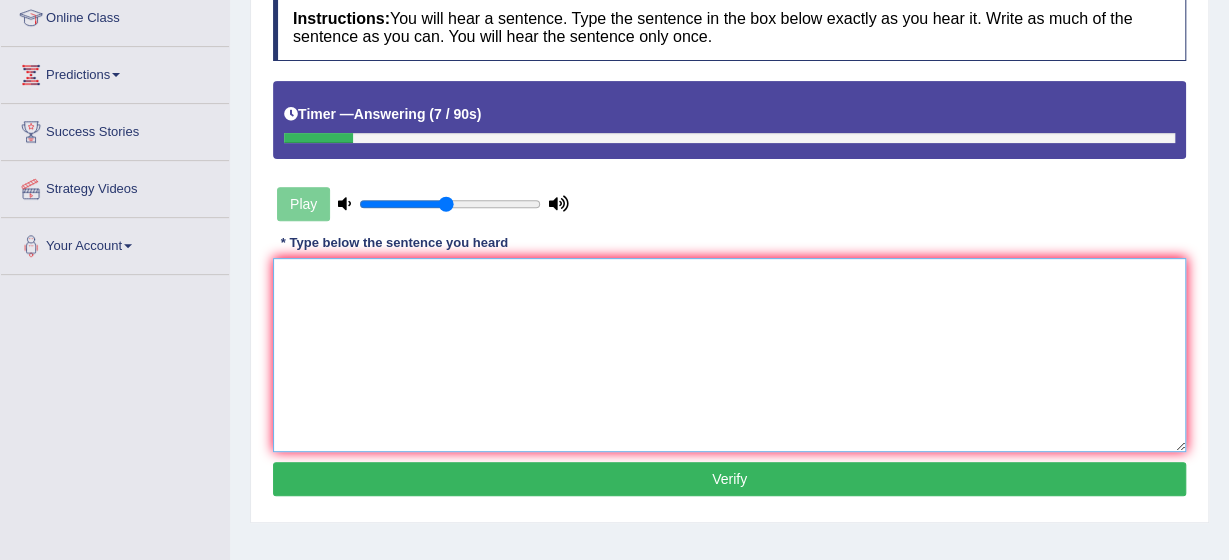 click at bounding box center [729, 355] 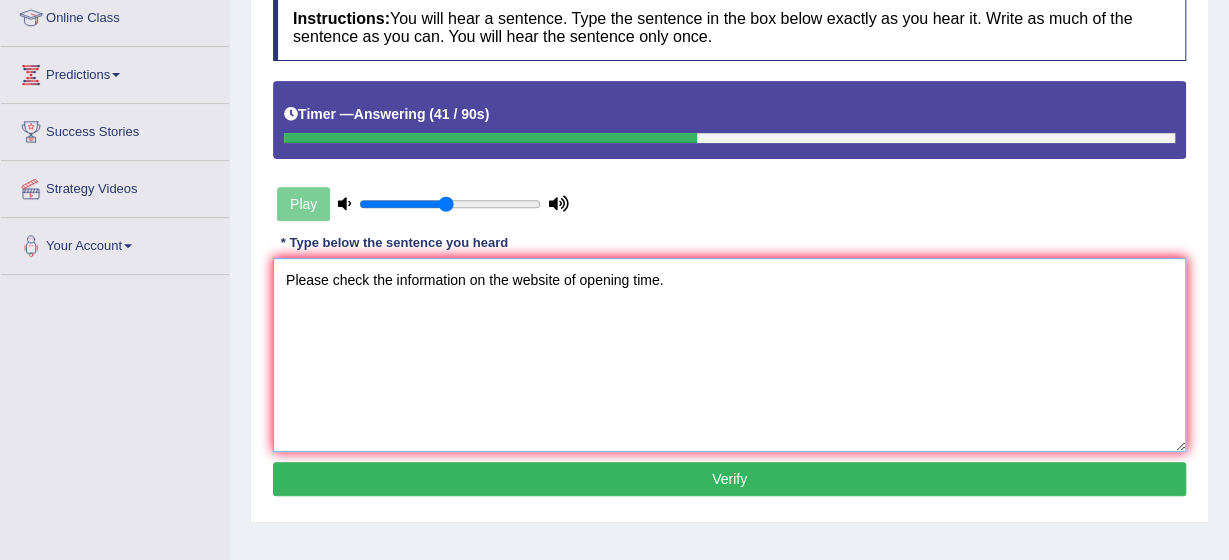 click on "Please check the information on the website of opening time." at bounding box center [729, 355] 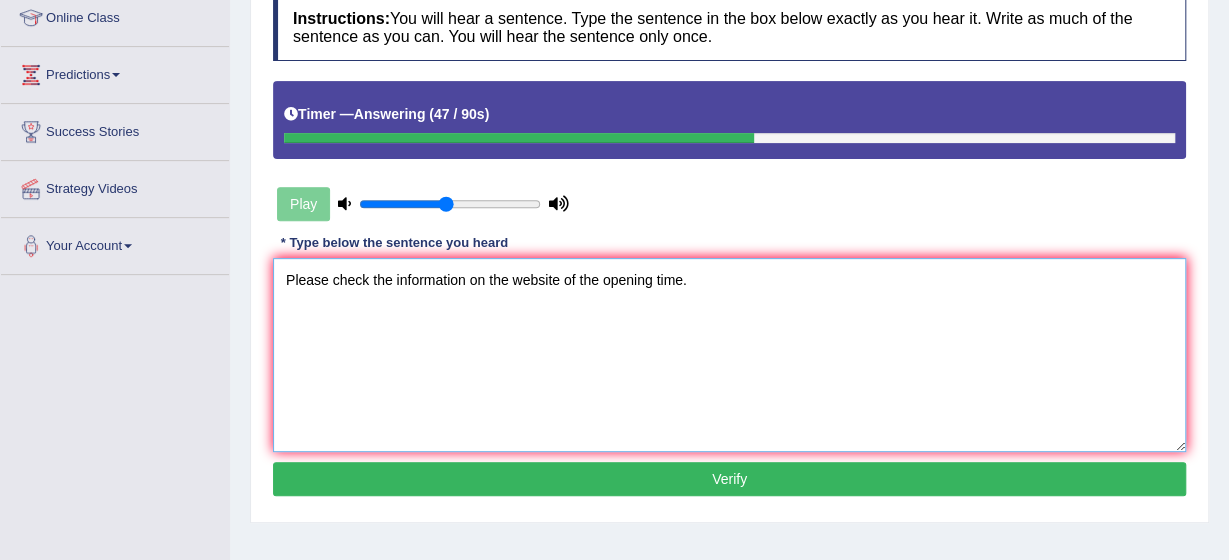 type on "Please check the information on the website of the opening time." 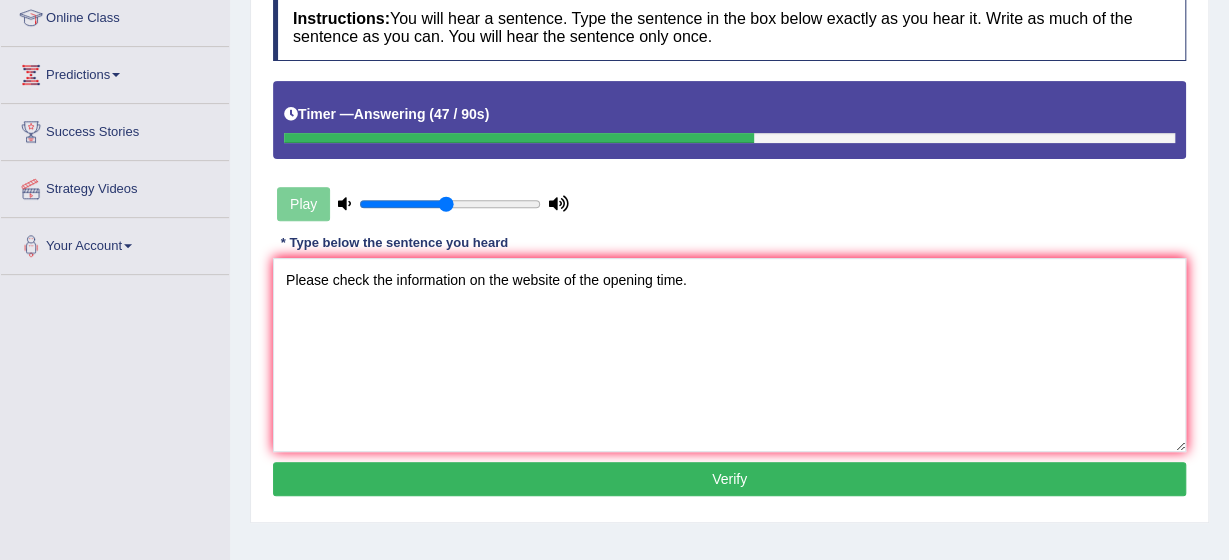 click on "Verify" at bounding box center [729, 479] 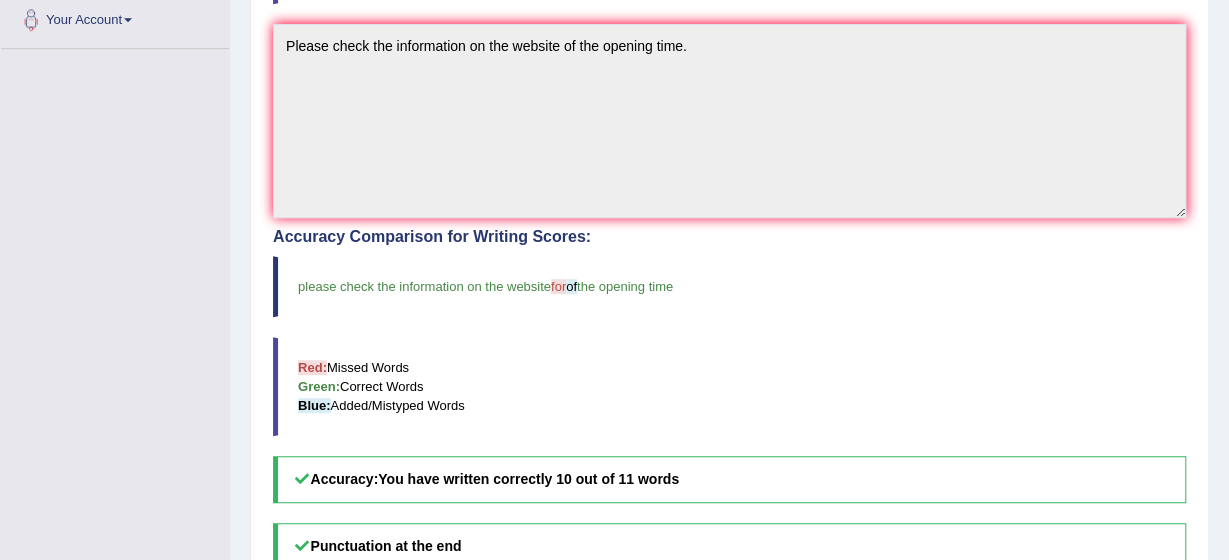 scroll, scrollTop: 533, scrollLeft: 0, axis: vertical 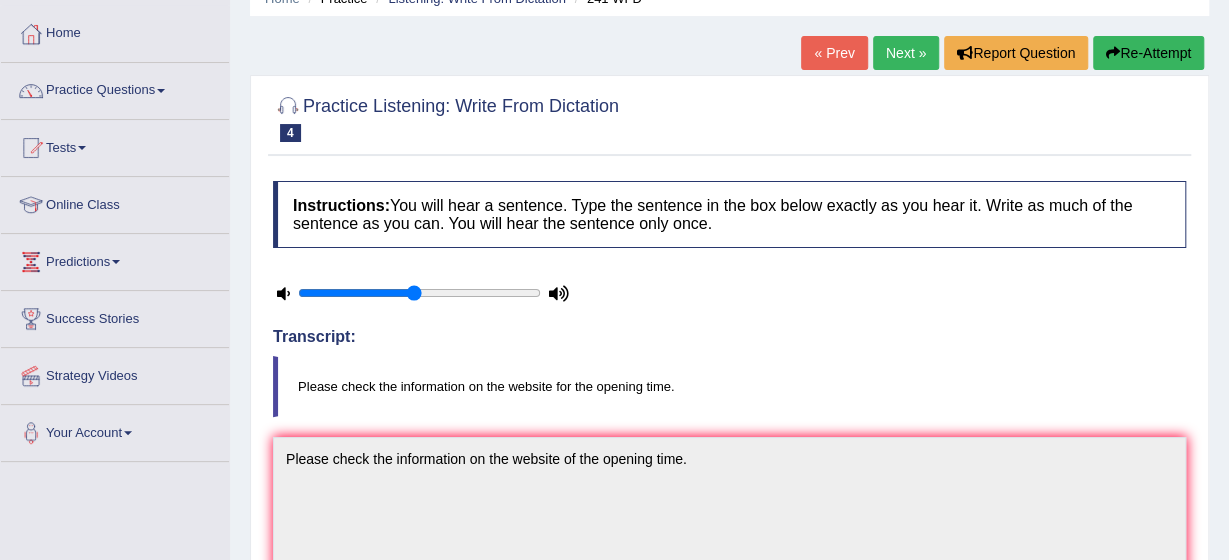 click on "Next »" at bounding box center (906, 53) 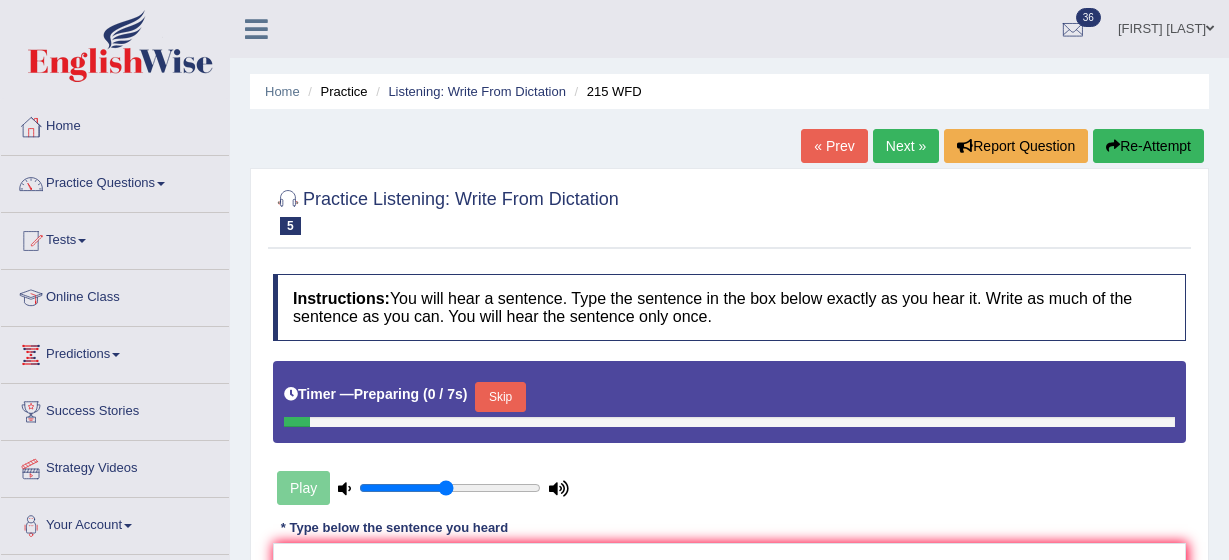 scroll, scrollTop: 0, scrollLeft: 0, axis: both 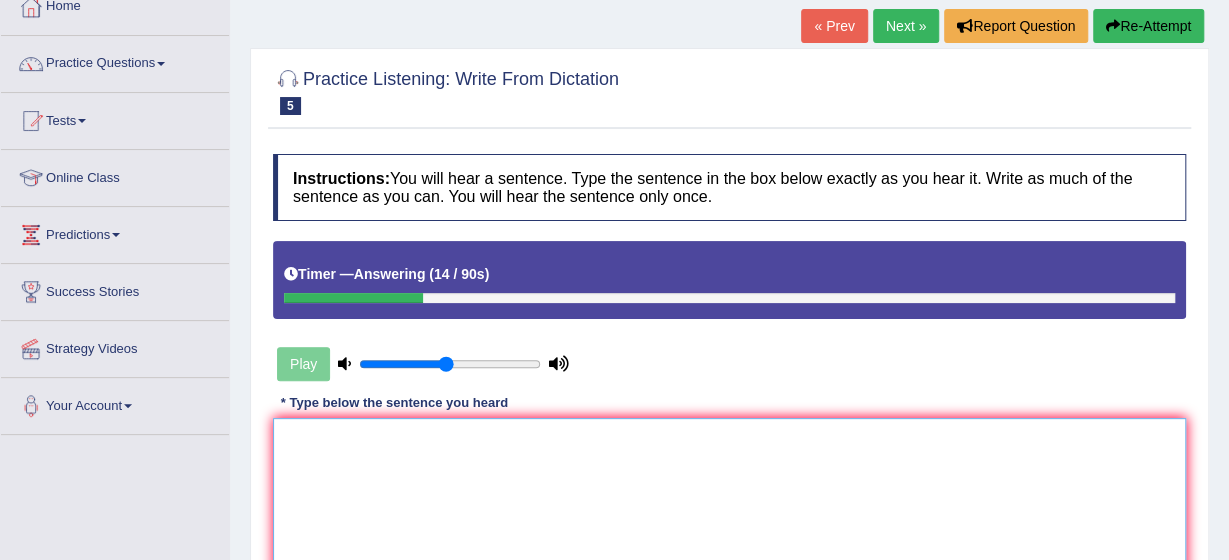 click at bounding box center (729, 515) 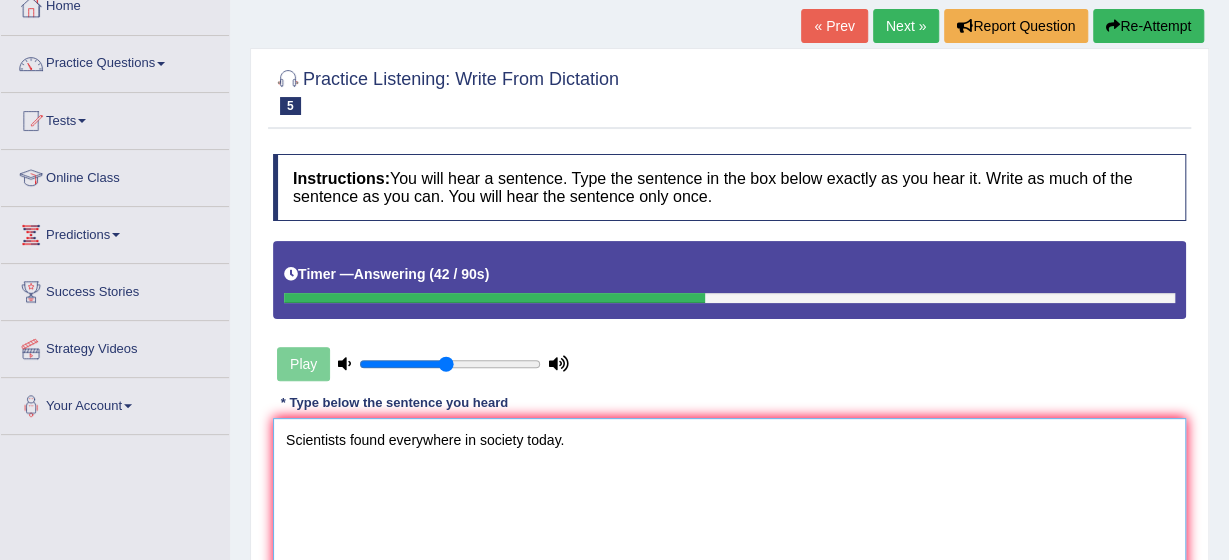 click on "Scientists found everywhere in society today." at bounding box center (729, 515) 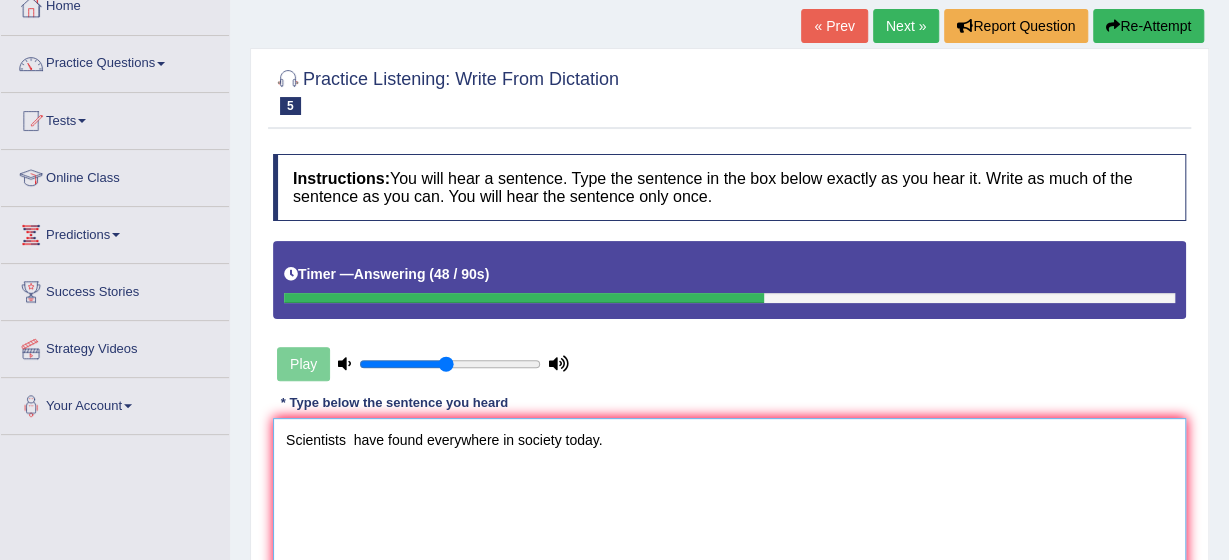 click on "Scientists  have found everywhere in society today." at bounding box center [729, 515] 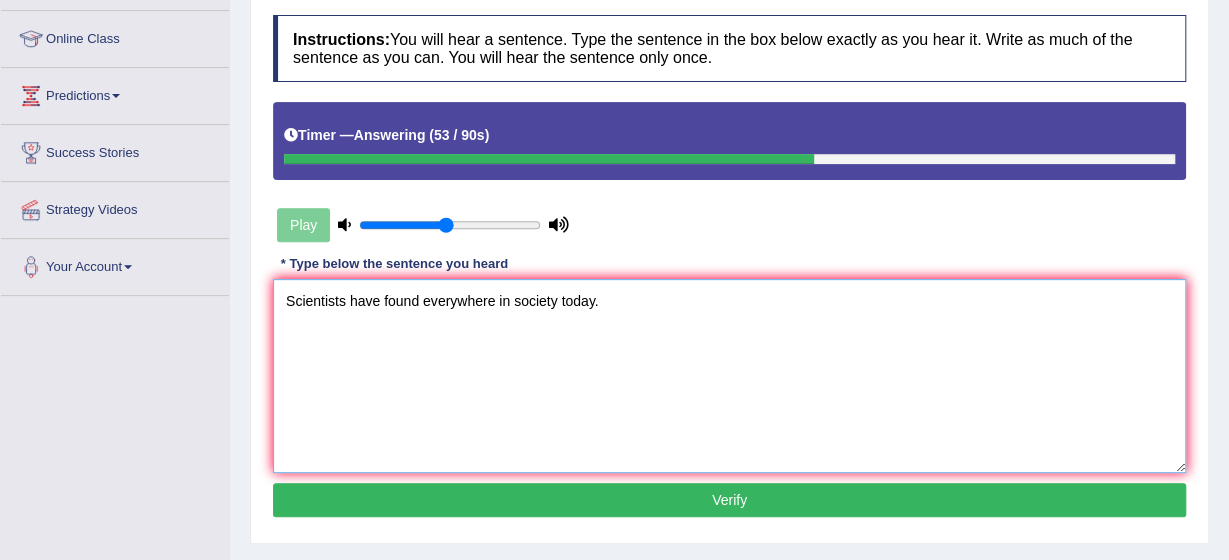 scroll, scrollTop: 280, scrollLeft: 0, axis: vertical 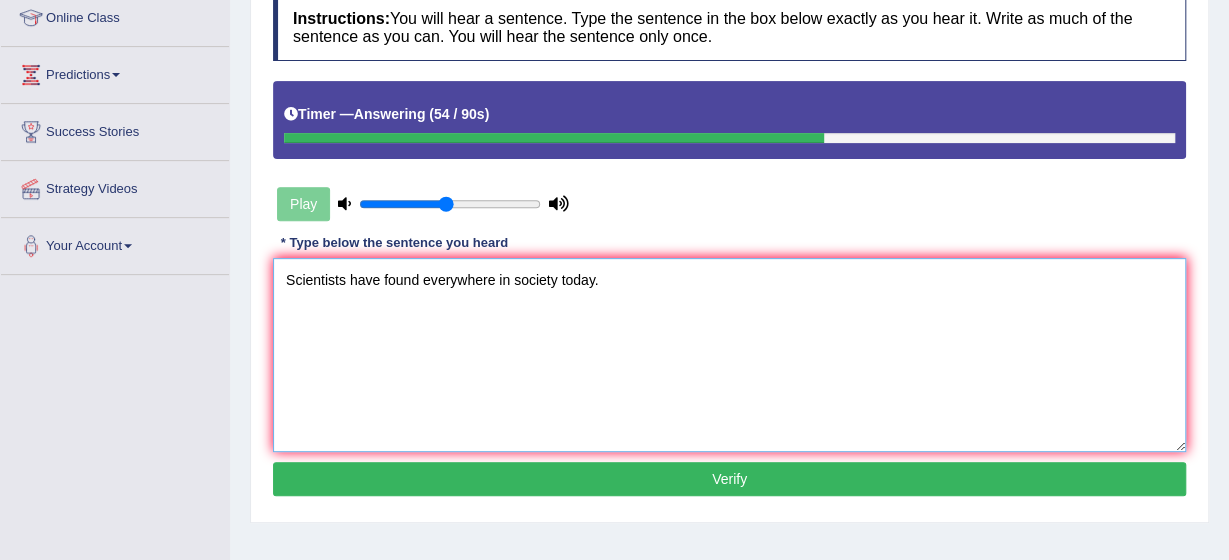 type on "Scientists have found everywhere in society today." 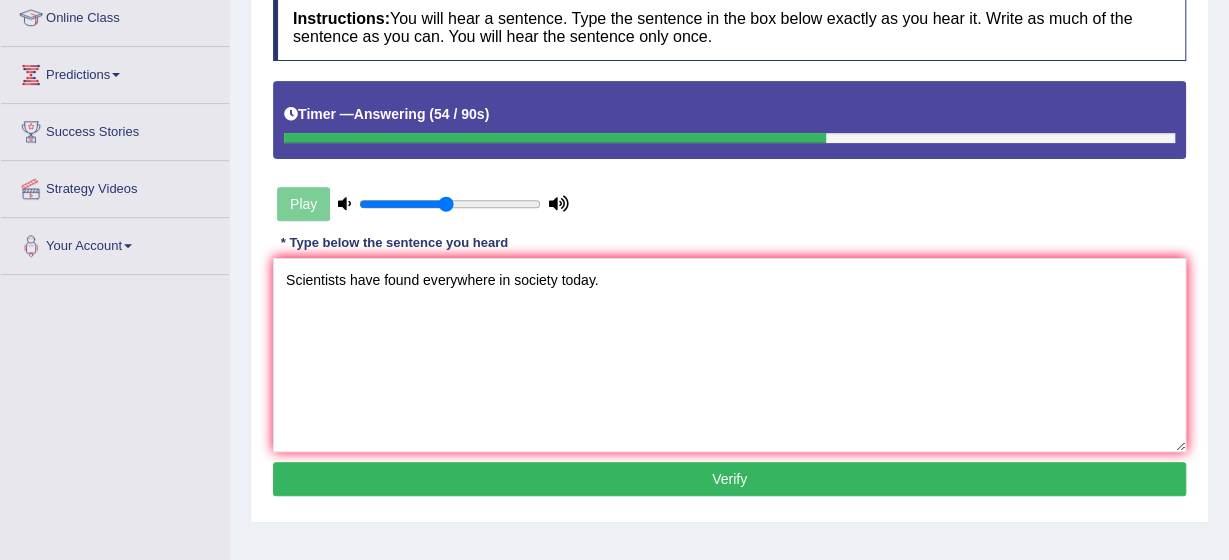 click on "Verify" at bounding box center [729, 479] 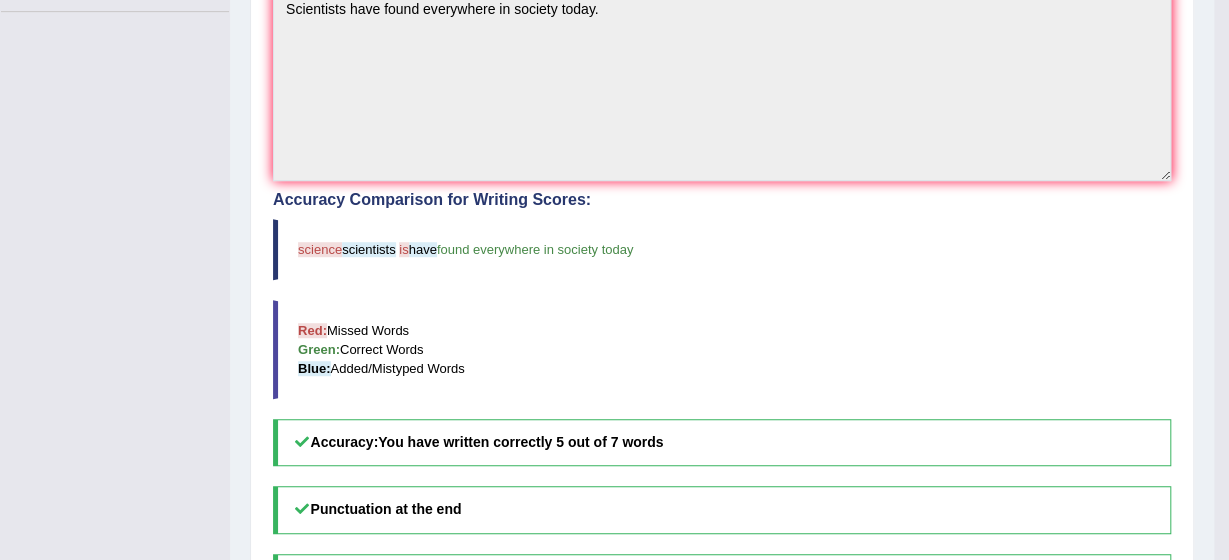 scroll, scrollTop: 560, scrollLeft: 0, axis: vertical 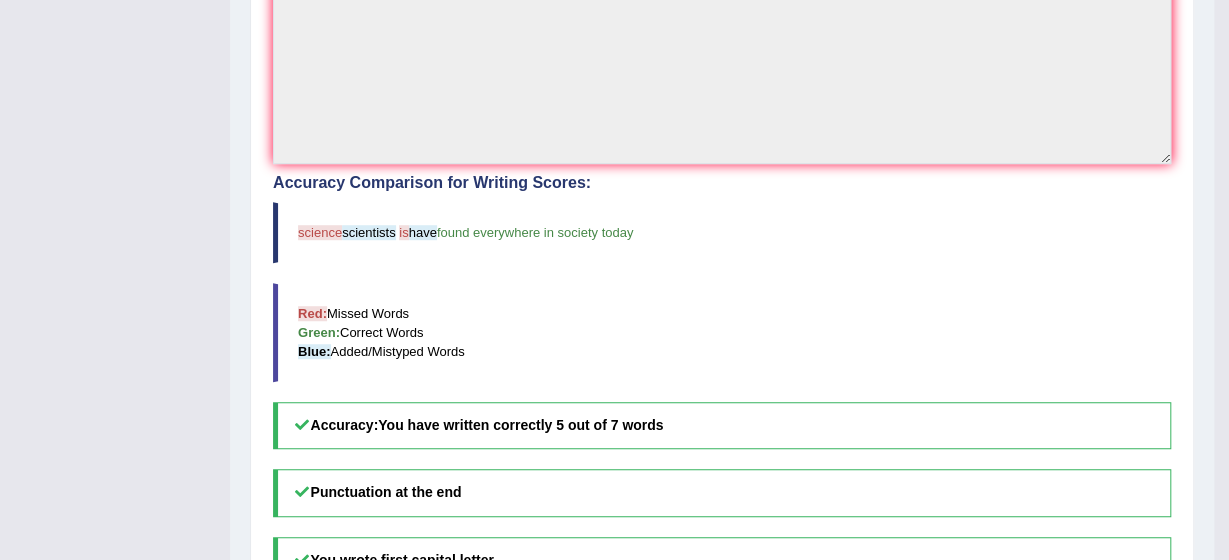 click on "Toggle navigation
Home
Practice Questions   Speaking Practice Read Aloud
Repeat Sentence
Describe Image
Re-tell Lecture
Answer Short Question
Summarize Group Discussion
Respond To A Situation
Writing Practice  Summarize Written Text
Write Essay
Reading Practice  Reading & Writing: Fill In The Blanks
Choose Multiple Answers
Re-order Paragraphs
Fill In The Blanks
Choose Single Answer
Listening Practice  Summarize Spoken Text
Highlight Incorrect Words
Highlight Correct Summary
Select Missing Word
Choose Single Answer
Choose Multiple Answers
Fill In The Blanks
Write From Dictation
Pronunciation
Tests
Take Mock Test" at bounding box center (614, -280) 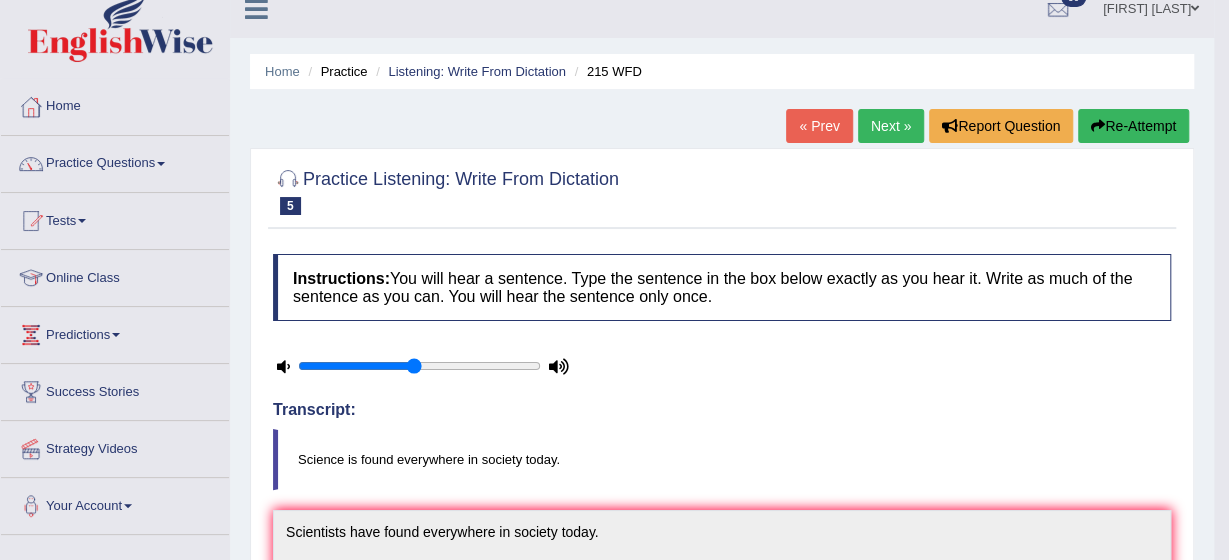 scroll, scrollTop: 13, scrollLeft: 0, axis: vertical 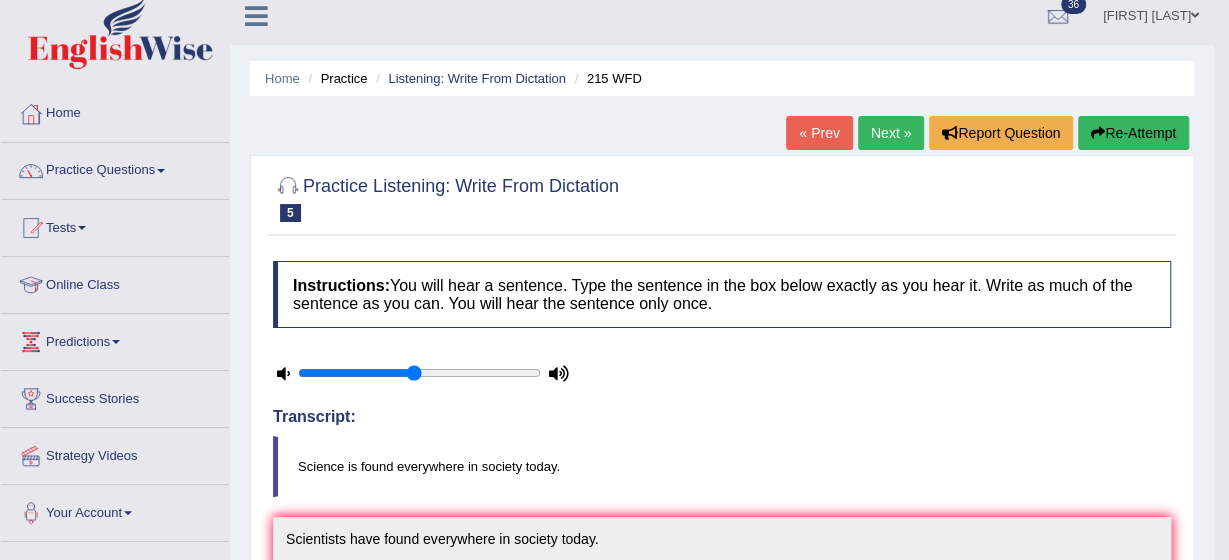 click on "Next »" at bounding box center (891, 133) 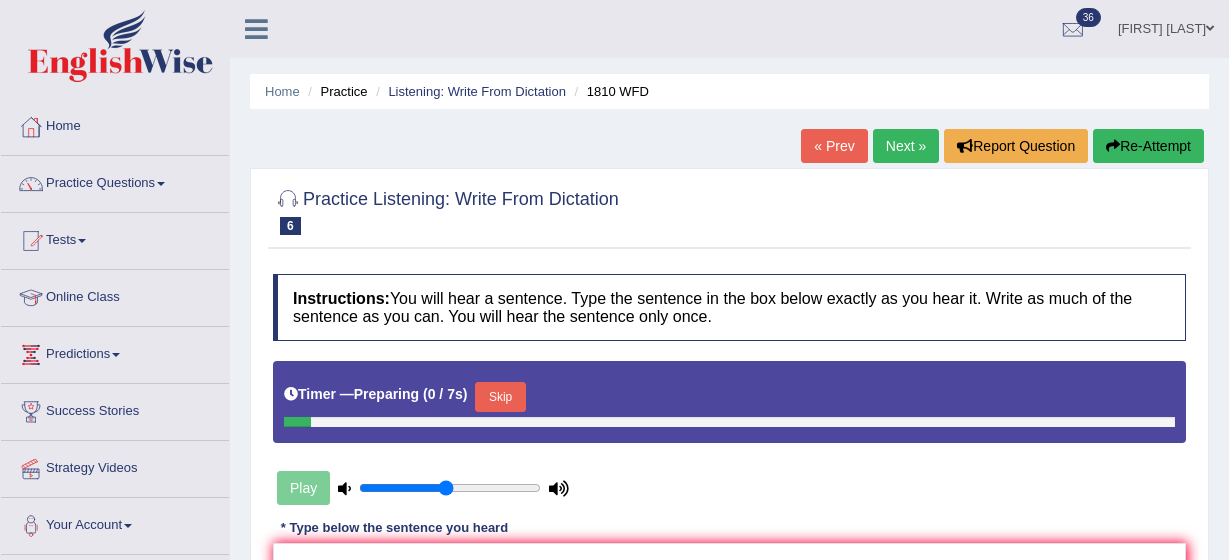 scroll, scrollTop: 0, scrollLeft: 0, axis: both 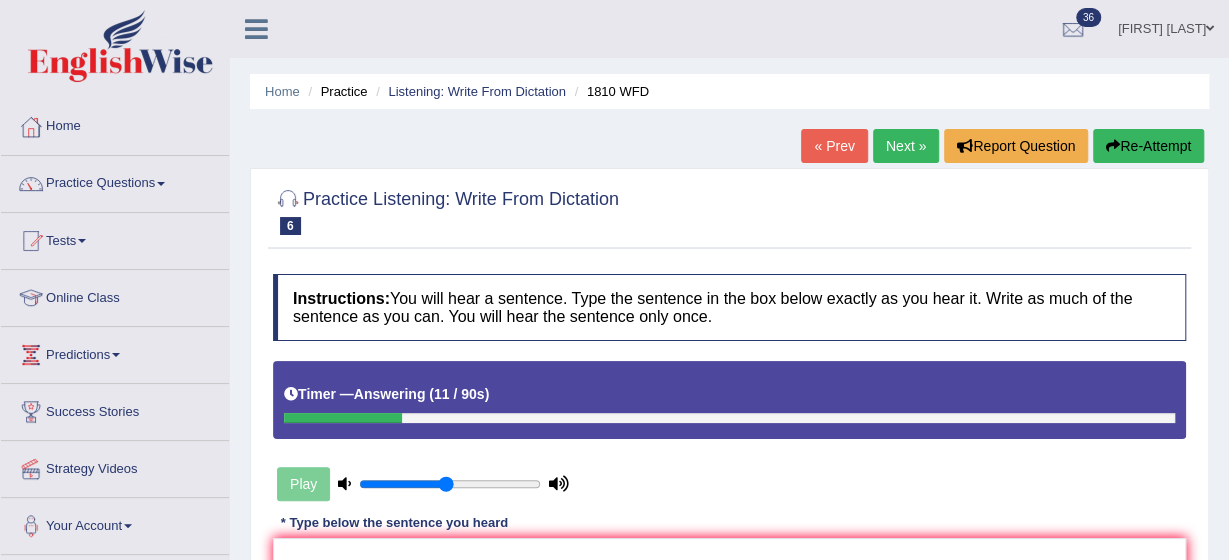 drag, startPoint x: 1224, startPoint y: 549, endPoint x: 1237, endPoint y: 547, distance: 13.152946 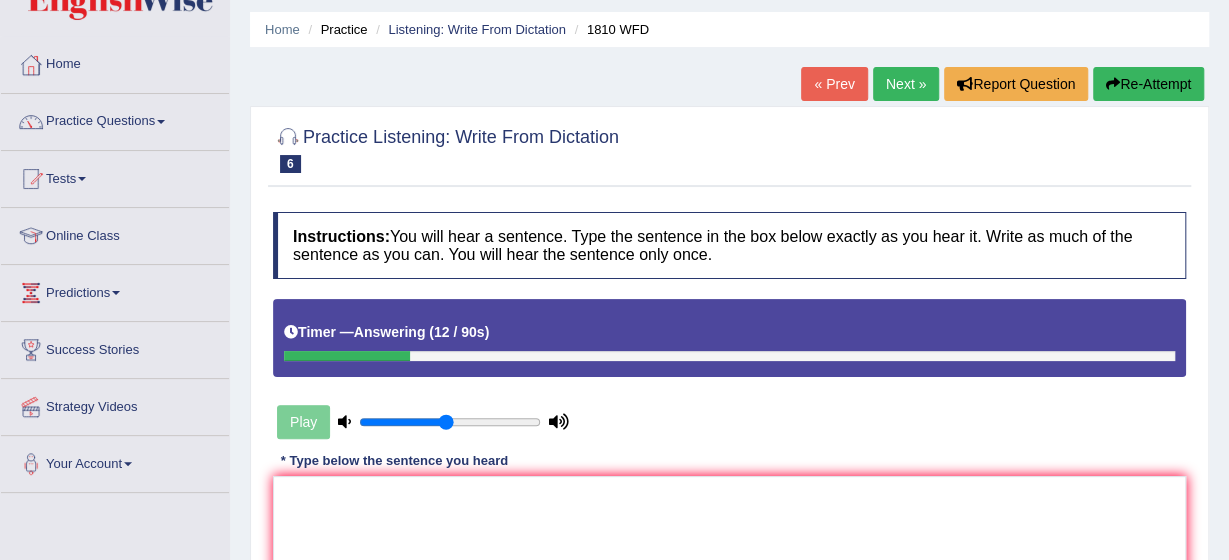 scroll, scrollTop: 80, scrollLeft: 0, axis: vertical 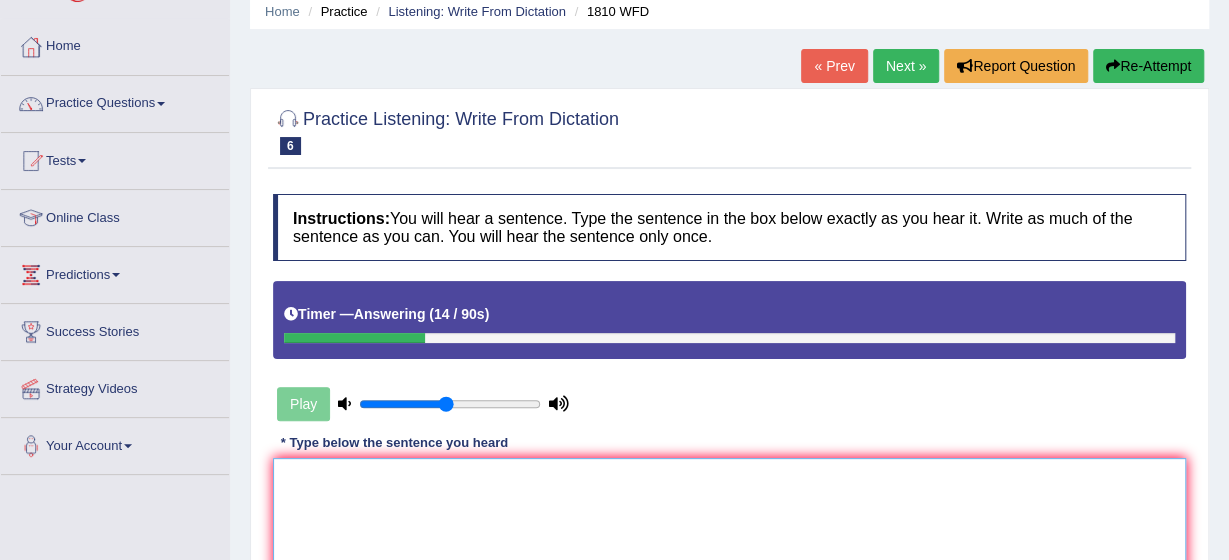 click at bounding box center (729, 555) 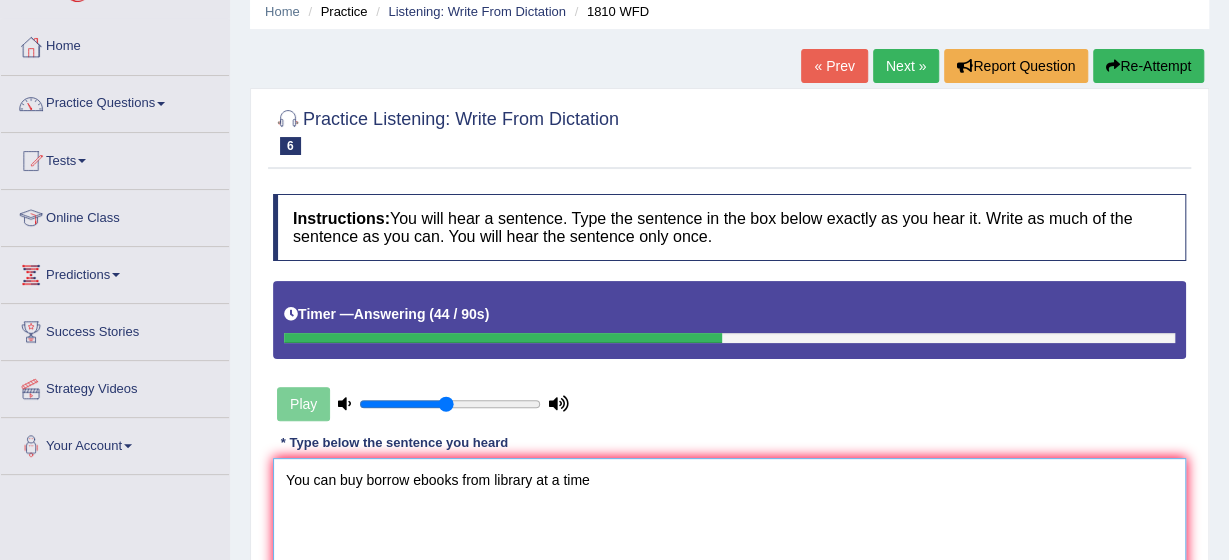 click on "You can buy borrow ebooks from library at a time" at bounding box center (729, 555) 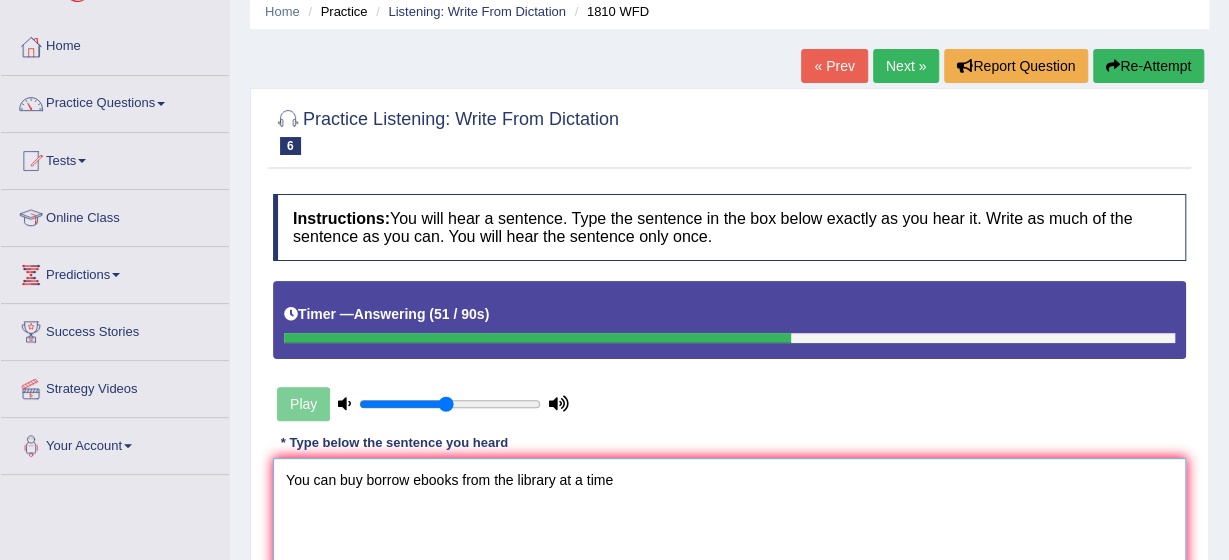 click on "You can buy borrow ebooks from the library at a time" at bounding box center [729, 555] 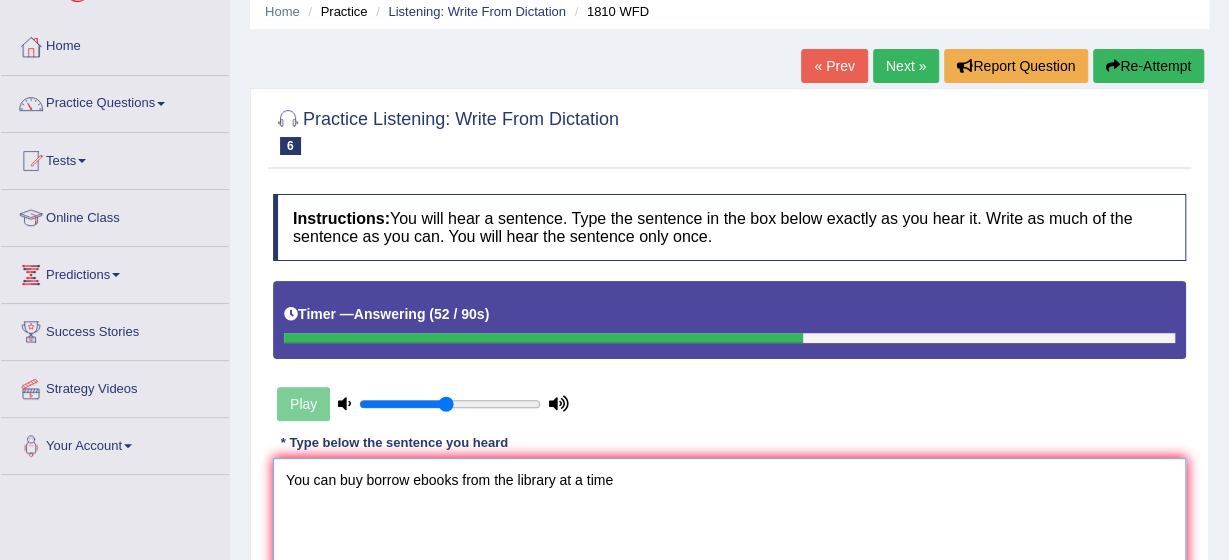click on "You can buy borrow ebooks from the library at a time" at bounding box center (729, 555) 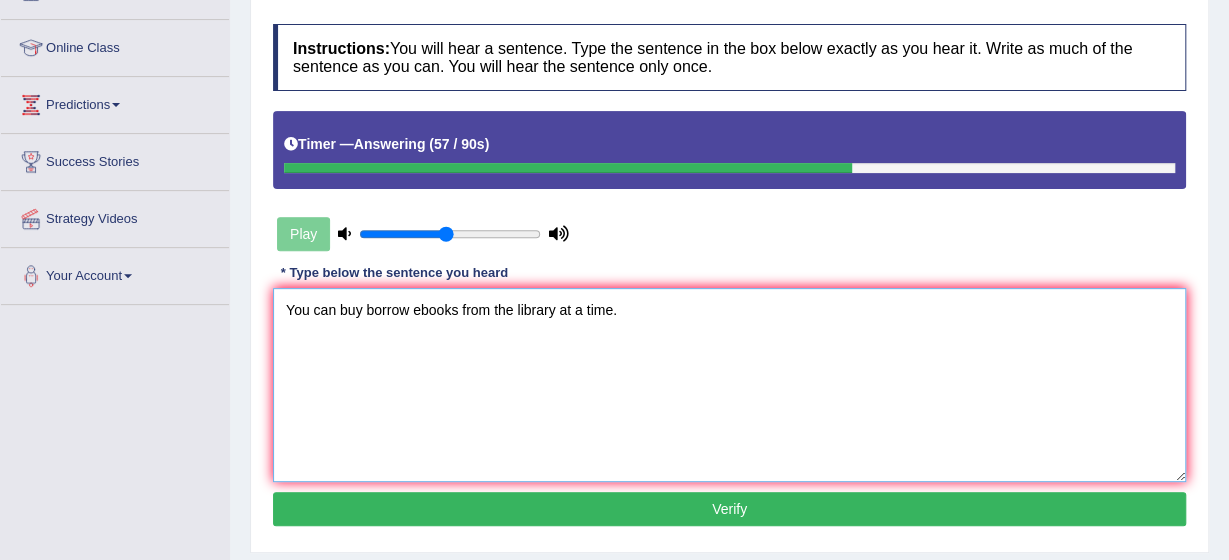 scroll, scrollTop: 280, scrollLeft: 0, axis: vertical 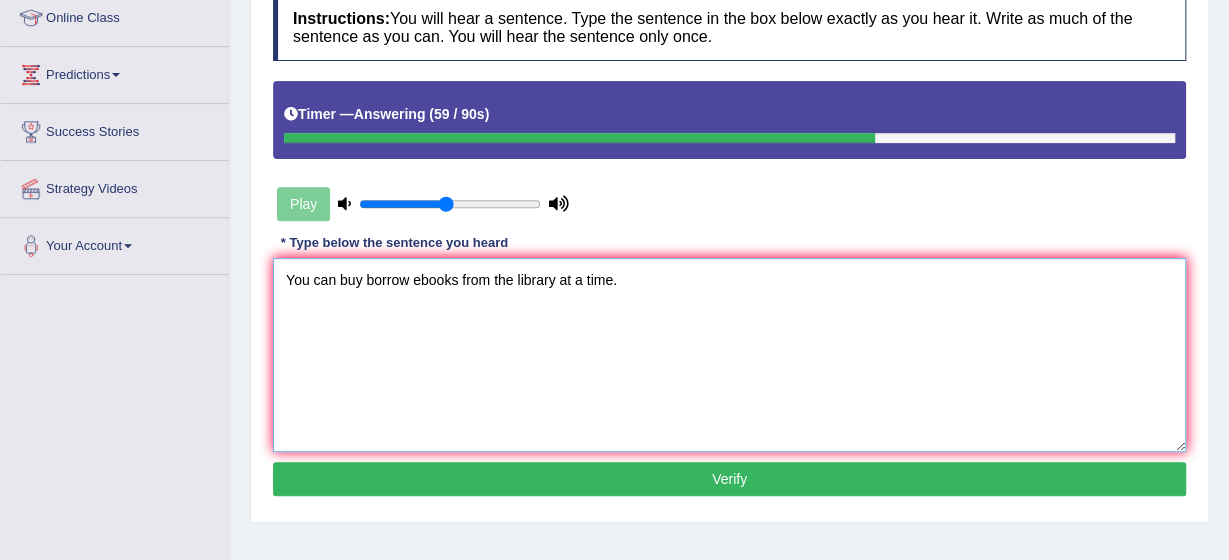 type on "You can buy borrow ebooks from the library at a time." 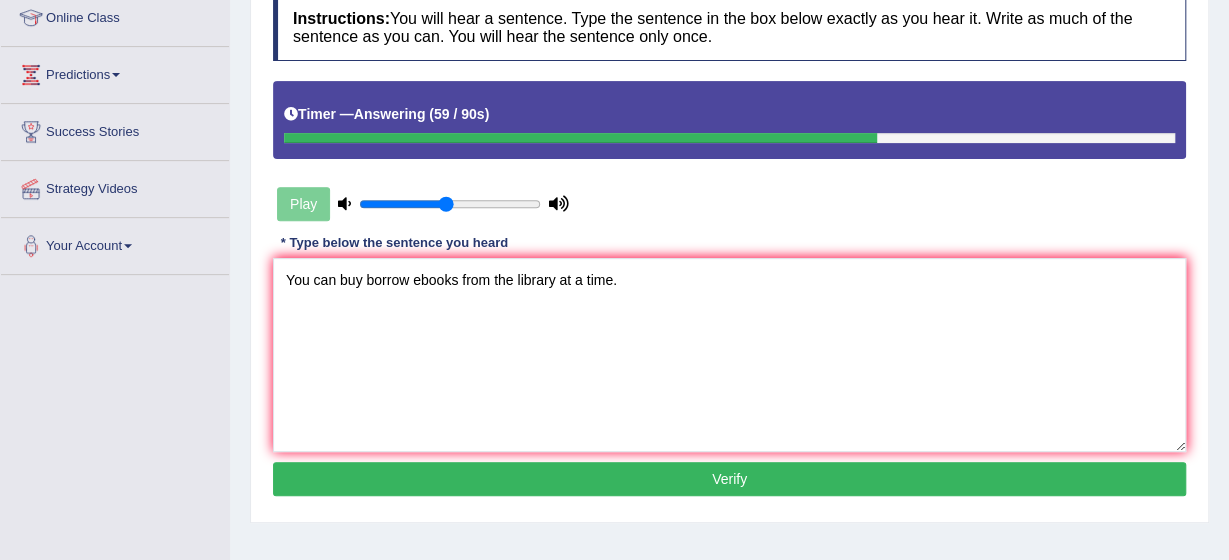 click on "Verify" at bounding box center (729, 479) 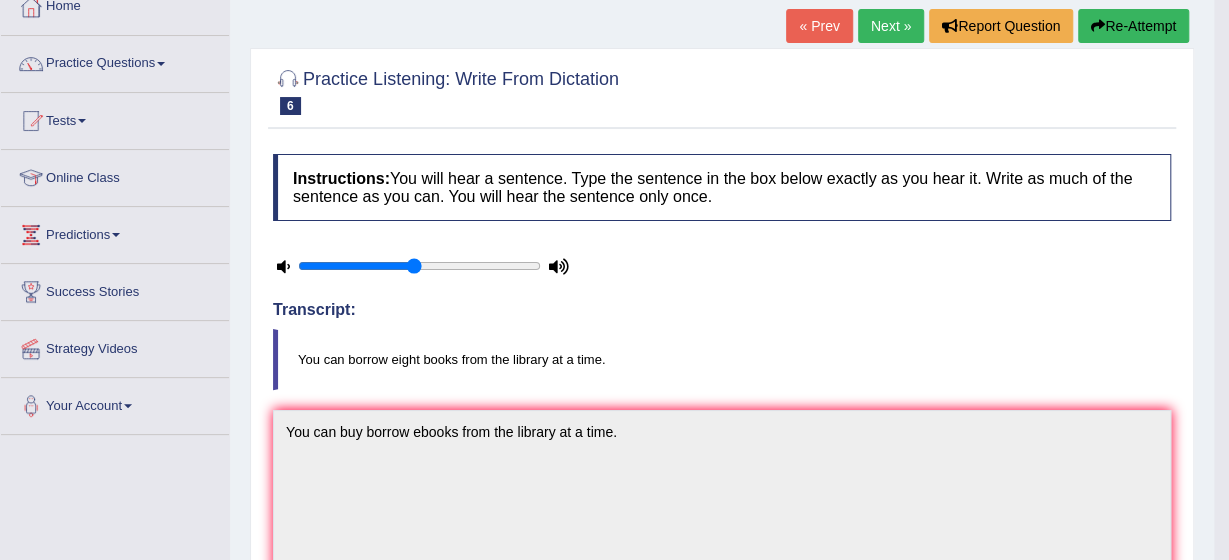 scroll, scrollTop: 26, scrollLeft: 0, axis: vertical 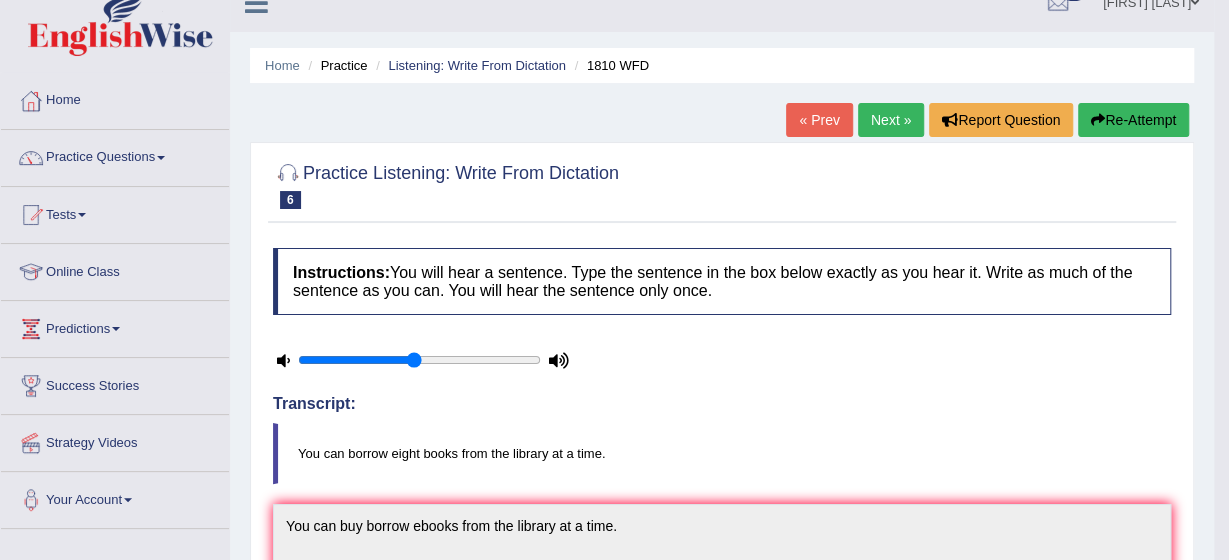click on "Next »" at bounding box center (891, 120) 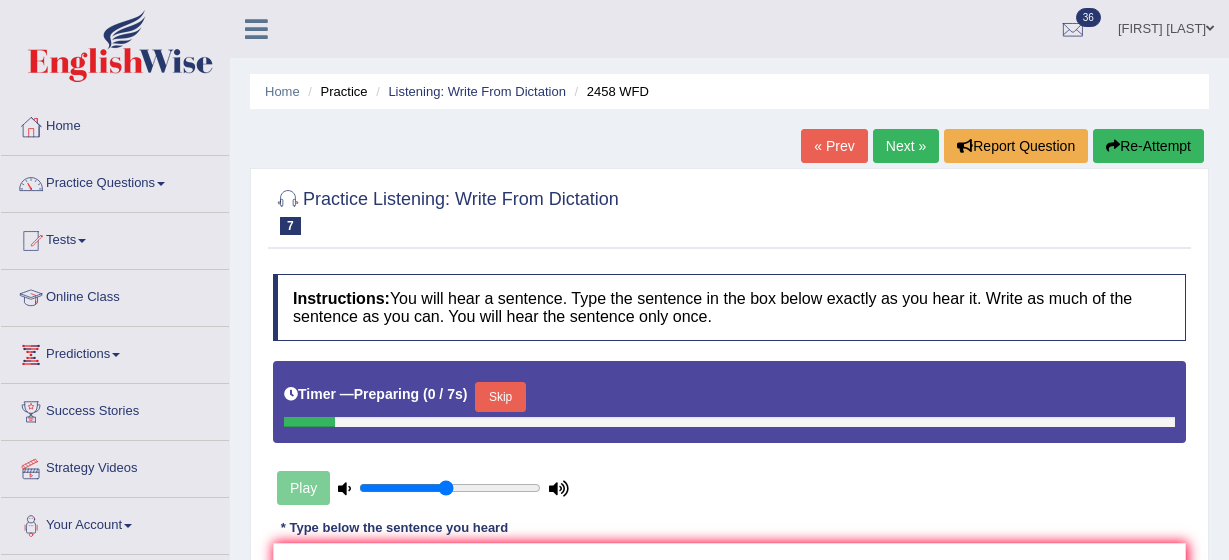 scroll, scrollTop: 0, scrollLeft: 0, axis: both 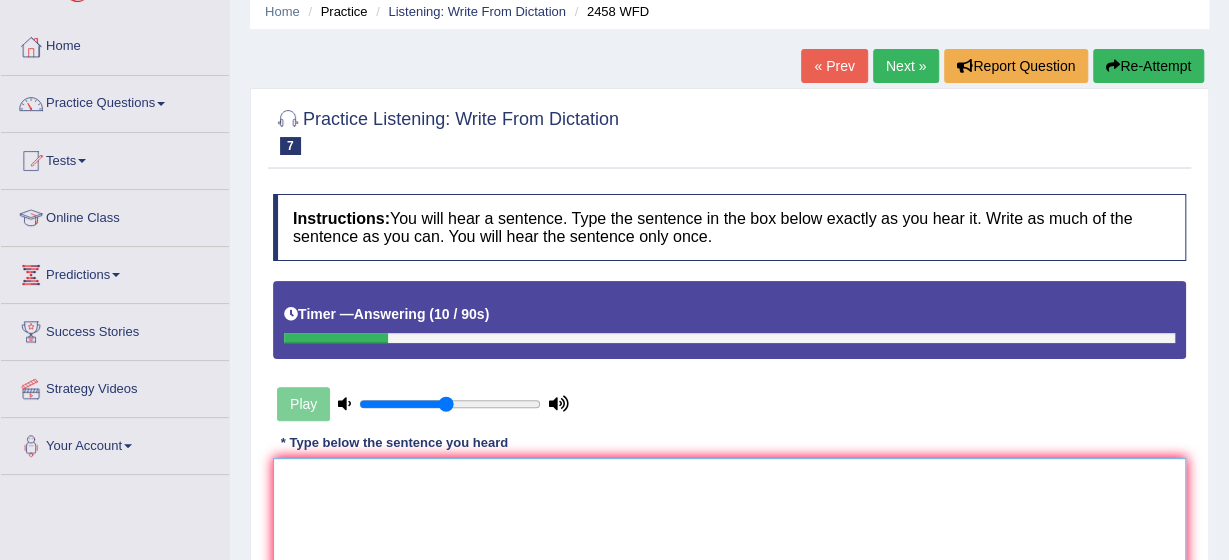 click at bounding box center (729, 555) 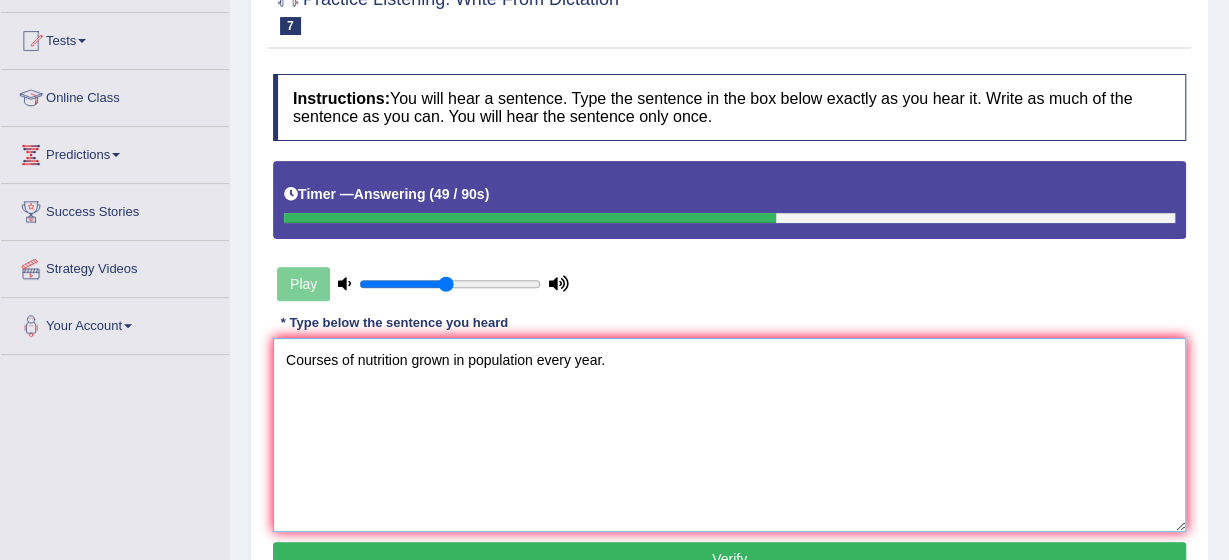 scroll, scrollTop: 240, scrollLeft: 0, axis: vertical 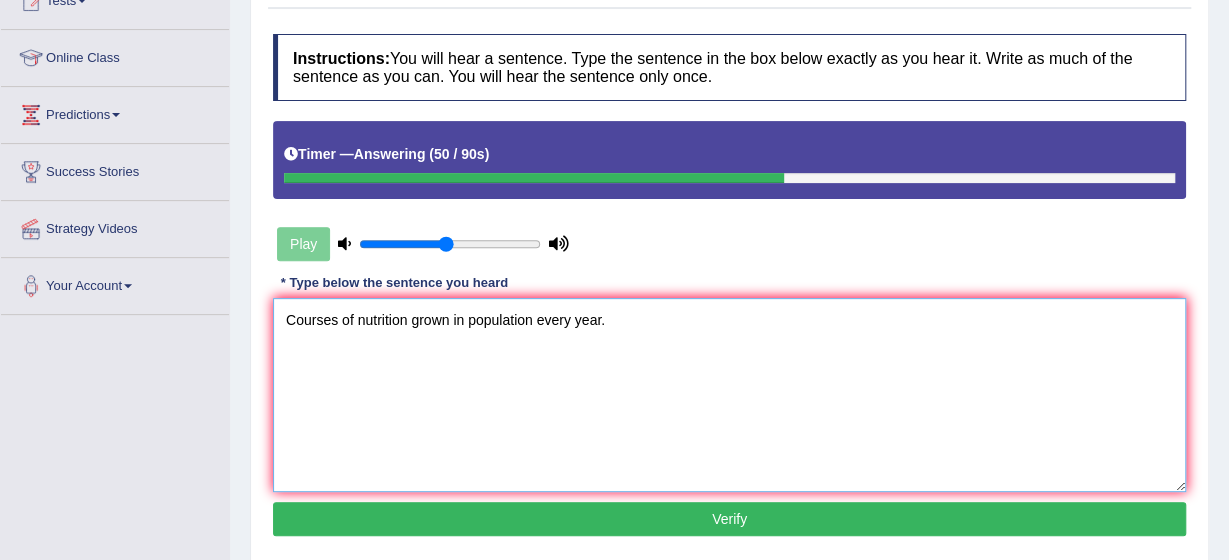 type on "Courses of nutrition grown in population every year." 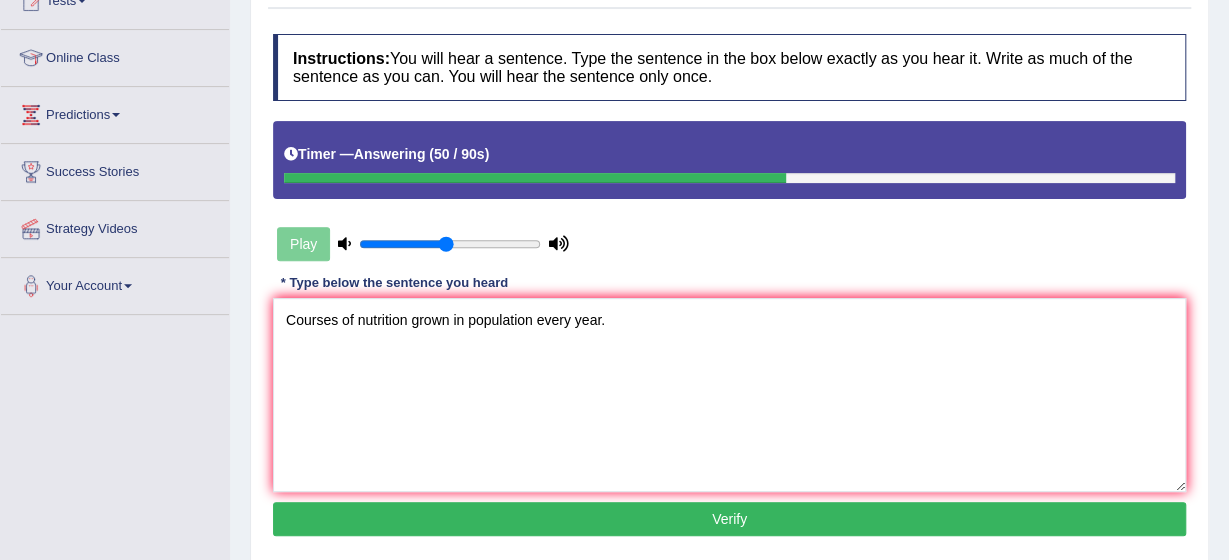 click on "Verify" at bounding box center [729, 519] 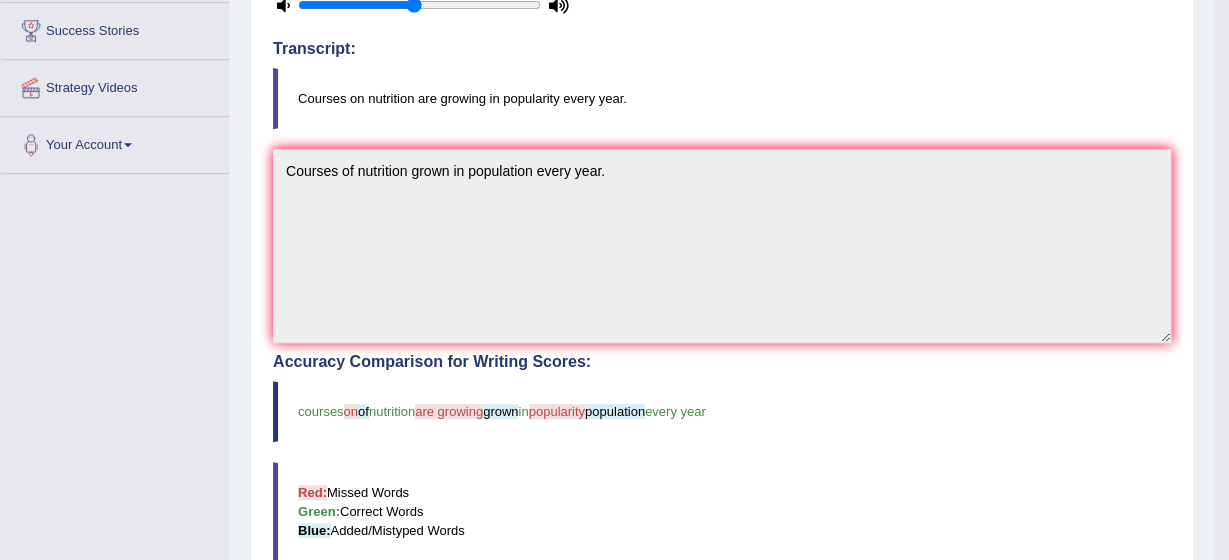 scroll, scrollTop: 400, scrollLeft: 0, axis: vertical 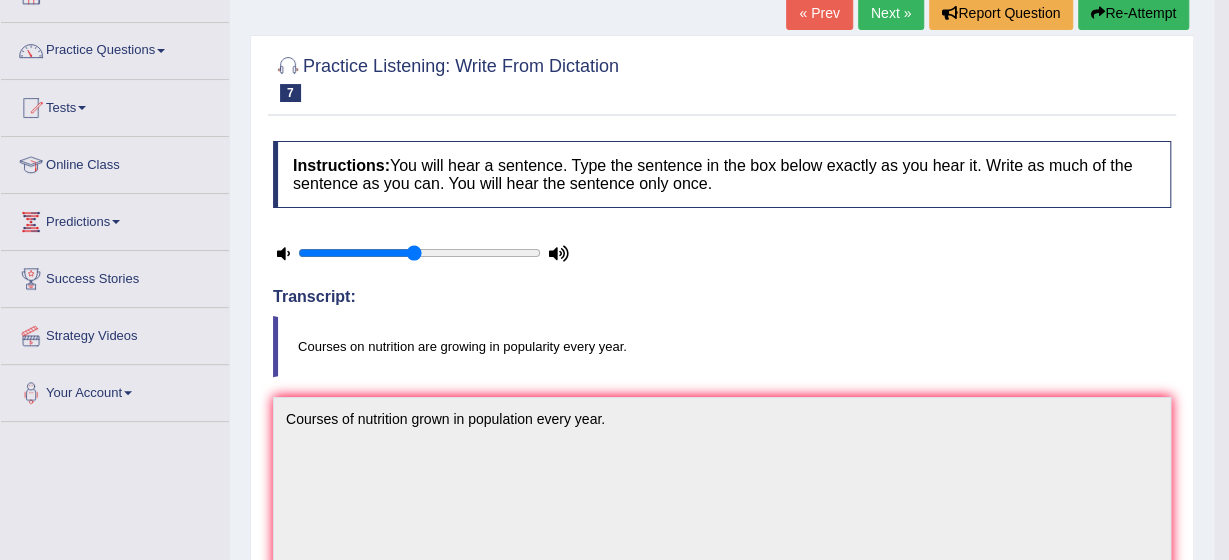 click at bounding box center (1098, 13) 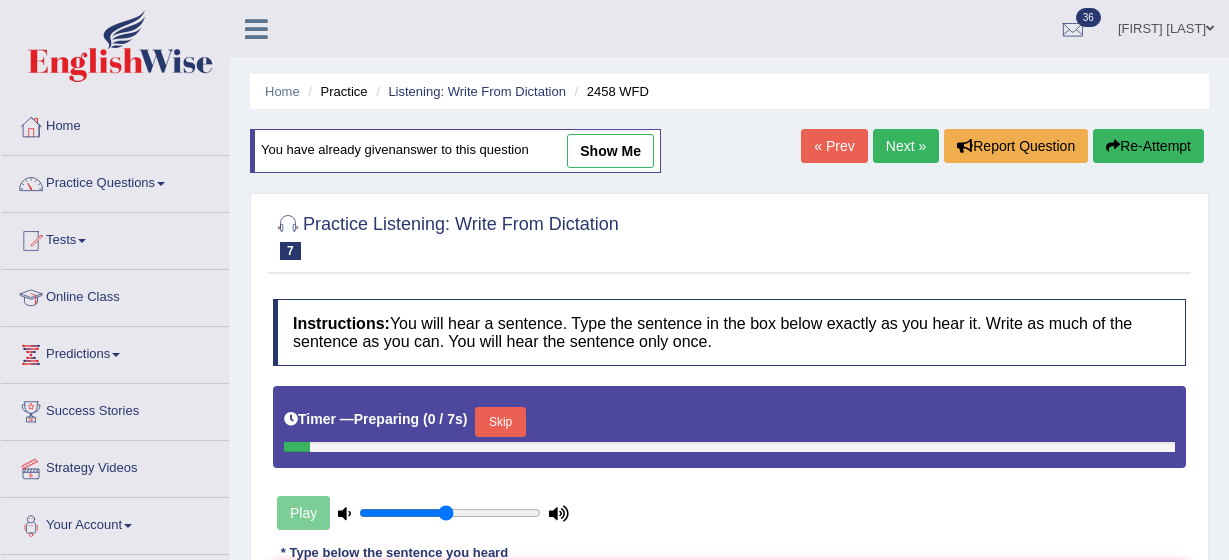 scroll, scrollTop: 133, scrollLeft: 0, axis: vertical 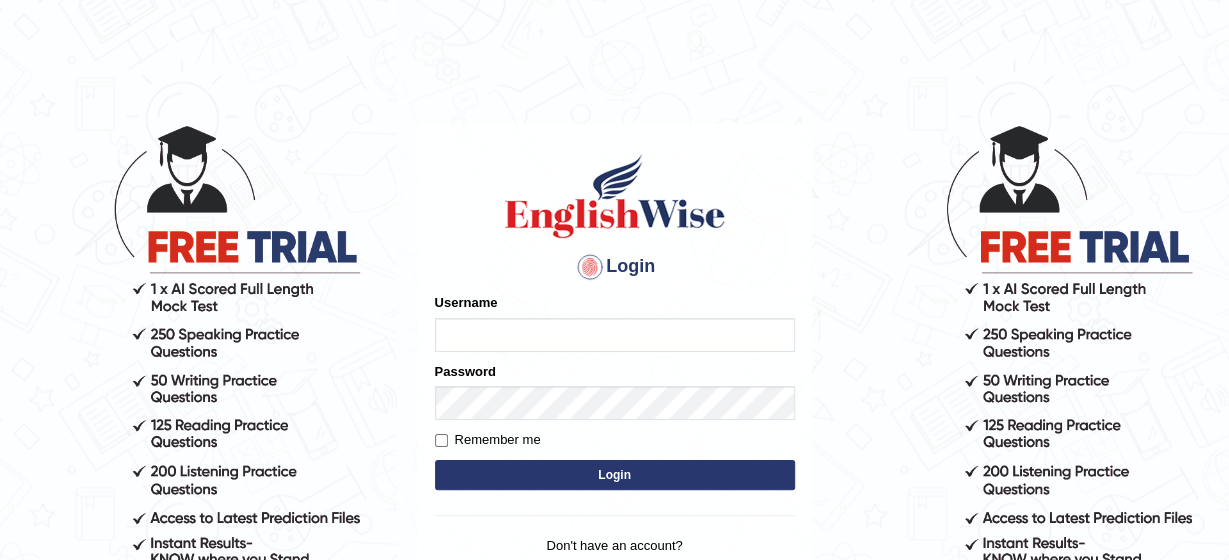 type on "kavya" 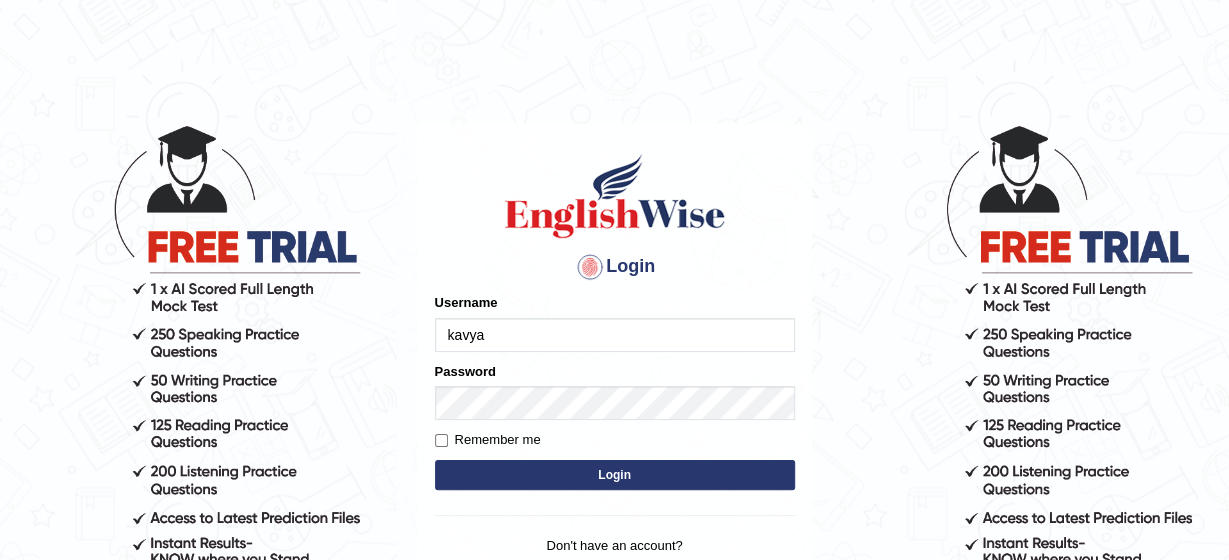 click on "Login" at bounding box center (615, 475) 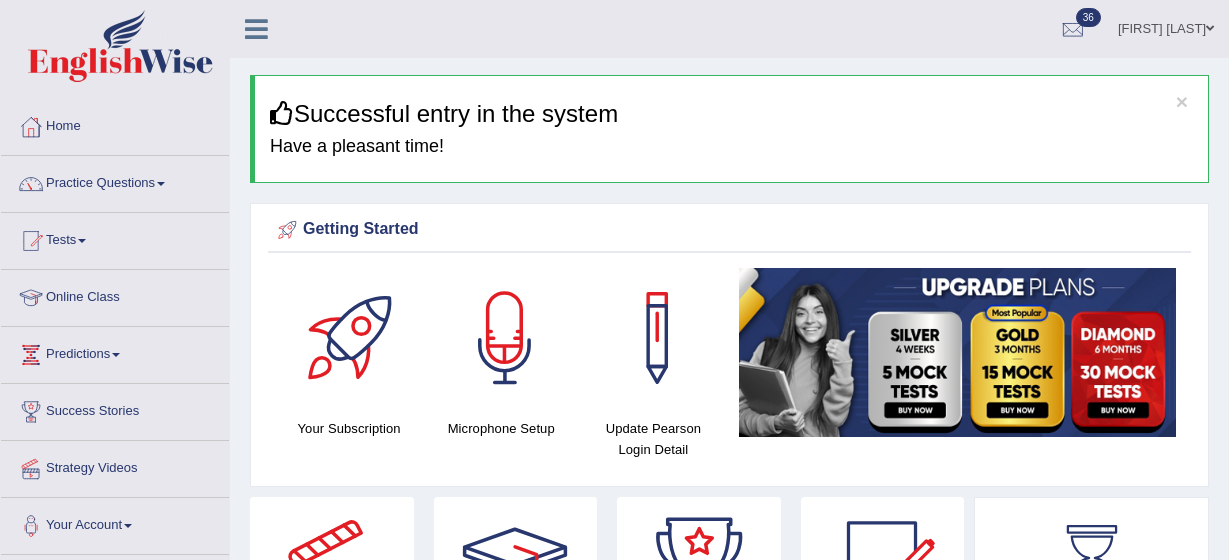 scroll, scrollTop: 0, scrollLeft: 0, axis: both 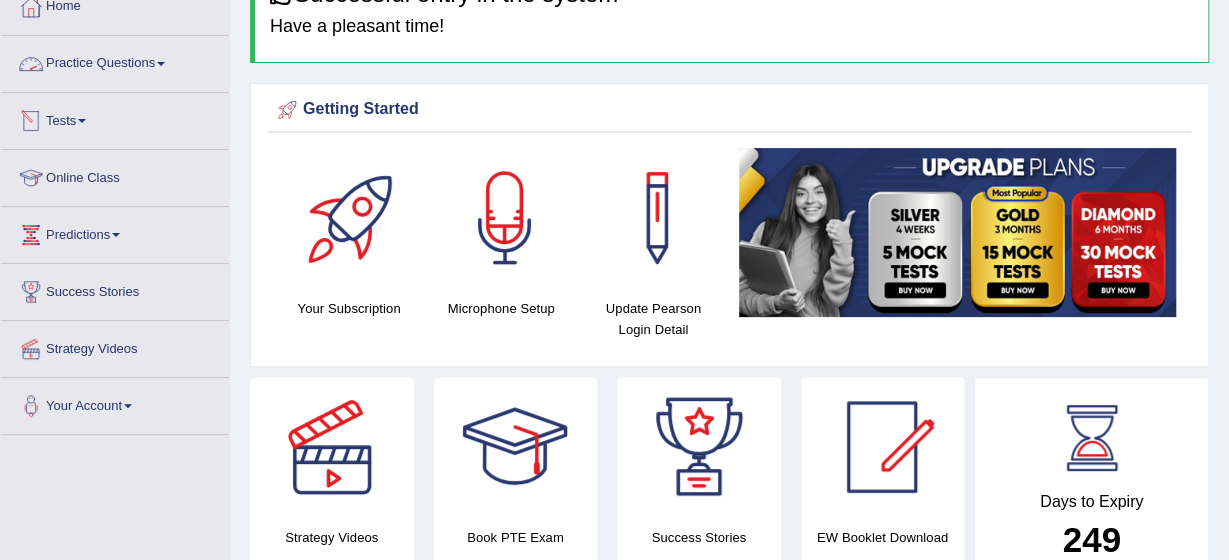 click on "Practice Questions" at bounding box center (115, 61) 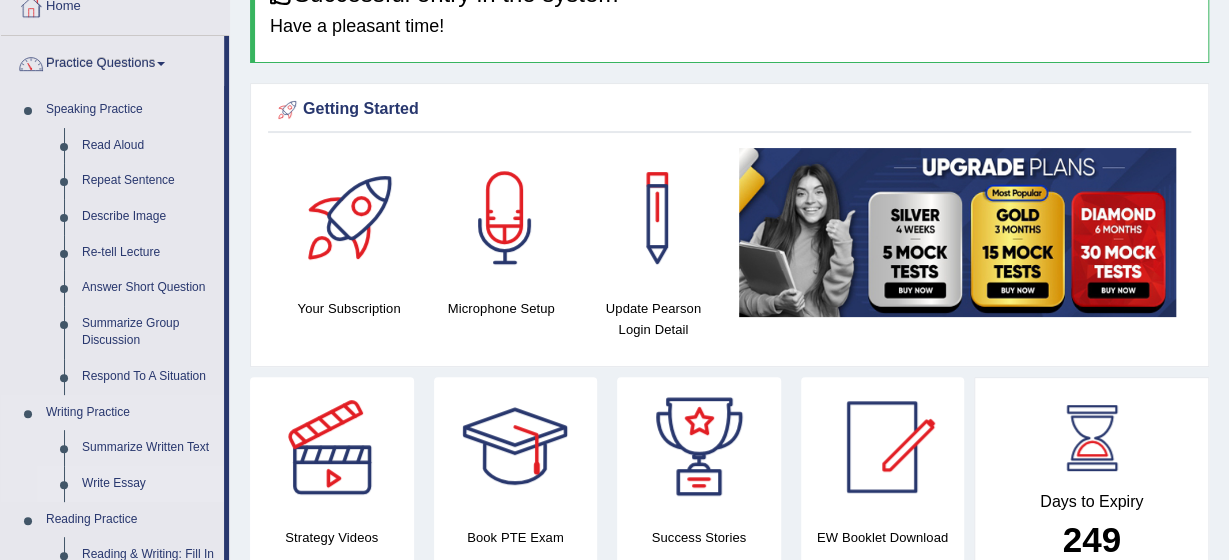 click on "Write Essay" at bounding box center [148, 484] 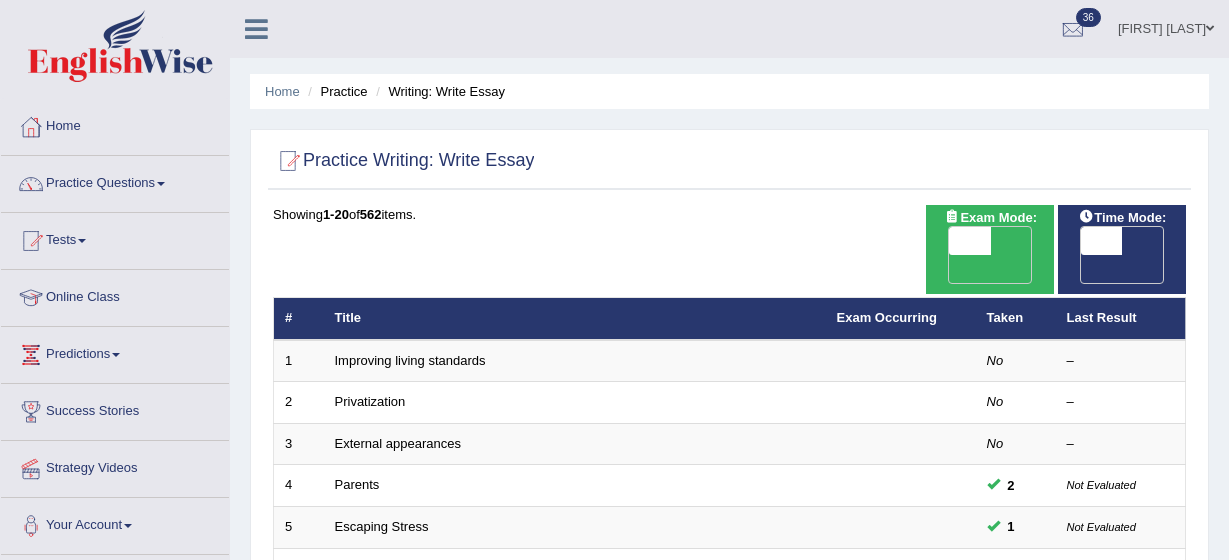 scroll, scrollTop: 0, scrollLeft: 0, axis: both 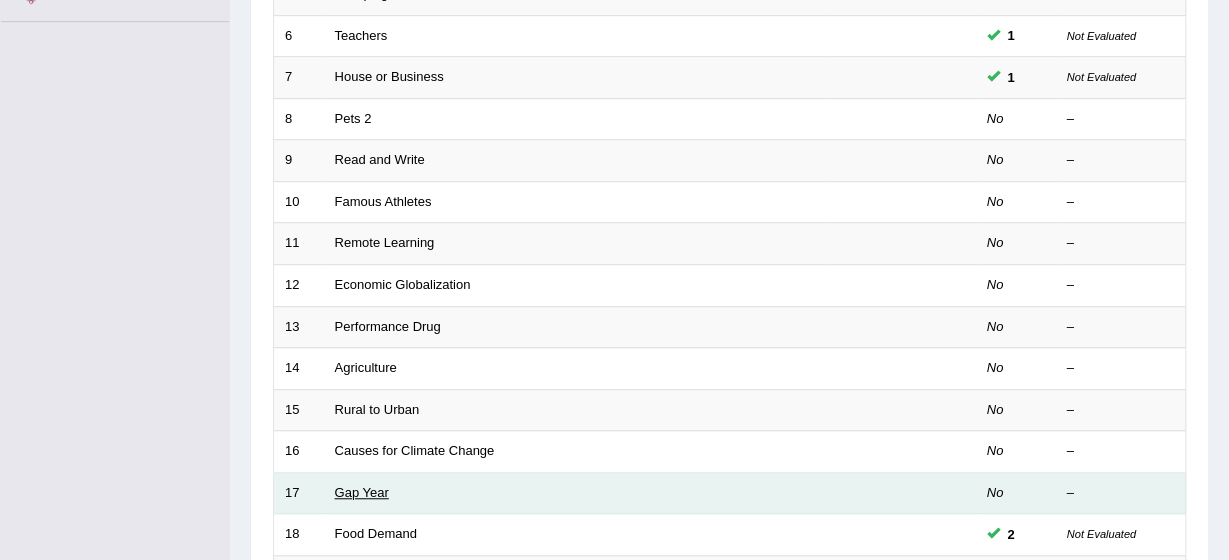 click on "Gap Year" at bounding box center (362, 492) 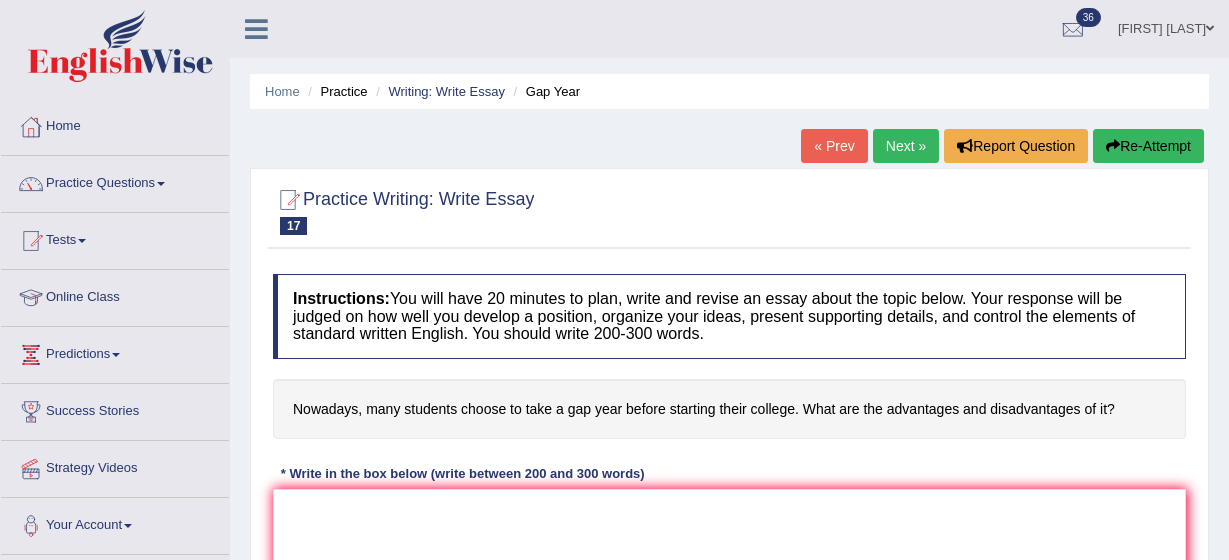 scroll, scrollTop: 0, scrollLeft: 0, axis: both 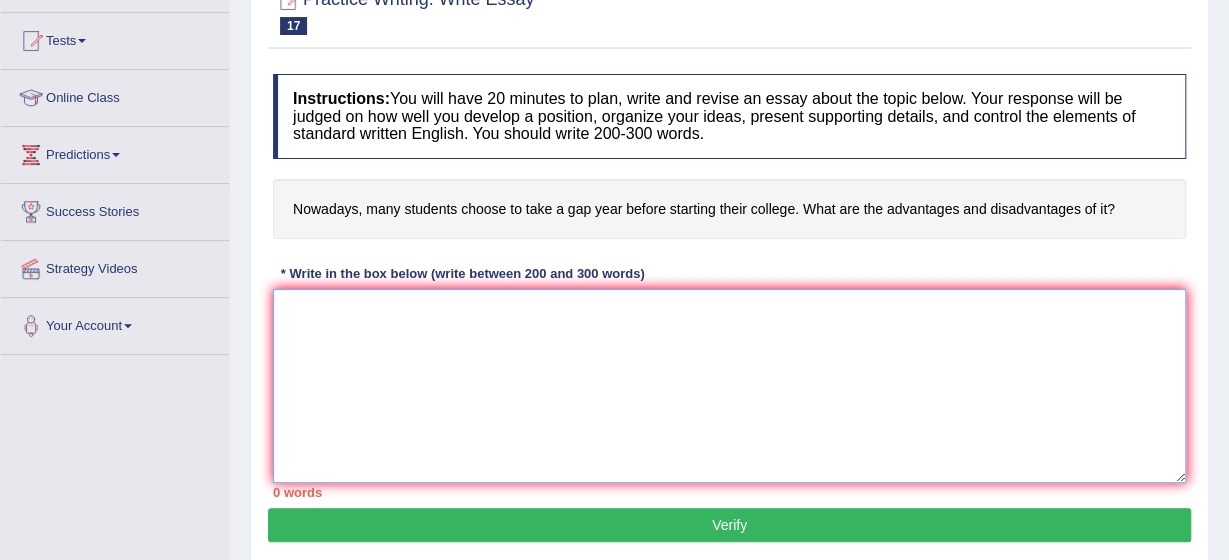 click at bounding box center [729, 386] 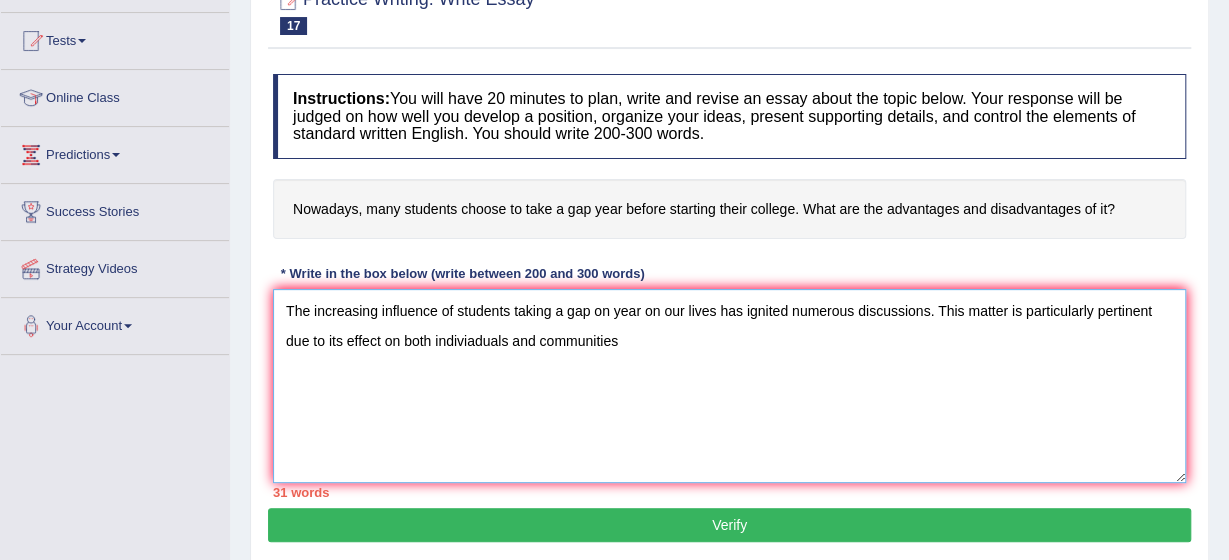 click on "The increasing influence of students taking a gap on year on our lives has ignited numerous discussions. This matter is particularly pertinent due to its effect on both indiviaduals and communities" at bounding box center [729, 386] 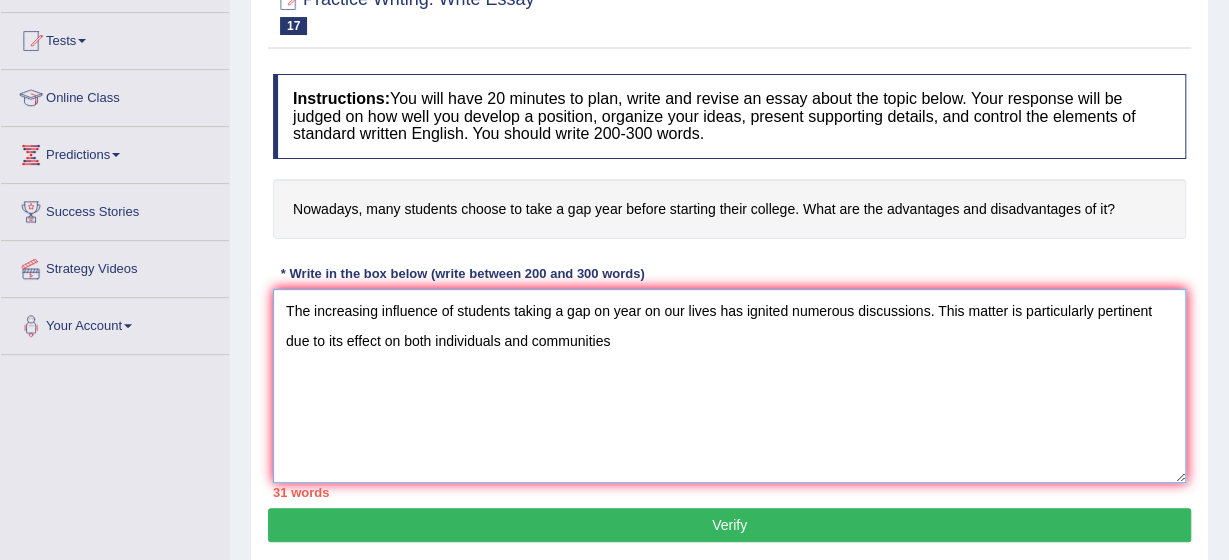 click on "The increasing influence of students taking a gap on year on our lives has ignited numerous discussions. This matter is particularly pertinent due to its effect on both individuals and communities" at bounding box center (729, 386) 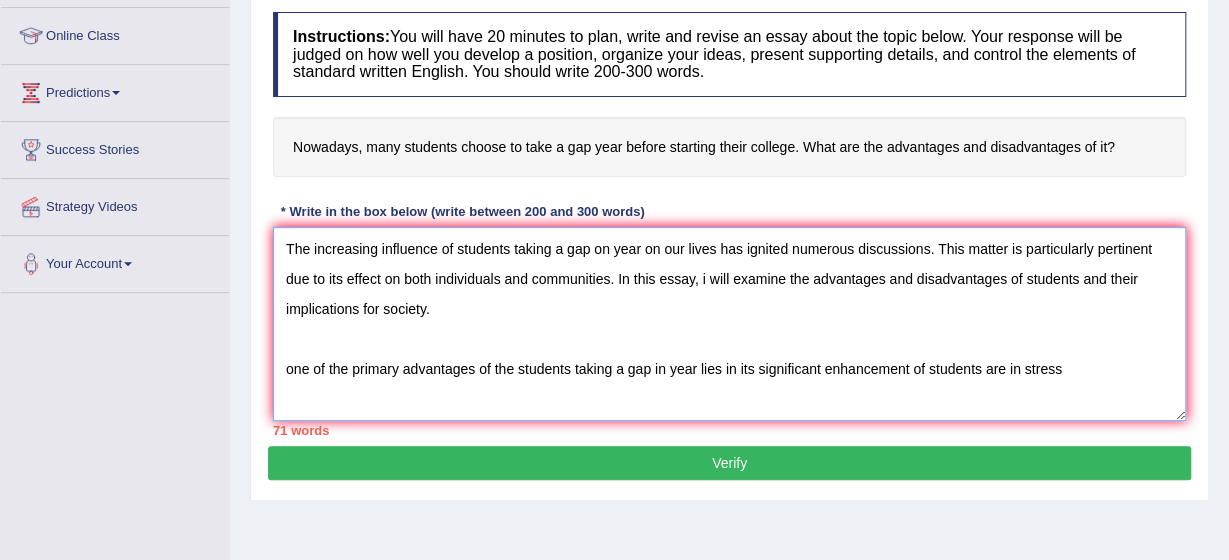 scroll, scrollTop: 280, scrollLeft: 0, axis: vertical 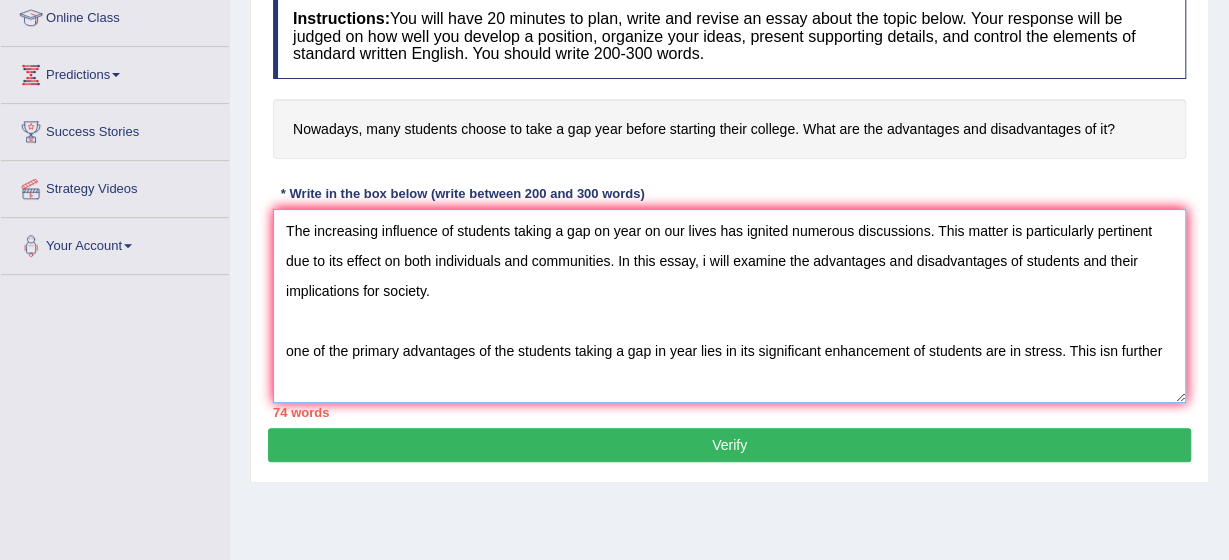 click on "The increasing influence of students taking a gap on year on our lives has ignited numerous discussions. This matter is particularly pertinent due to its effect on both individuals and communities. In this essay, i will examine the advantages and disadvantages of students and their implications for society.
one of the primary advantages of the students taking a gap in year lies in its significant enhancement of students are in stress. This isn further" at bounding box center (729, 306) 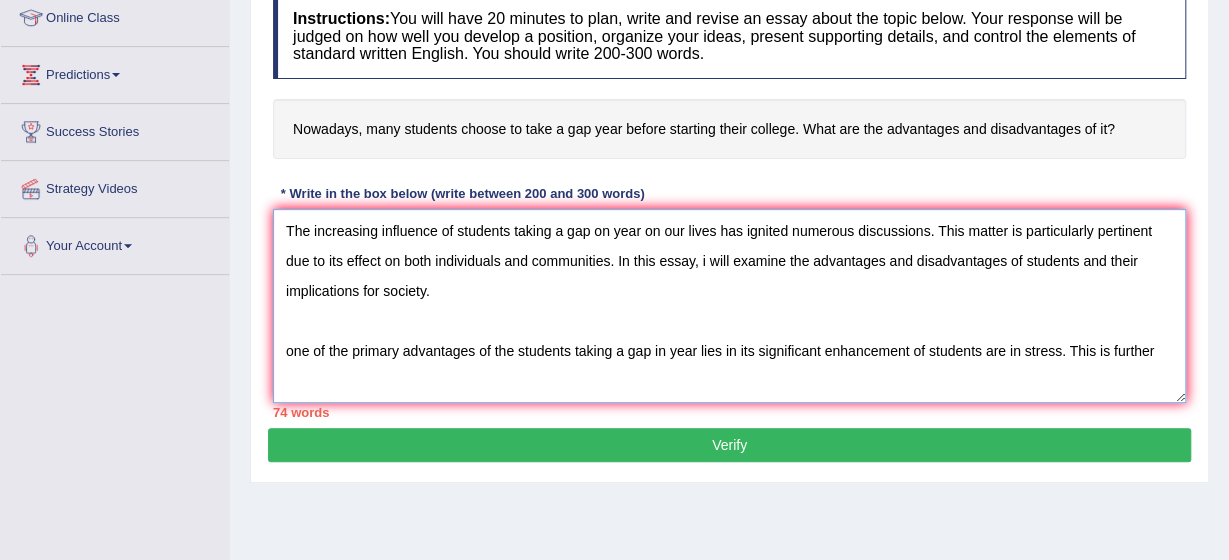 click on "The increasing influence of students taking a gap on year on our lives has ignited numerous discussions. This matter is particularly pertinent due to its effect on both individuals and communities. In this essay, i will examine the advantages and disadvantages of students and their implications for society.
one of the primary advantages of the students taking a gap in year lies in its significant enhancement of students are in stress. This is further" at bounding box center [729, 306] 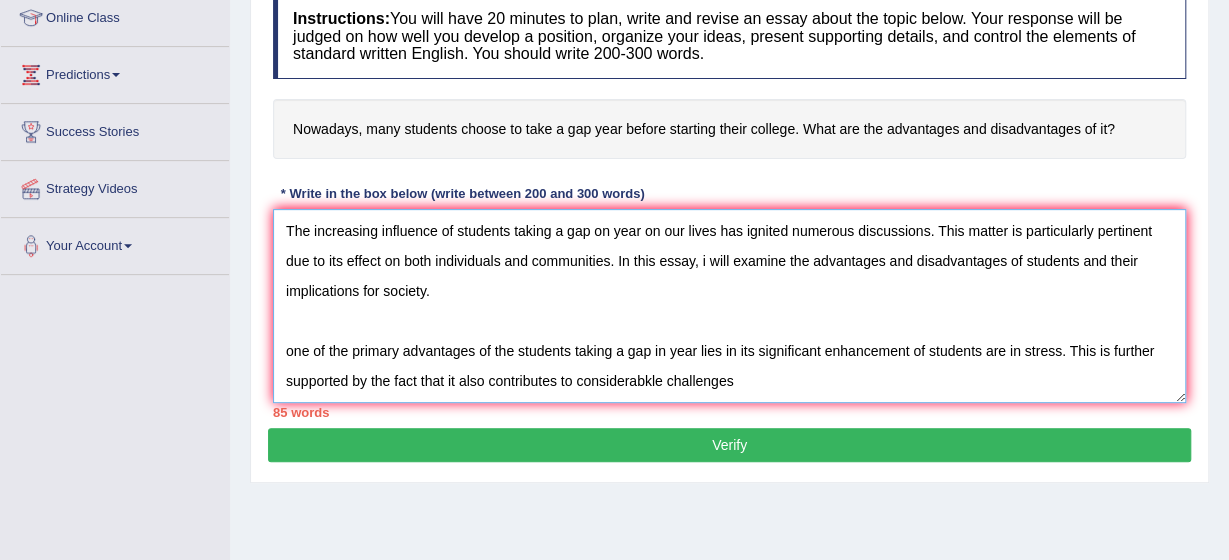 click on "The increasing influence of students taking a gap on year on our lives has ignited numerous discussions. This matter is particularly pertinent due to its effect on both individuals and communities. In this essay, i will examine the advantages and disadvantages of students and their implications for society.
one of the primary advantages of the students taking a gap in year lies in its significant enhancement of students are in stress. This is further supported by the fact that it also contributes to considerabkle challenges" at bounding box center (729, 306) 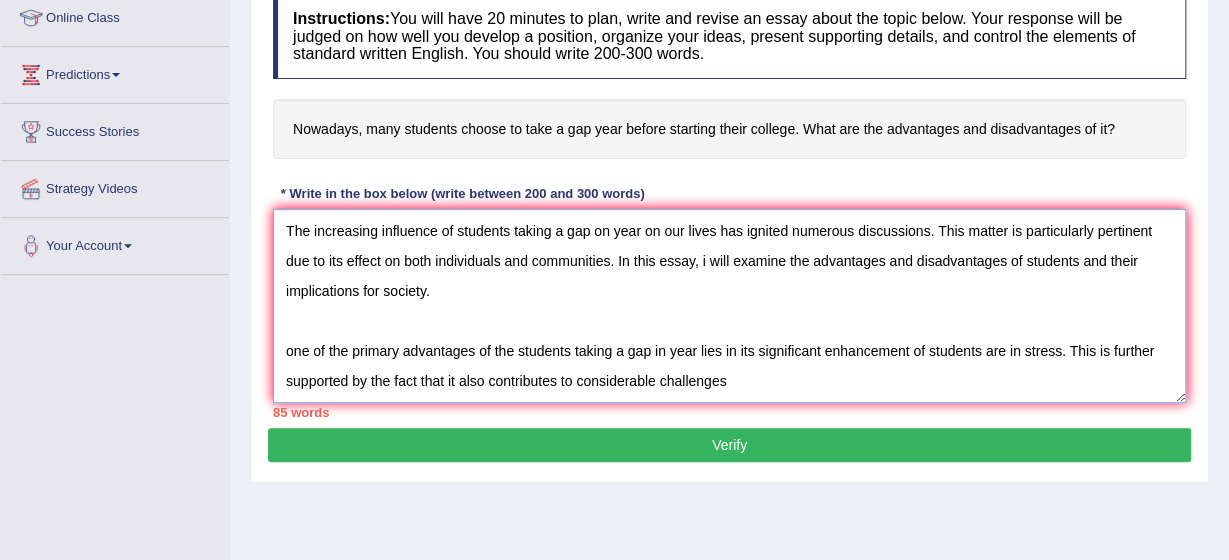 click on "The increasing influence of students taking a gap on year on our lives has ignited numerous discussions. This matter is particularly pertinent due to its effect on both individuals and communities. In this essay, i will examine the advantages and disadvantages of students and their implications for society.
one of the primary advantages of the students taking a gap in year lies in its significant enhancement of students are in stress. This is further supported by the fact that it also contributes to considerable challenges" at bounding box center [729, 306] 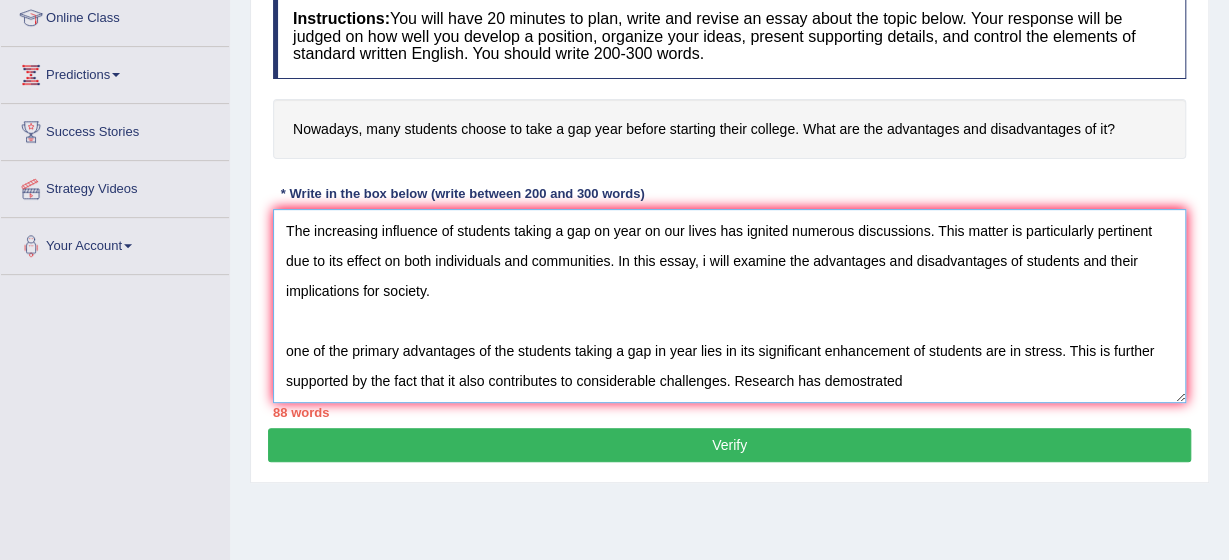 click on "The increasing influence of students taking a gap on year on our lives has ignited numerous discussions. This matter is particularly pertinent due to its effect on both individuals and communities. In this essay, i will examine the advantages and disadvantages of students and their implications for society.
one of the primary advantages of the students taking a gap in year lies in its significant enhancement of students are in stress. This is further supported by the fact that it also contributes to considerable challenges. Research has demostrated" at bounding box center (729, 306) 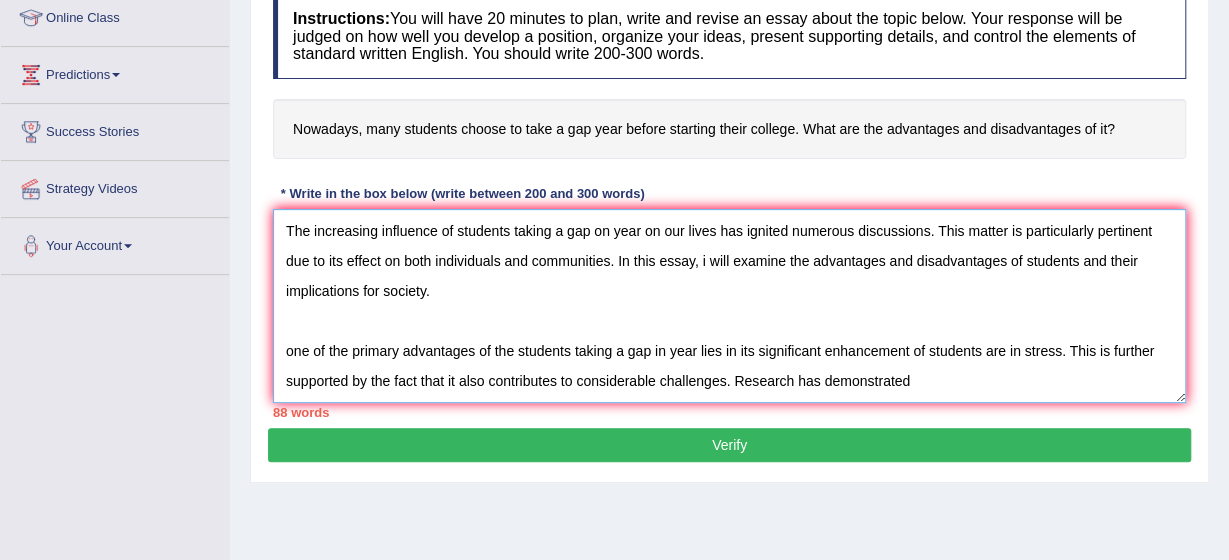 click on "The increasing influence of students taking a gap on year on our lives has ignited numerous discussions. This matter is particularly pertinent due to its effect on both individuals and communities. In this essay, i will examine the advantages and disadvantages of students and their implications for society.
one of the primary advantages of the students taking a gap in year lies in its significant enhancement of students are in stress. This is further supported by the fact that it also contributes to considerable challenges. Research has demonstrated" at bounding box center (729, 306) 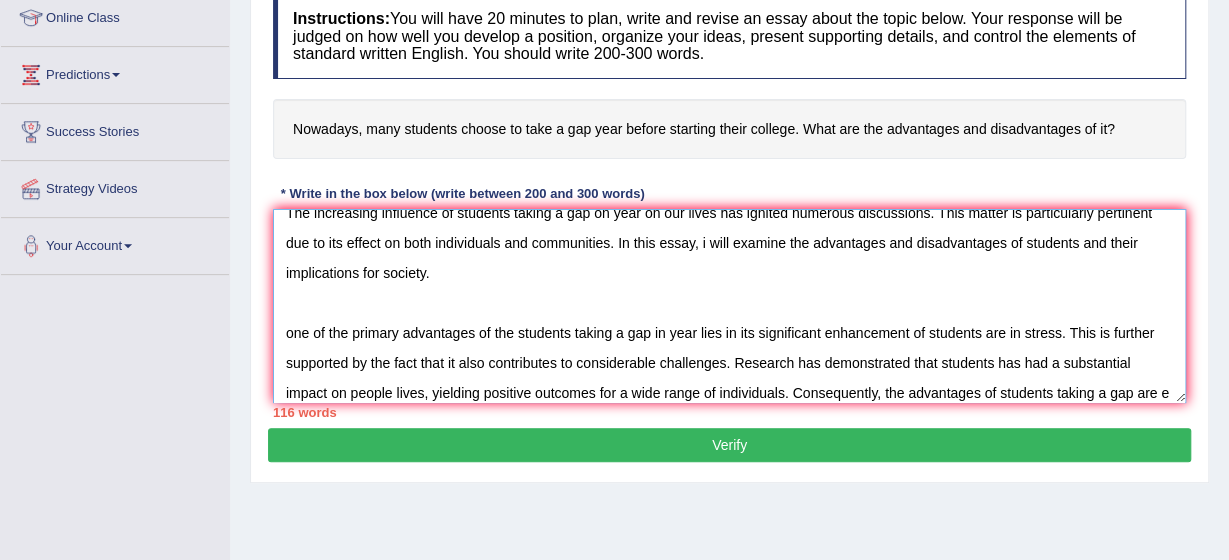 scroll, scrollTop: 48, scrollLeft: 0, axis: vertical 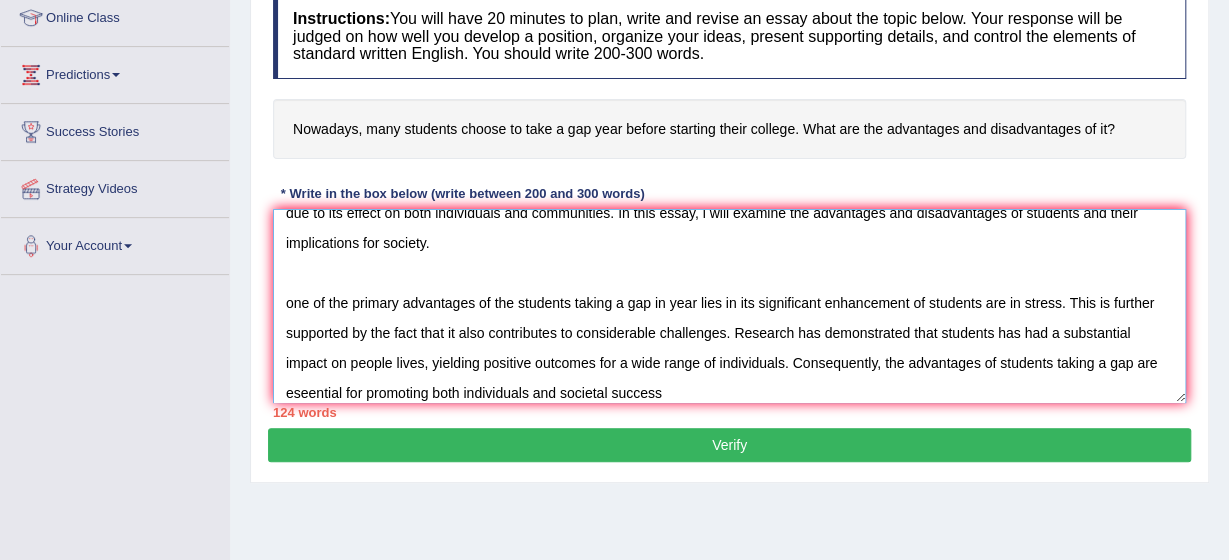 click on "The increasing influence of students taking a gap on year on our lives has ignited numerous discussions. This matter is particularly pertinent due to its effect on both individuals and communities. In this essay, i will examine the advantages and disadvantages of students and their implications for society.
one of the primary advantages of the students taking a gap in year lies in its significant enhancement of students are in stress. This is further supported by the fact that it also contributes to considerable challenges. Research has demonstrated that students has had a substantial impact on people lives, yielding positive outcomes for a wide range of individuals. Consequently, the advantages of students taking a gap are eseential for promoting both individuals and societal success" at bounding box center [729, 306] 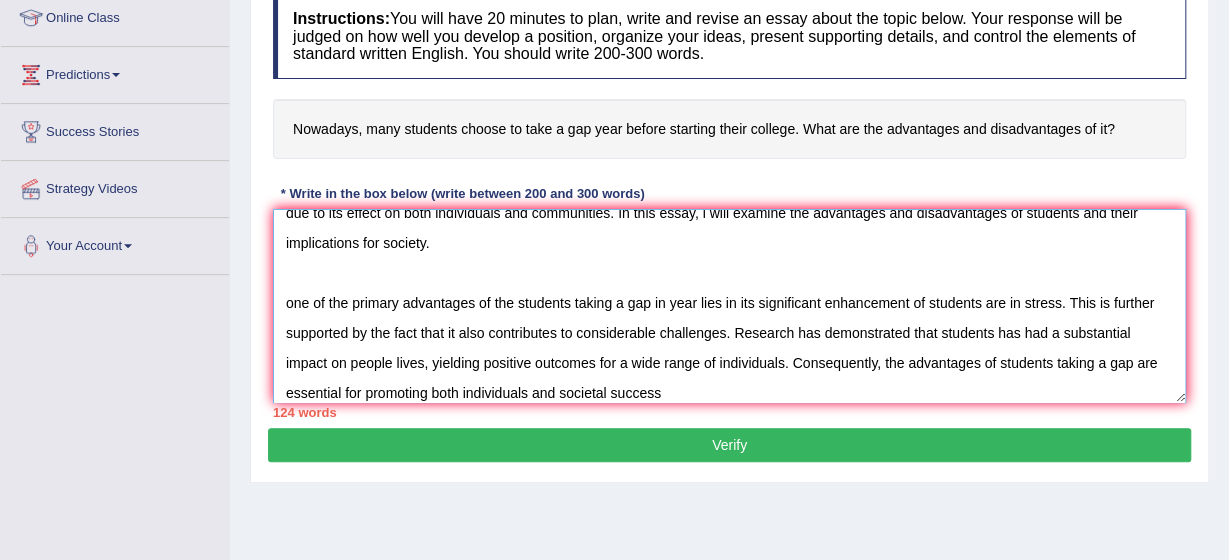 click on "The increasing influence of students taking a gap on year on our lives has ignited numerous discussions. This matter is particularly pertinent due to its effect on both individuals and communities. In this essay, i will examine the advantages and disadvantages of students and their implications for society.
one of the primary advantages of the students taking a gap in year lies in its significant enhancement of students are in stress. This is further supported by the fact that it also contributes to considerable challenges. Research has demonstrated that students has had a substantial impact on people lives, yielding positive outcomes for a wide range of individuals. Consequently, the advantages of students taking a gap are essential for promoting both individuals and societal success" at bounding box center [729, 306] 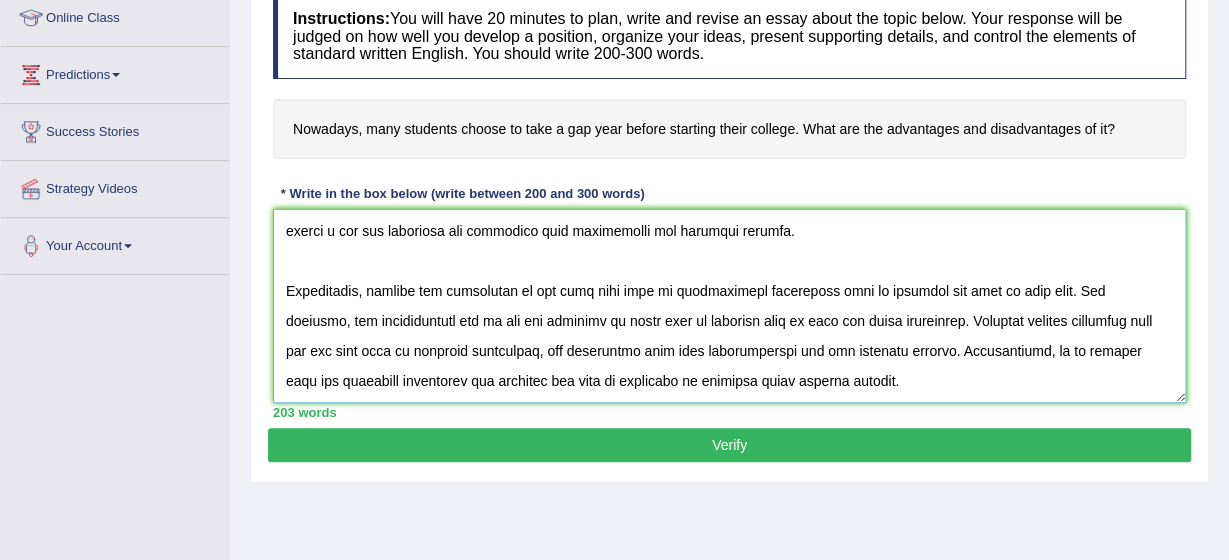 scroll, scrollTop: 258, scrollLeft: 0, axis: vertical 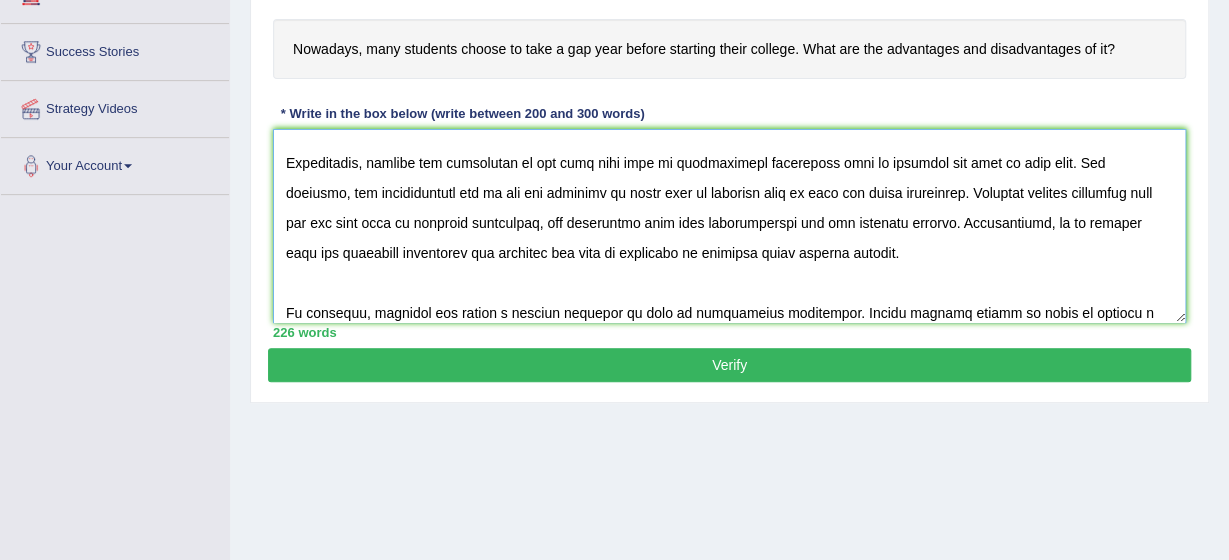 click at bounding box center [729, 226] 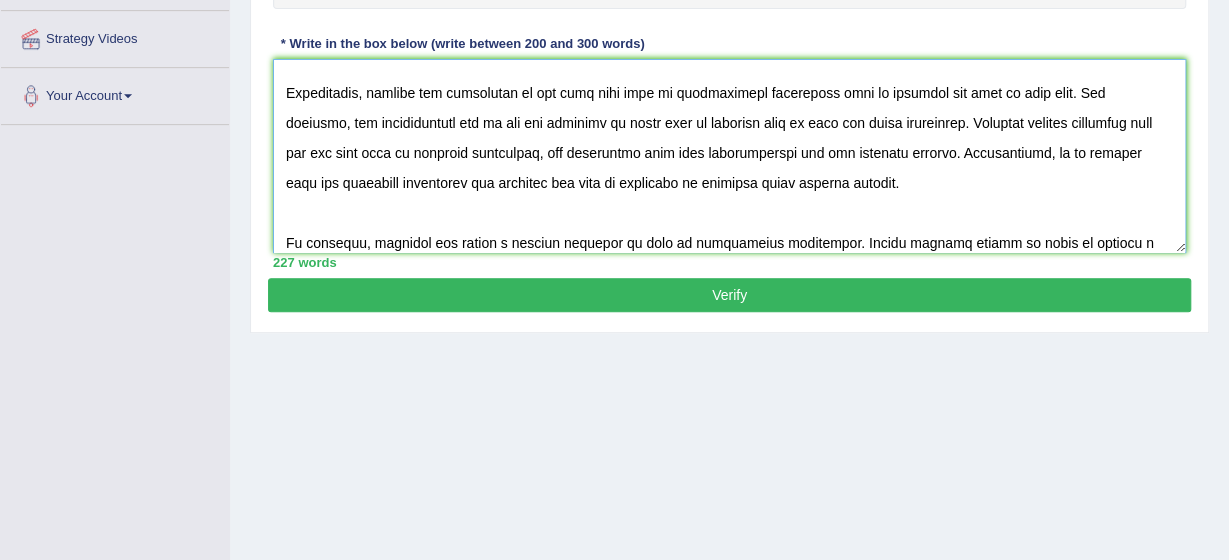 scroll, scrollTop: 440, scrollLeft: 0, axis: vertical 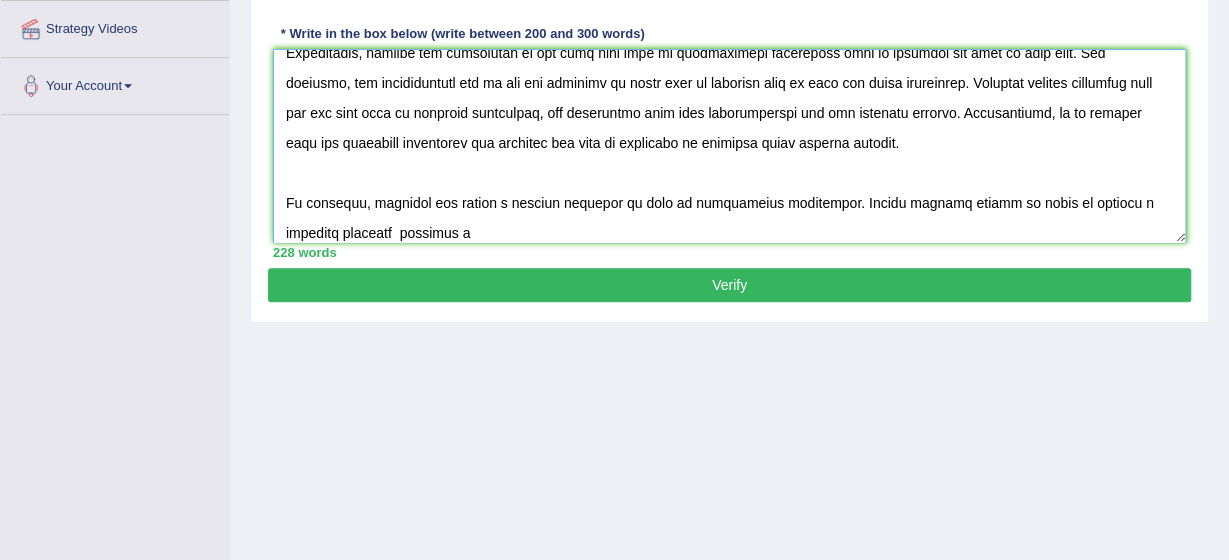 click at bounding box center [729, 146] 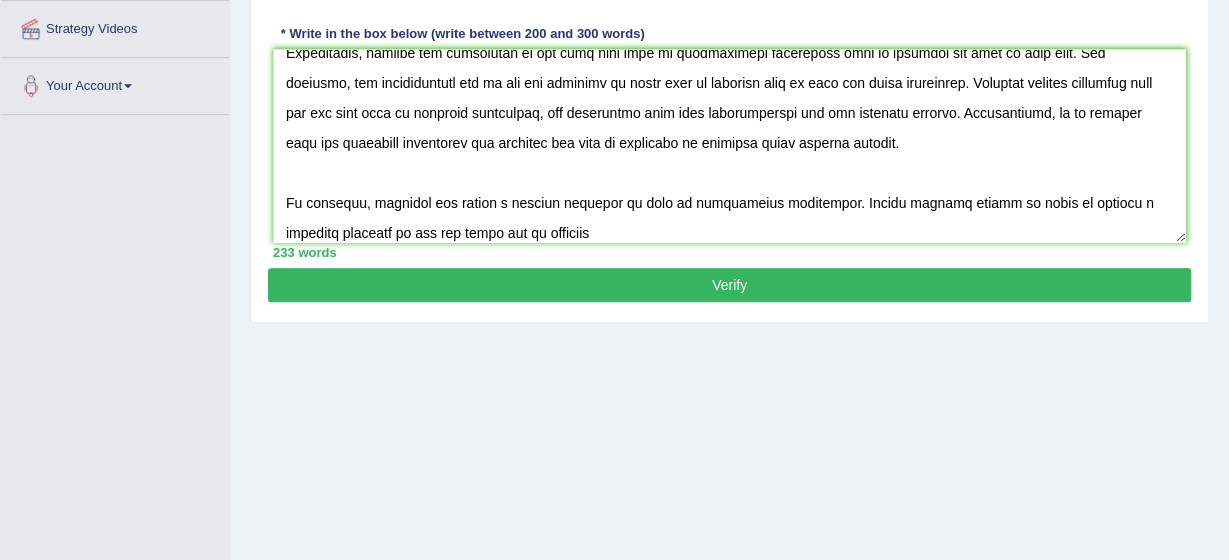 click on "233 words" at bounding box center [729, 252] 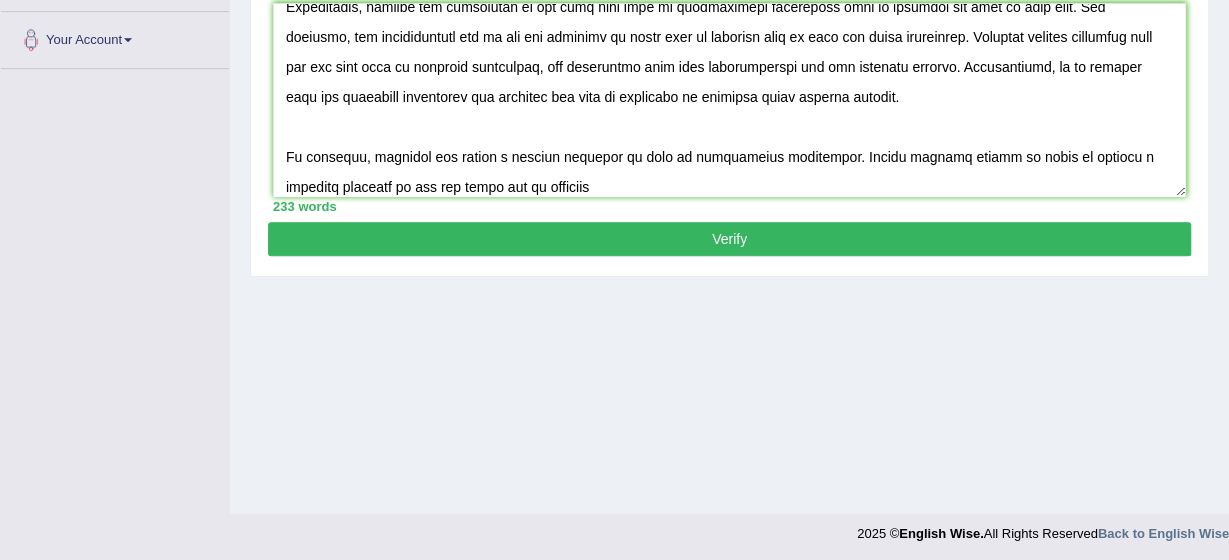 scroll, scrollTop: 490, scrollLeft: 0, axis: vertical 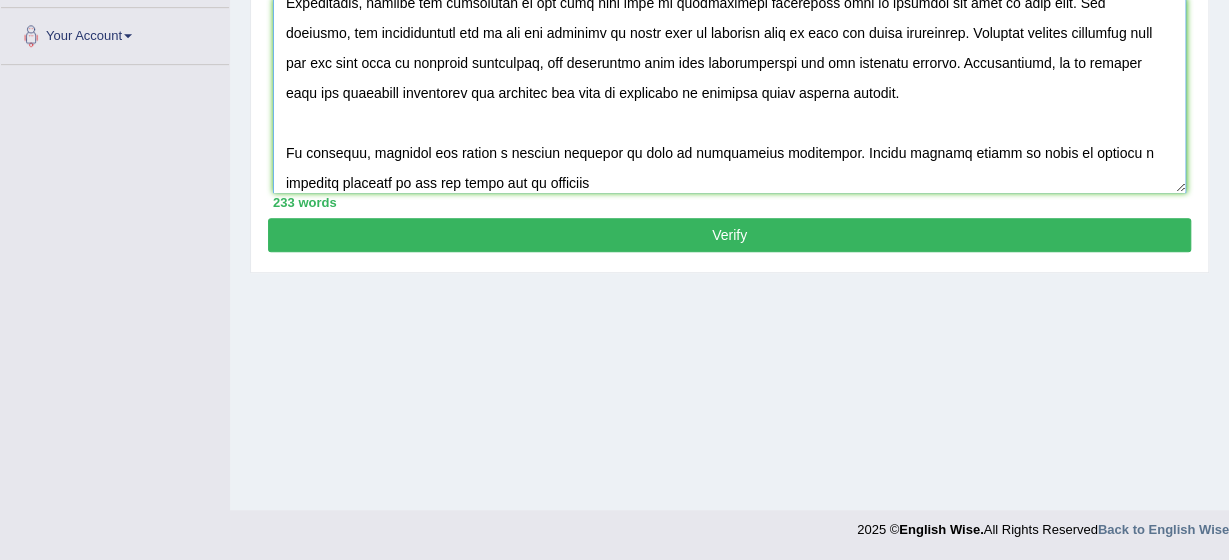 click at bounding box center [729, 96] 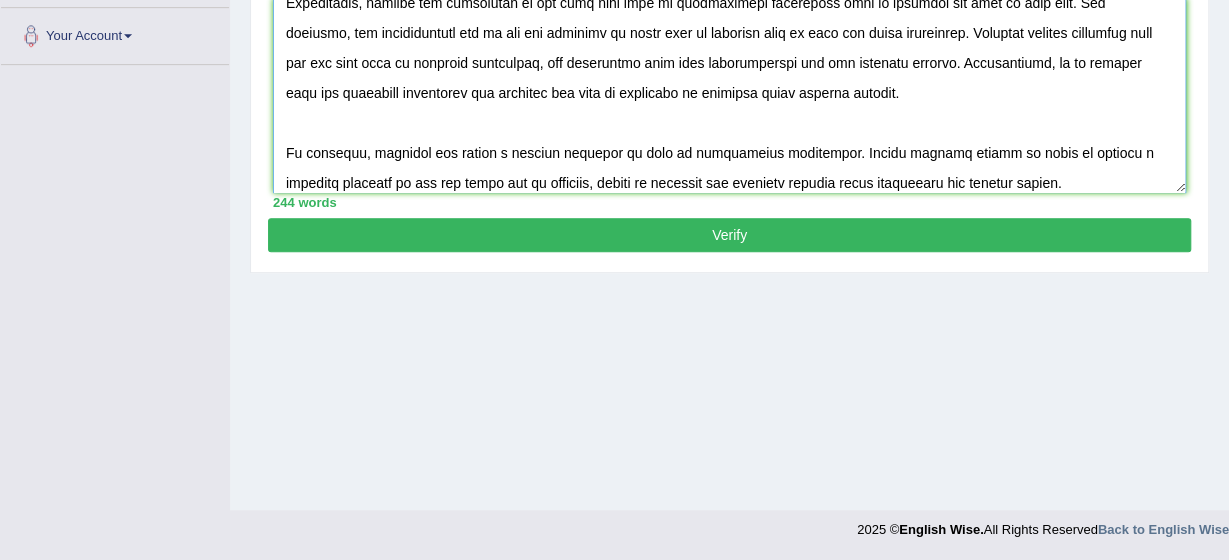 type on "The increasing influence of students taking a gap on year on our lives has ignited numerous discussions. This matter is particularly pertinent due to its effect on both individuals and communities. In this essay, i will examine the advantages and disadvantages of students and their implications for society.
one of the primary advantages of the students taking a gap in year lies in its significant enhancement of students are in stress. This is further supported by the fact that it also contributes to considerable challenges. Research has demonstrated that students has had a substantial impact on people lives, yielding positive outcomes for a wide range of individuals. Consequently, the advantages of students taking a gap are essential for promoting both individuals and societal success.
Nonetheless, despite its advantages it can also give rise to considerable challenges such as students are free at that time. For instance, the inappropriate use of gap has resulted in issue such as students have no time fo..." 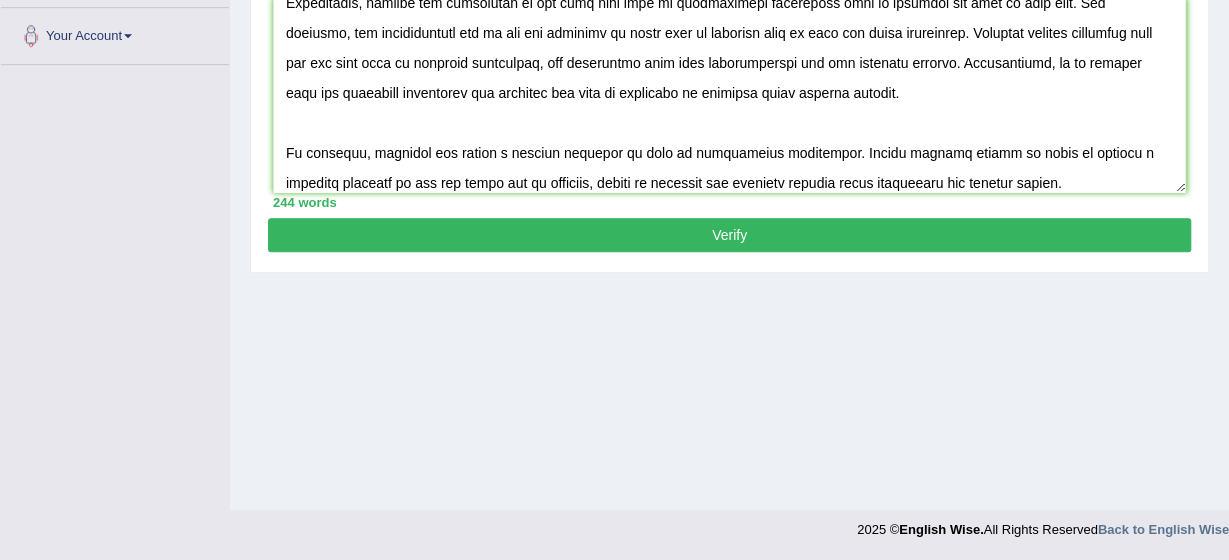click on "Verify" at bounding box center (729, 235) 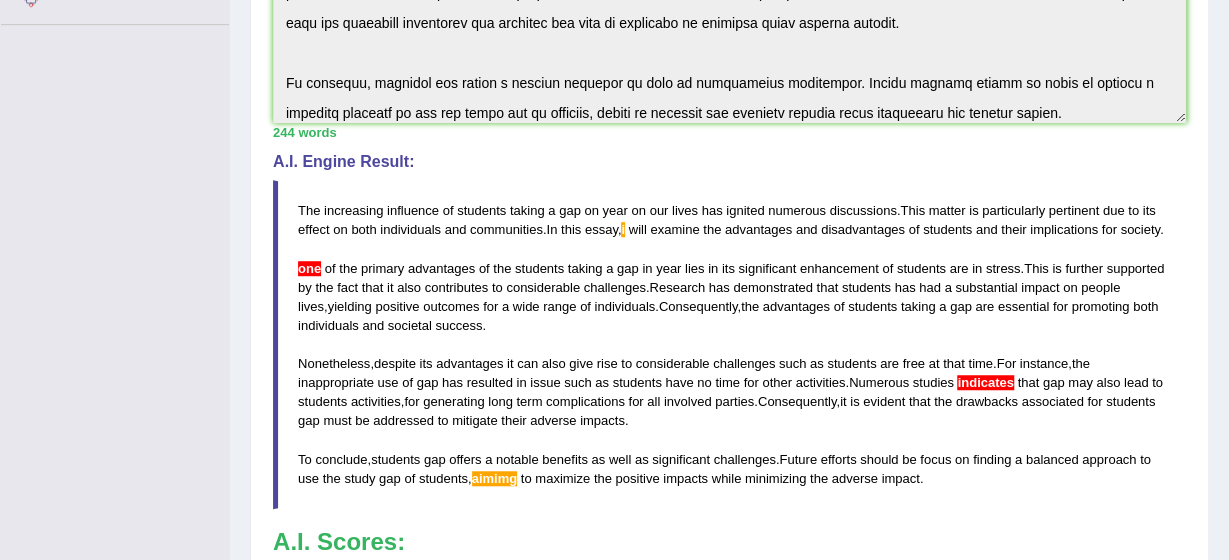 scroll, scrollTop: 570, scrollLeft: 0, axis: vertical 